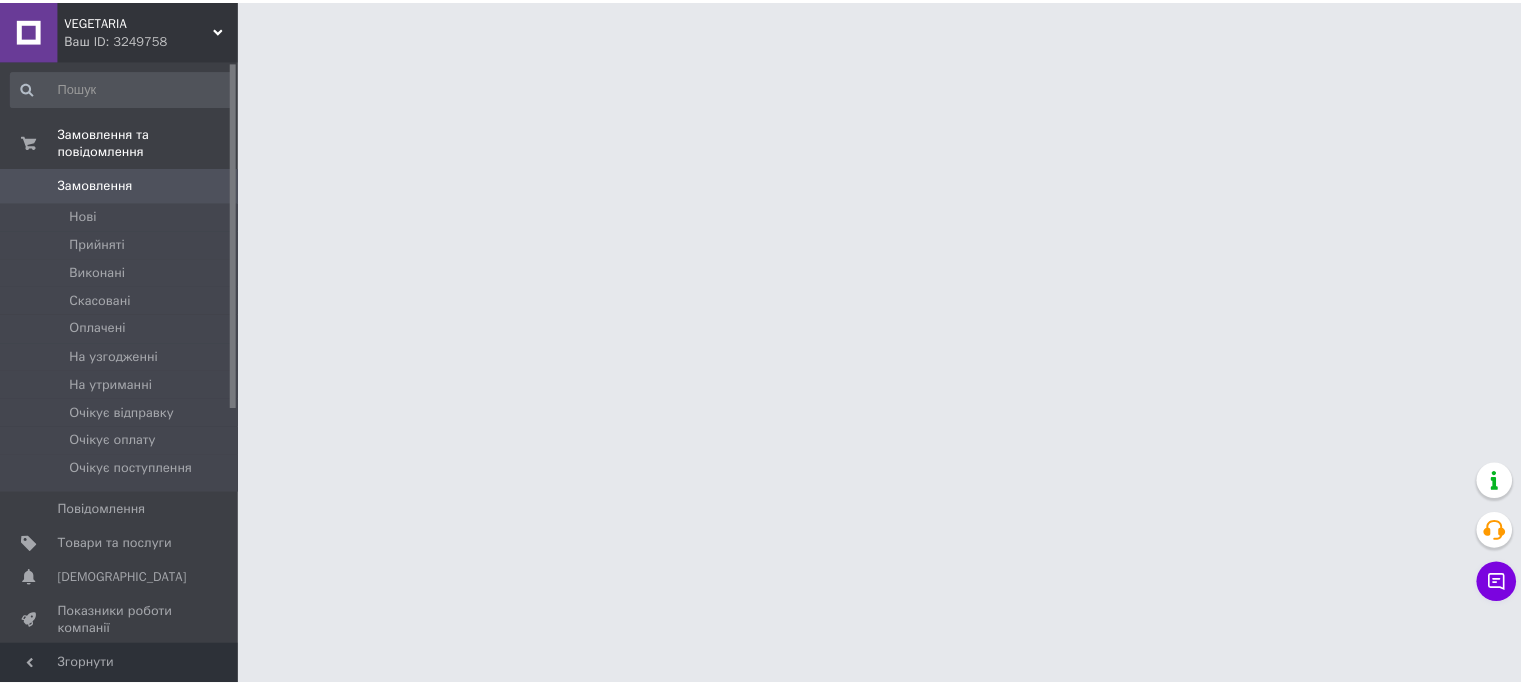 scroll, scrollTop: 0, scrollLeft: 0, axis: both 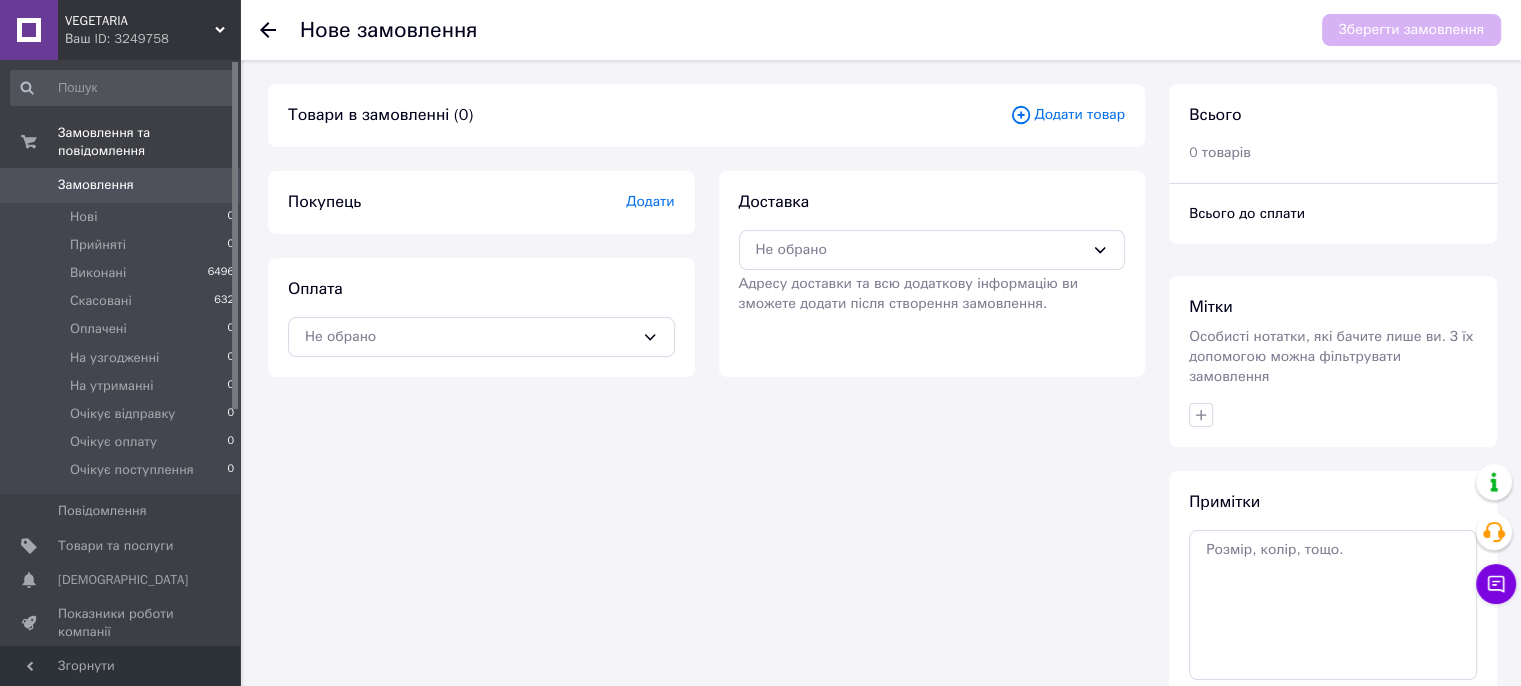 click on "Замовлення" at bounding box center (96, 185) 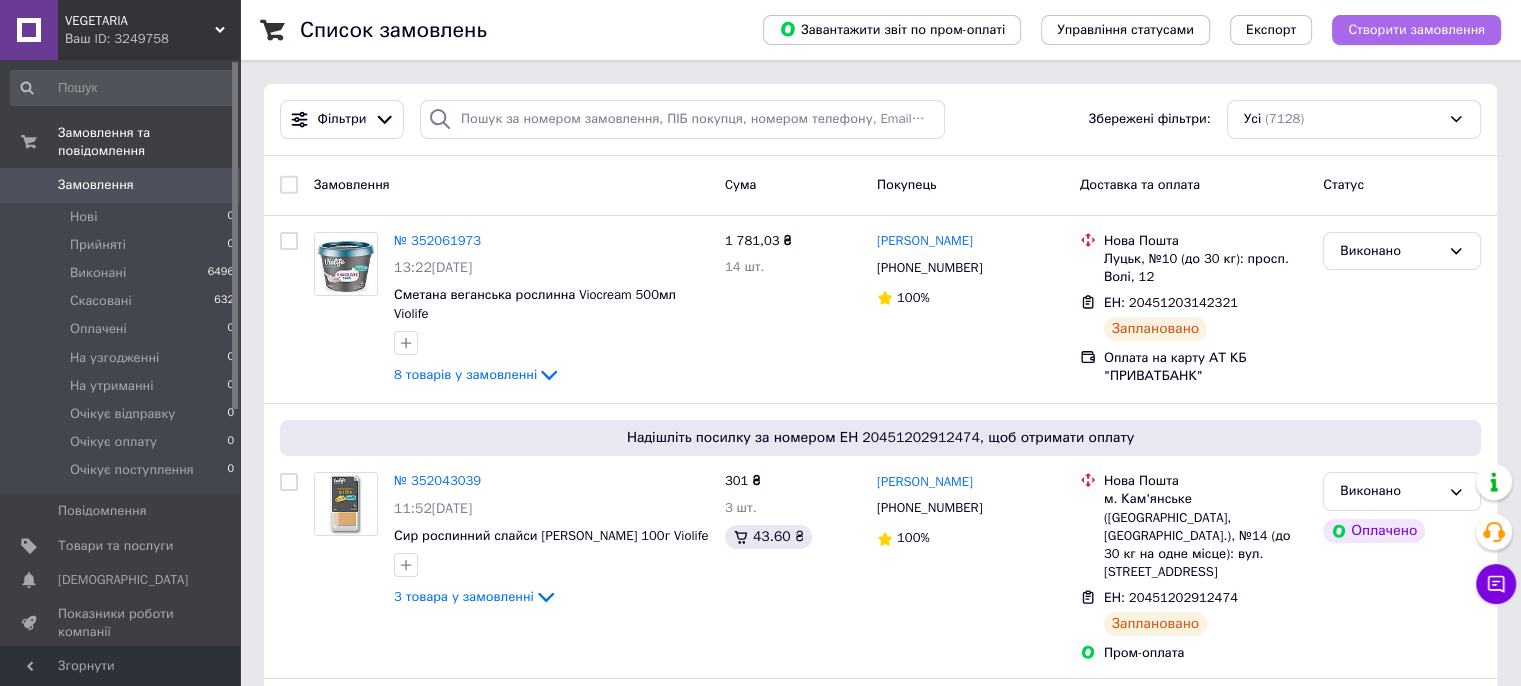 click on "Створити замовлення" at bounding box center (1416, 30) 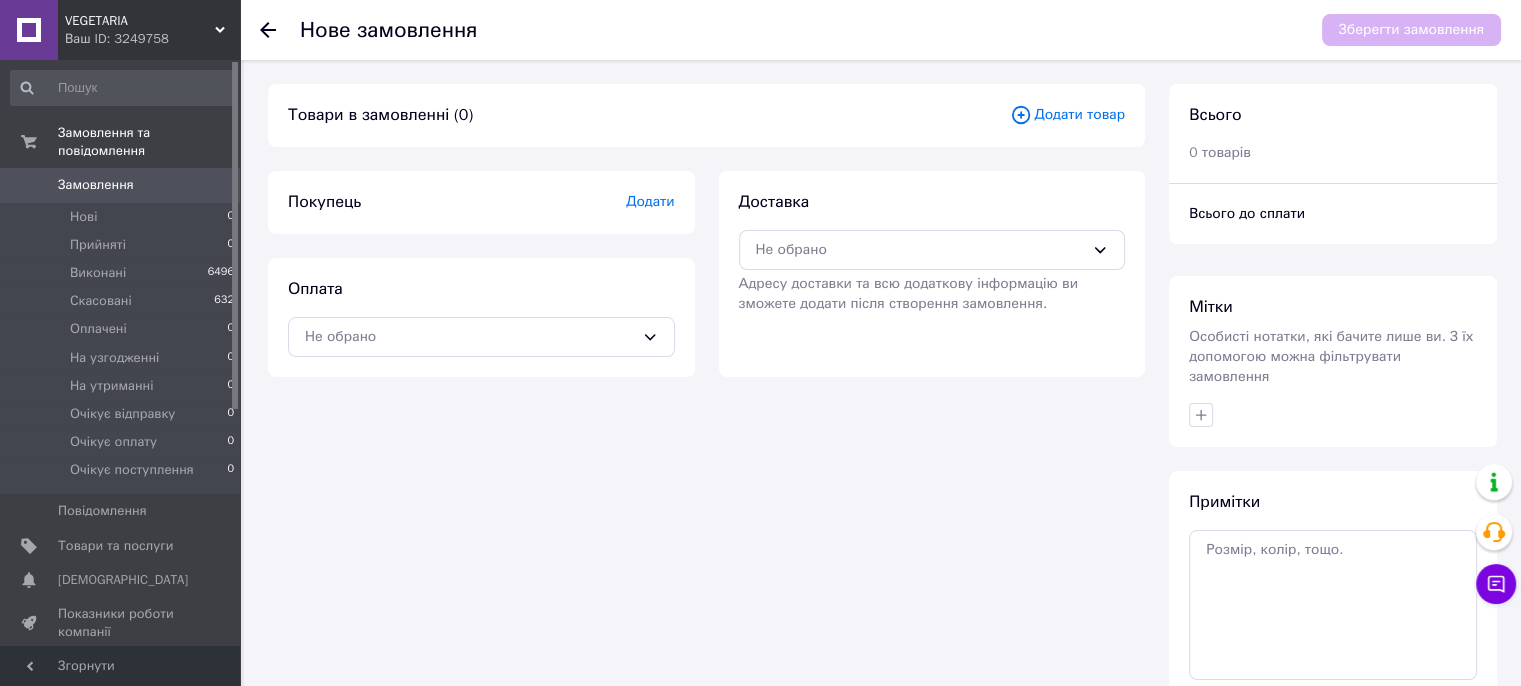 click on "Додати" at bounding box center (650, 201) 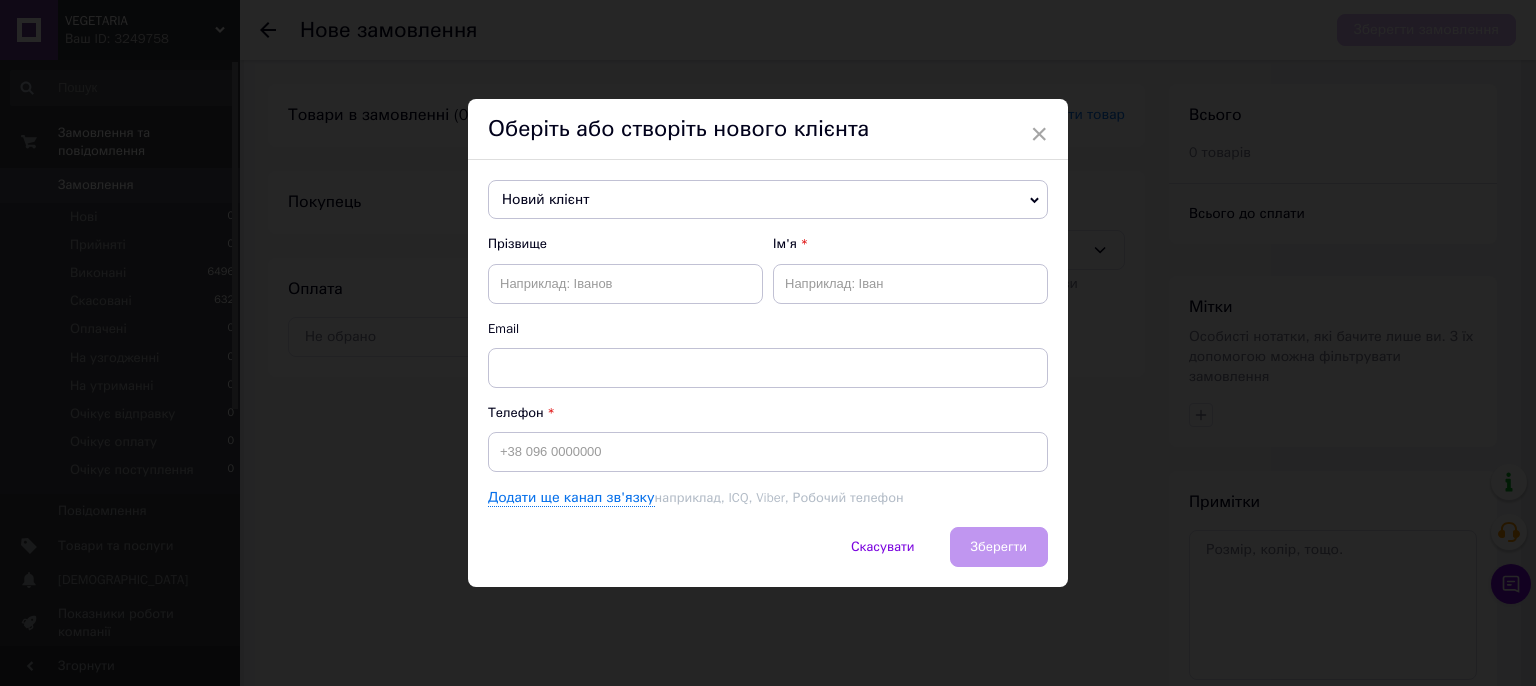 click on "Новий клієнт" at bounding box center (768, 200) 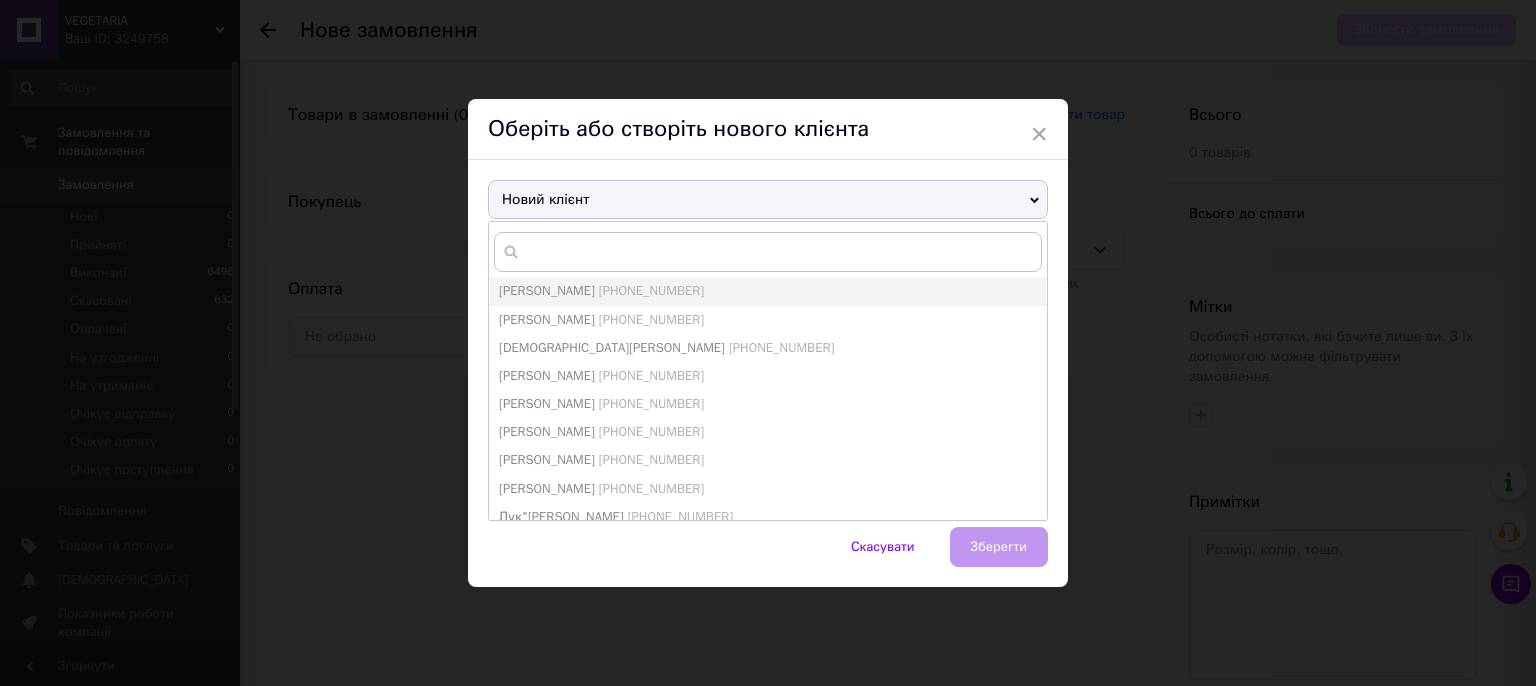 click on "Новий клієнт" at bounding box center (768, 200) 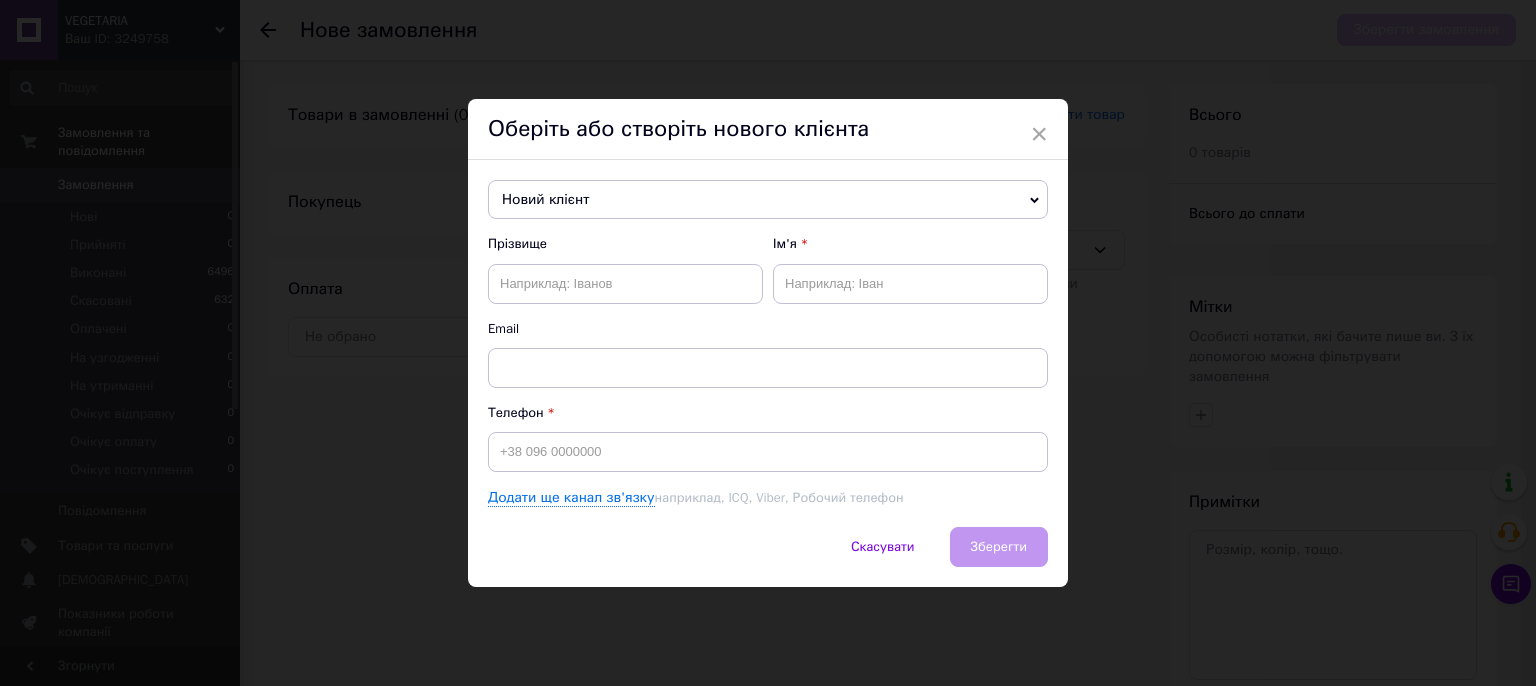 click on "Новий клієнт" at bounding box center (768, 200) 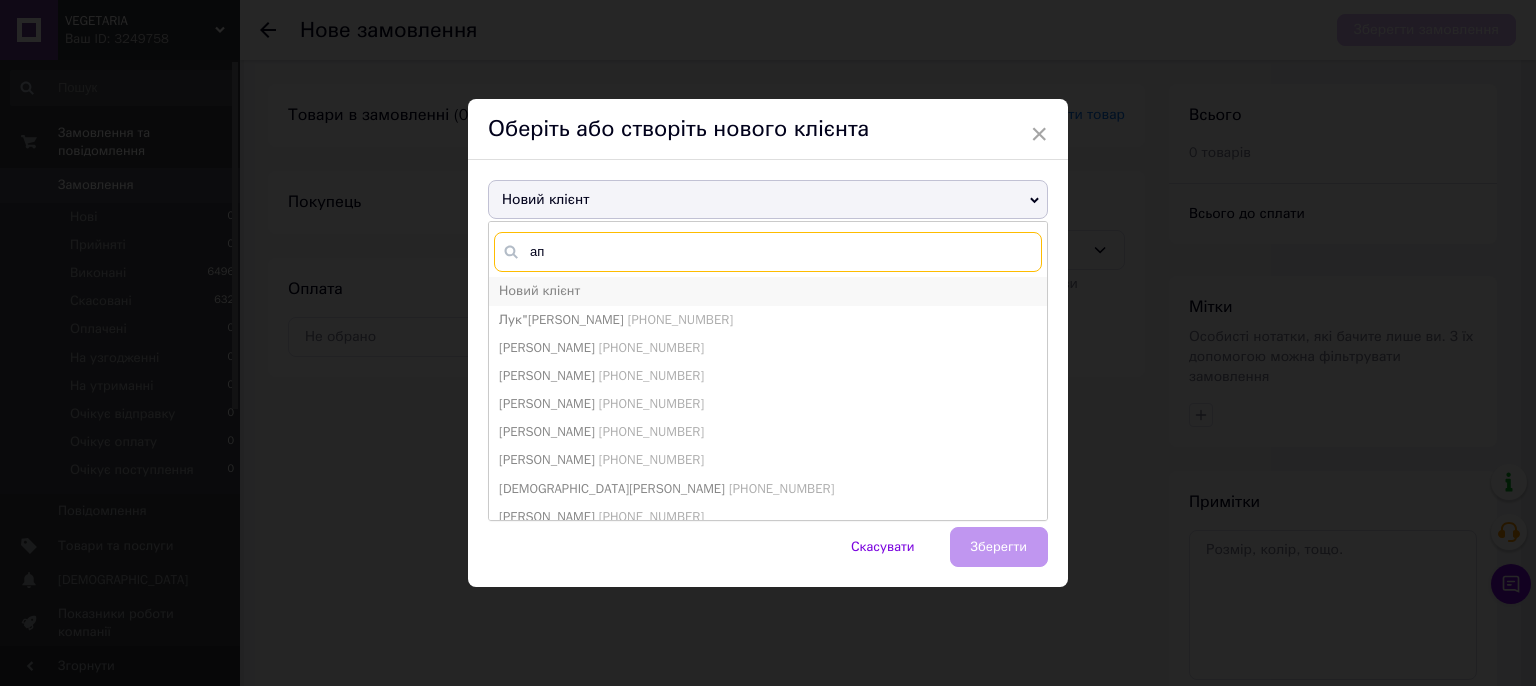 type on "ап" 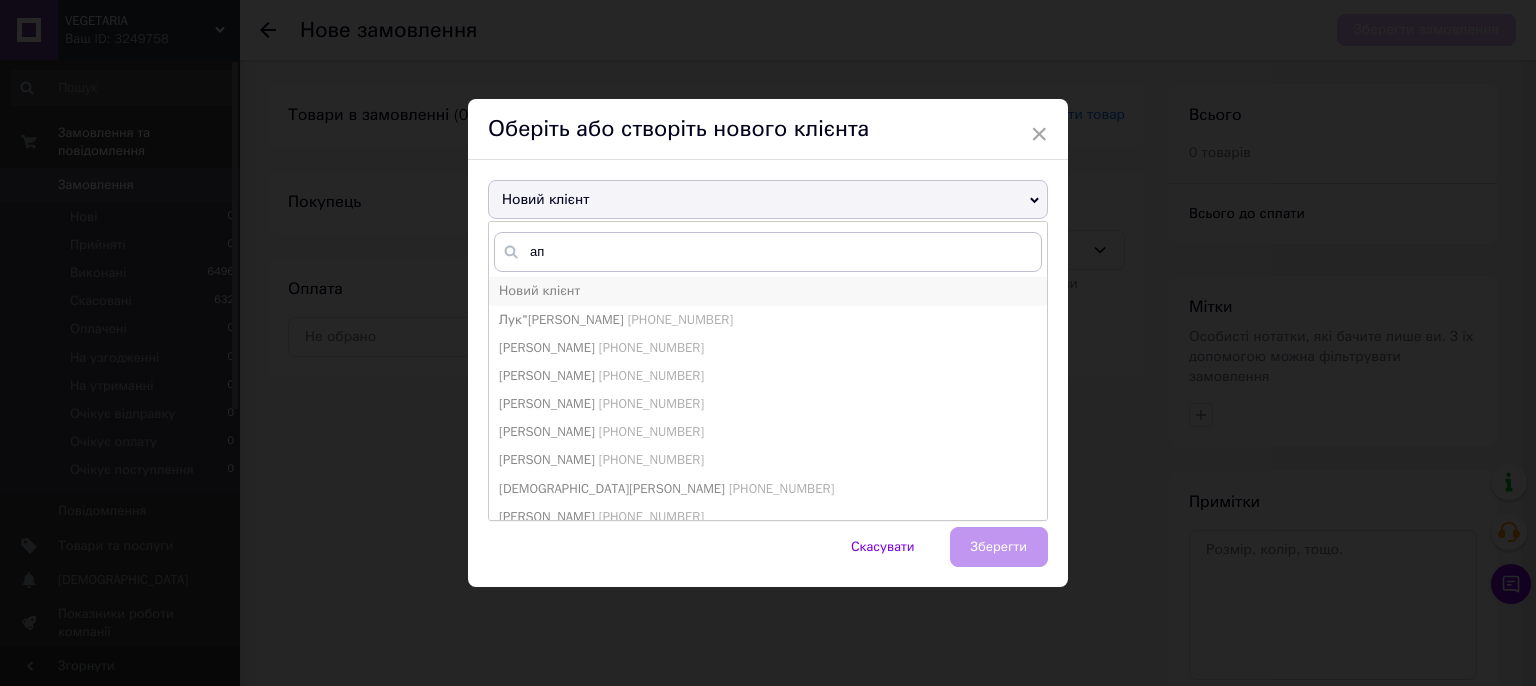 click on "Новий клієнт" at bounding box center (539, 290) 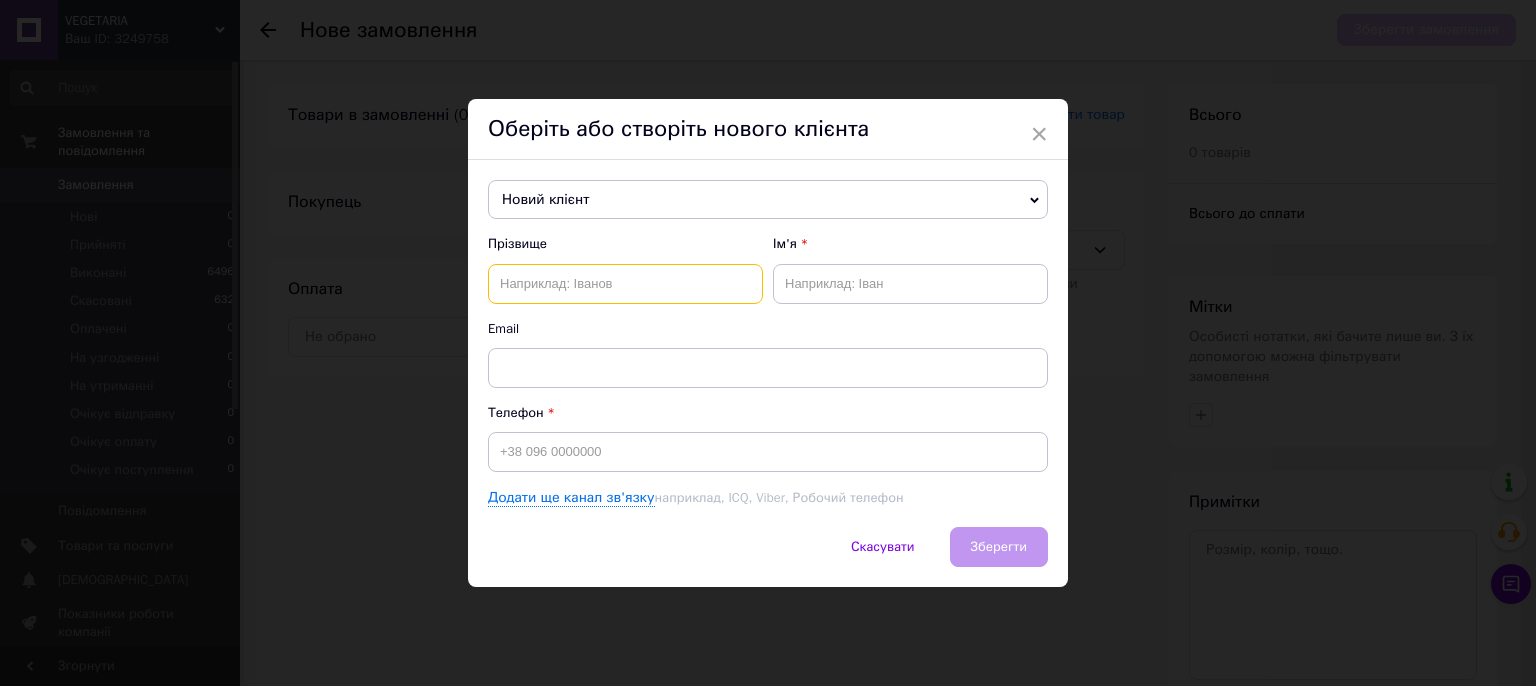 click at bounding box center [625, 284] 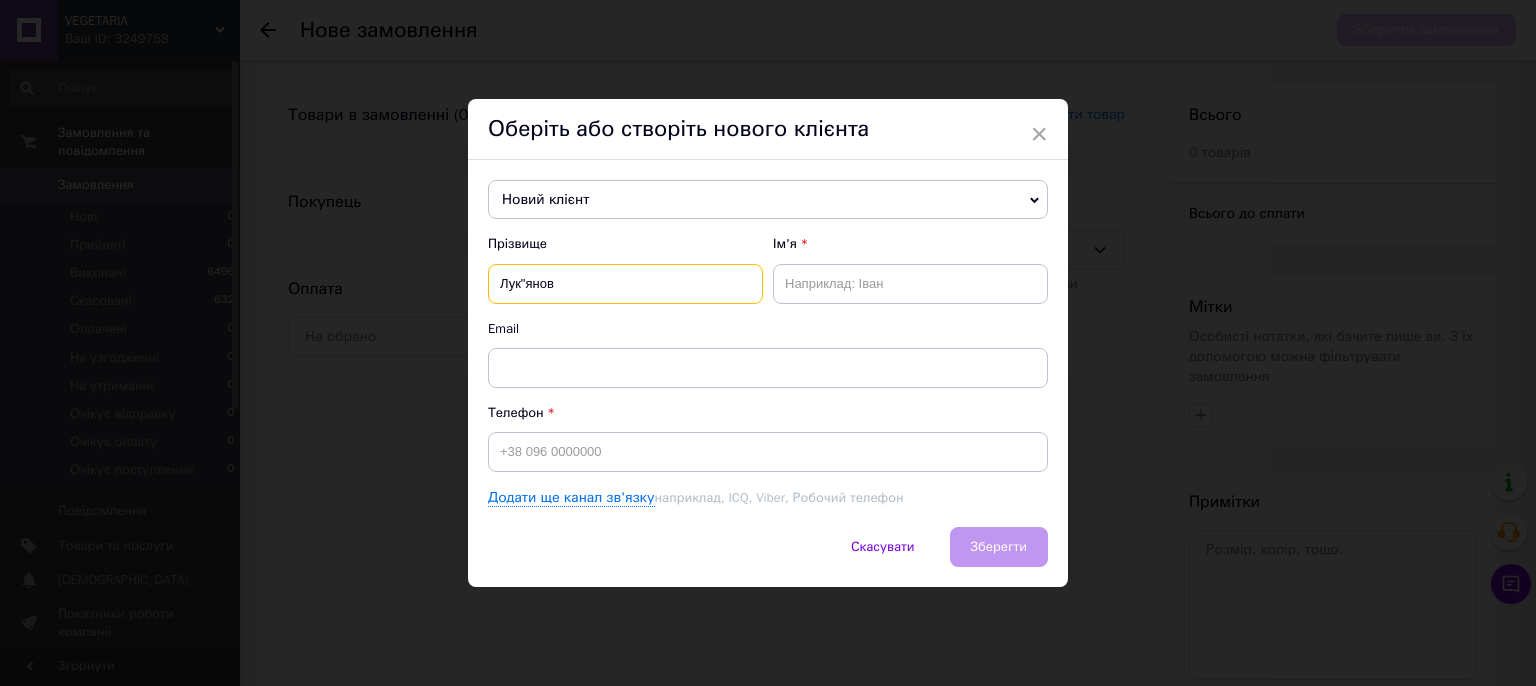 type on "Лук"янов" 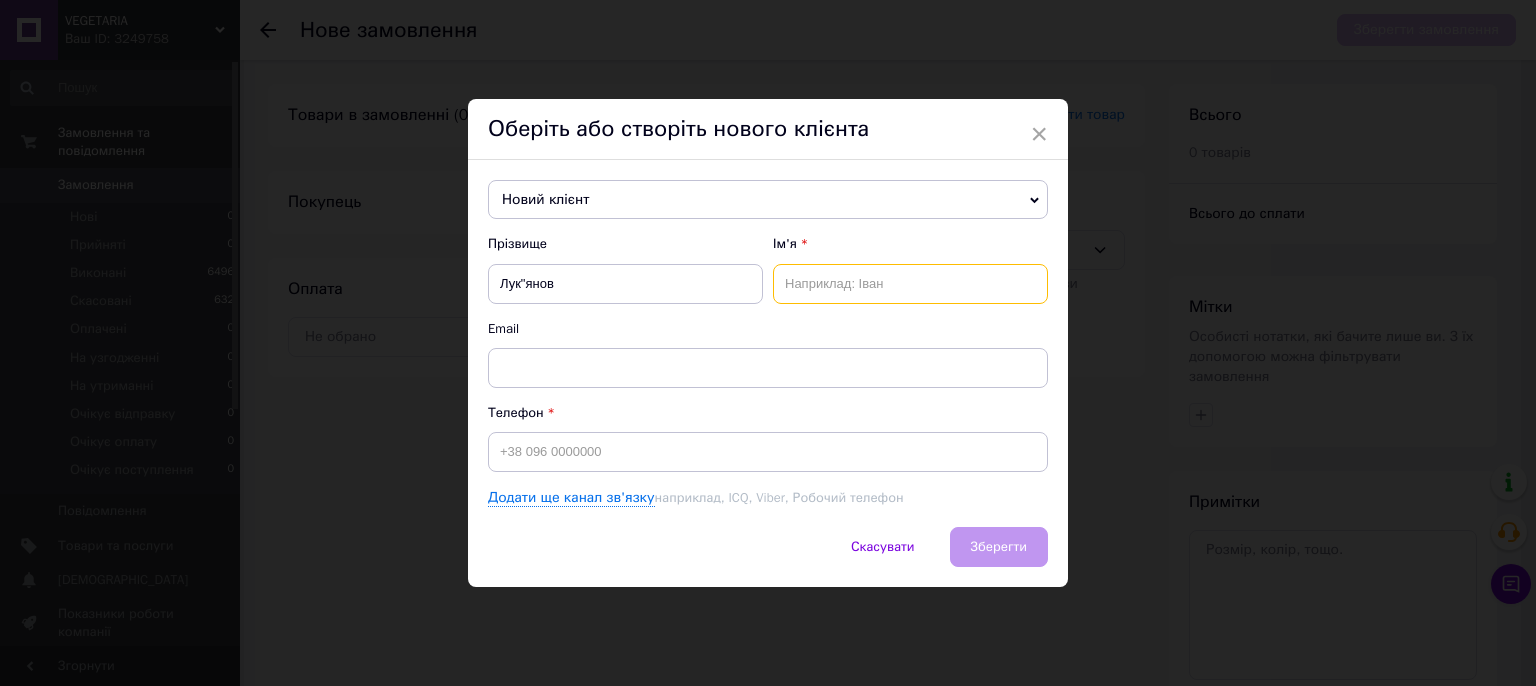 click at bounding box center [910, 284] 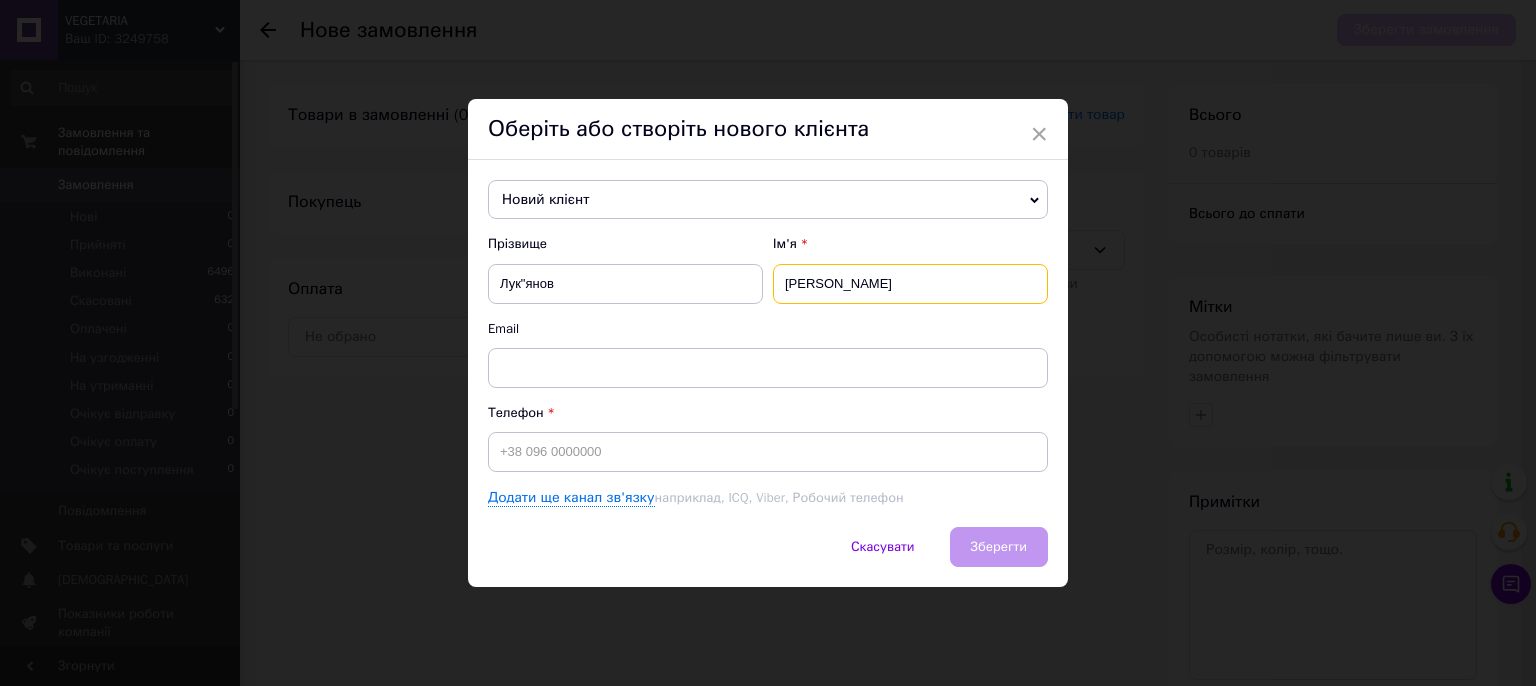 type on "[PERSON_NAME]" 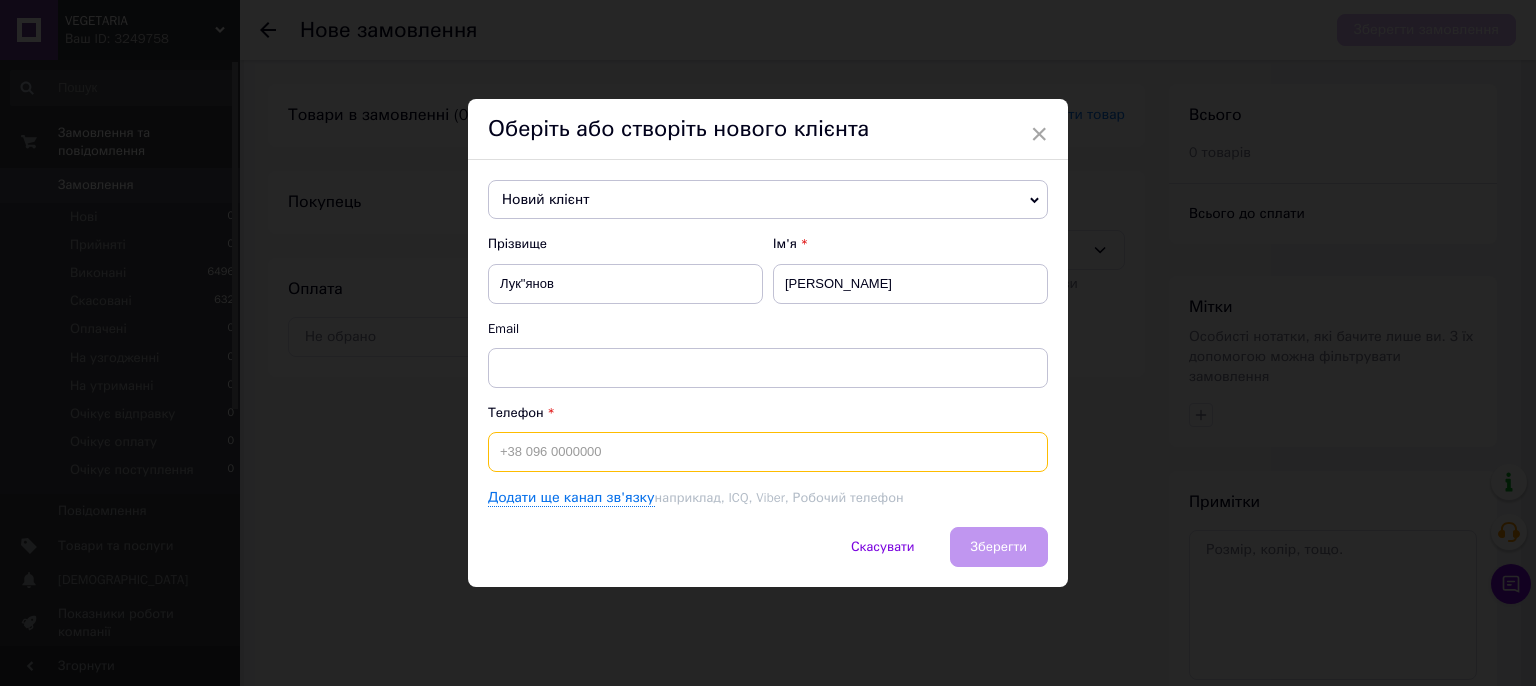 click at bounding box center (768, 452) 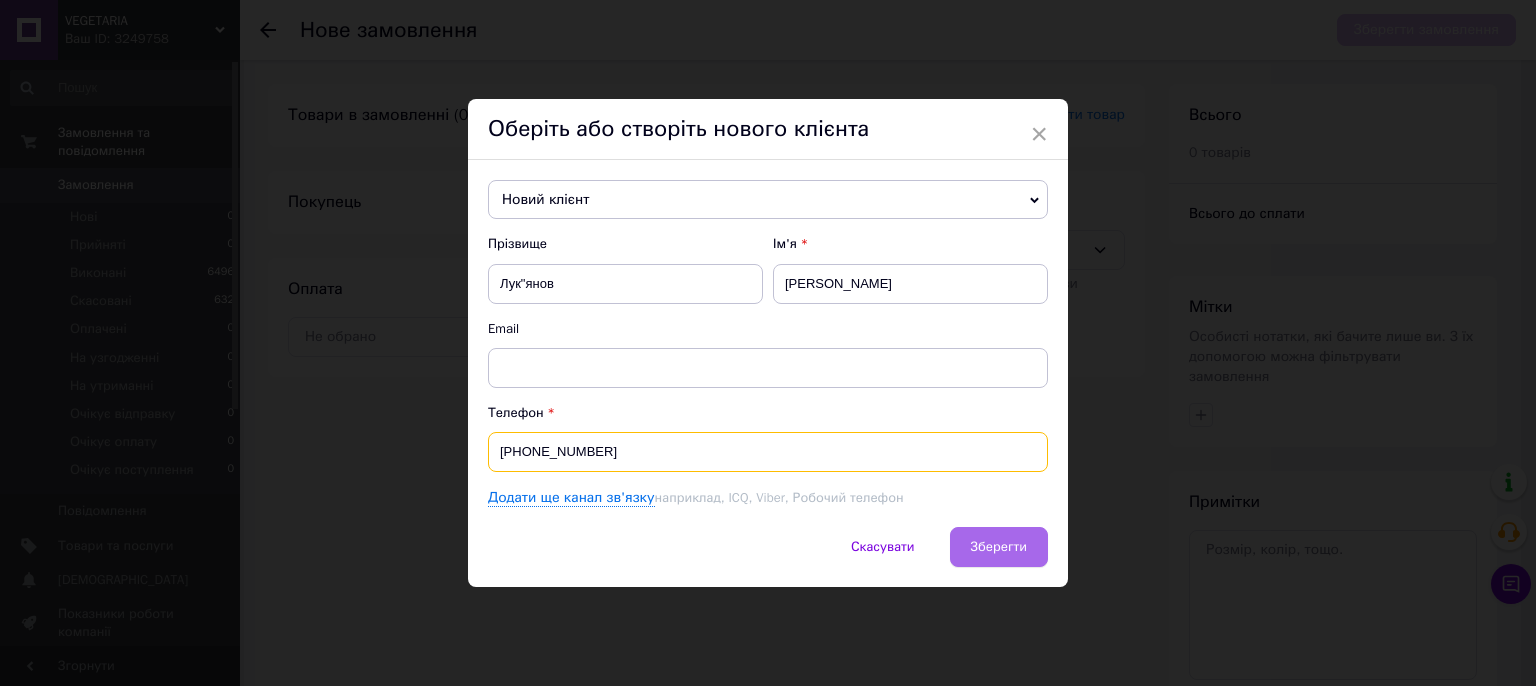 type on "[PHONE_NUMBER]" 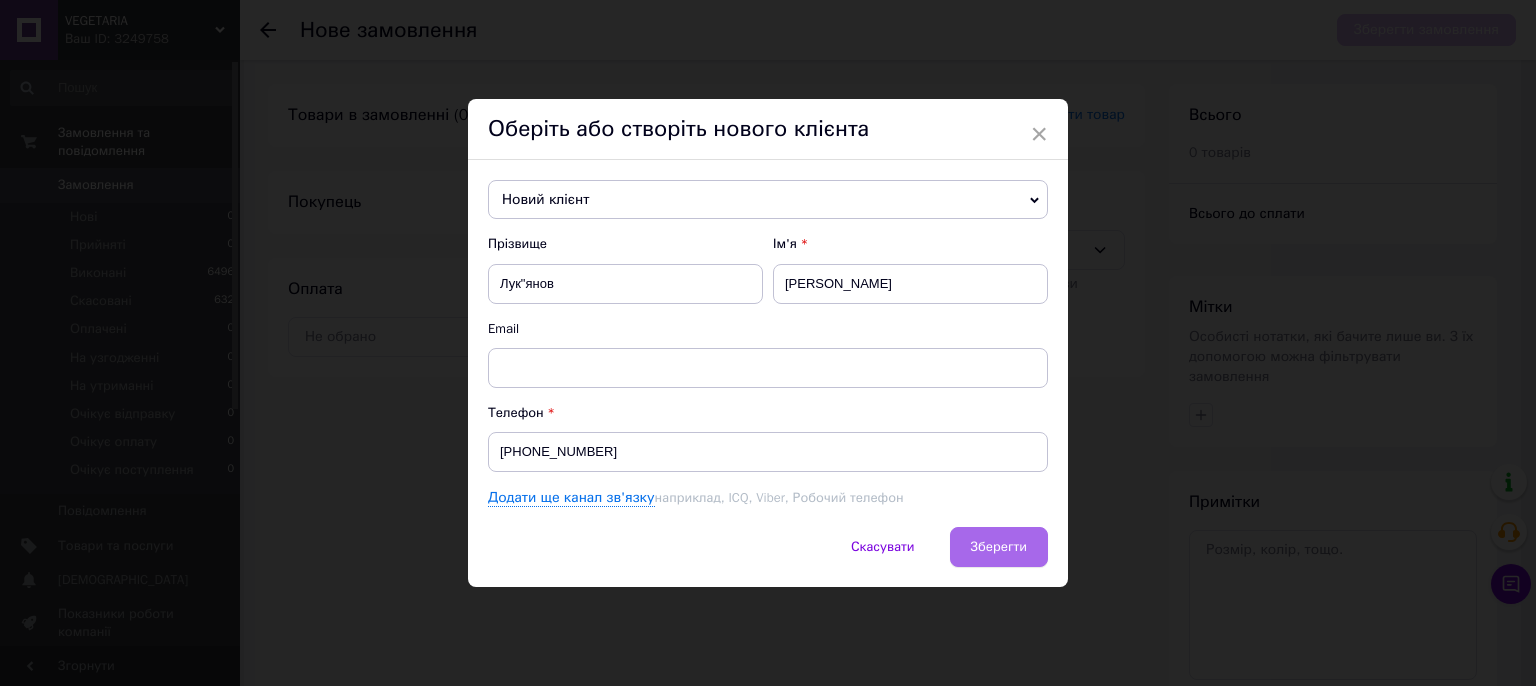 click on "Зберегти" at bounding box center [999, 546] 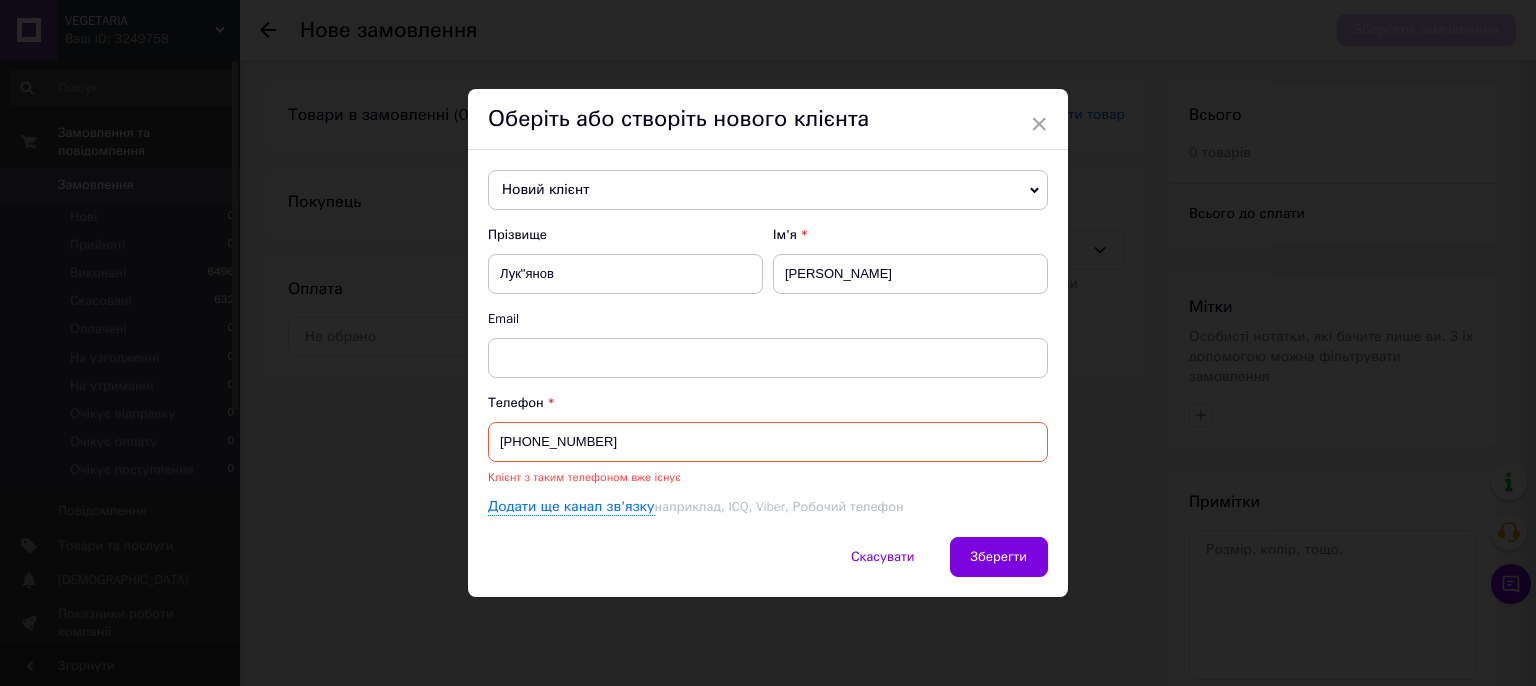drag, startPoint x: 587, startPoint y: 440, endPoint x: 440, endPoint y: 445, distance: 147.085 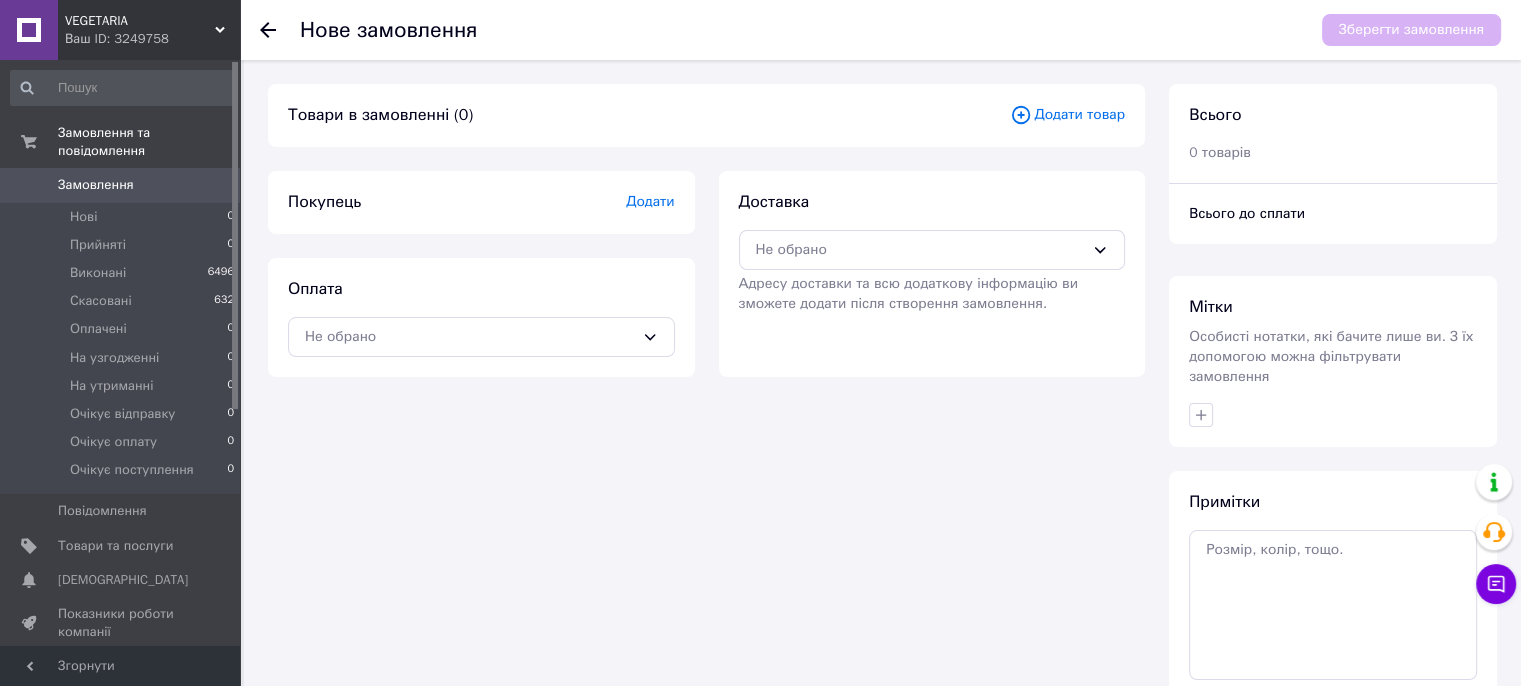 drag, startPoint x: 538, startPoint y: 428, endPoint x: 487, endPoint y: 177, distance: 256.12888 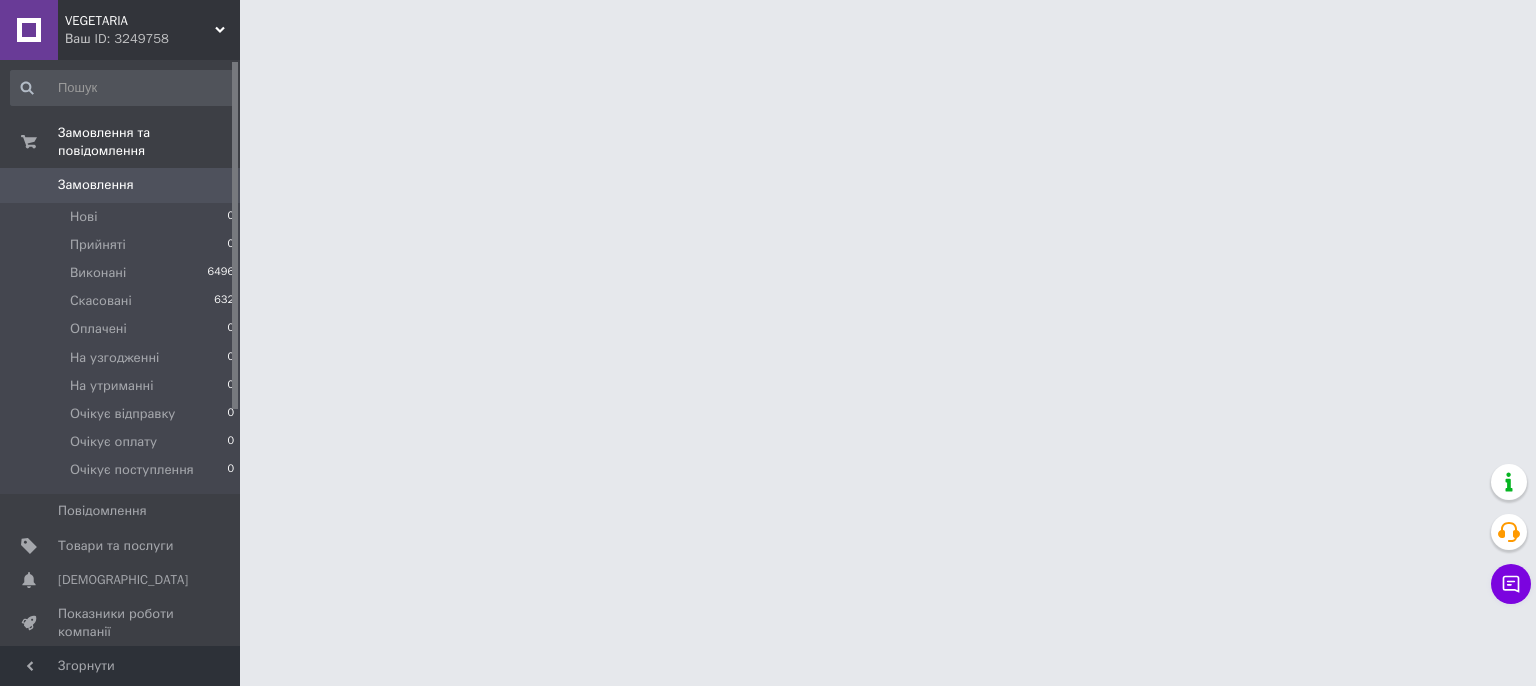 click on "Замовлення" at bounding box center [121, 185] 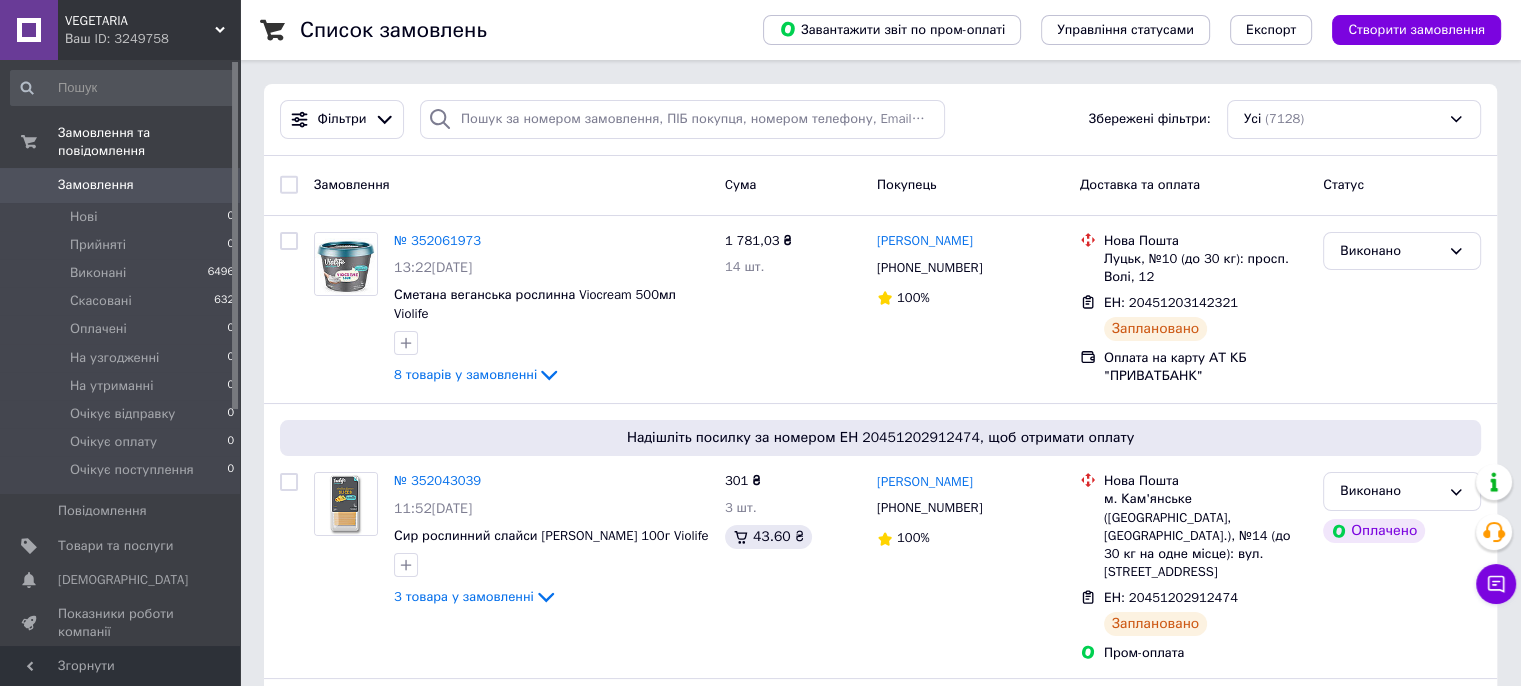 drag, startPoint x: 80, startPoint y: 165, endPoint x: 119, endPoint y: 163, distance: 39.051247 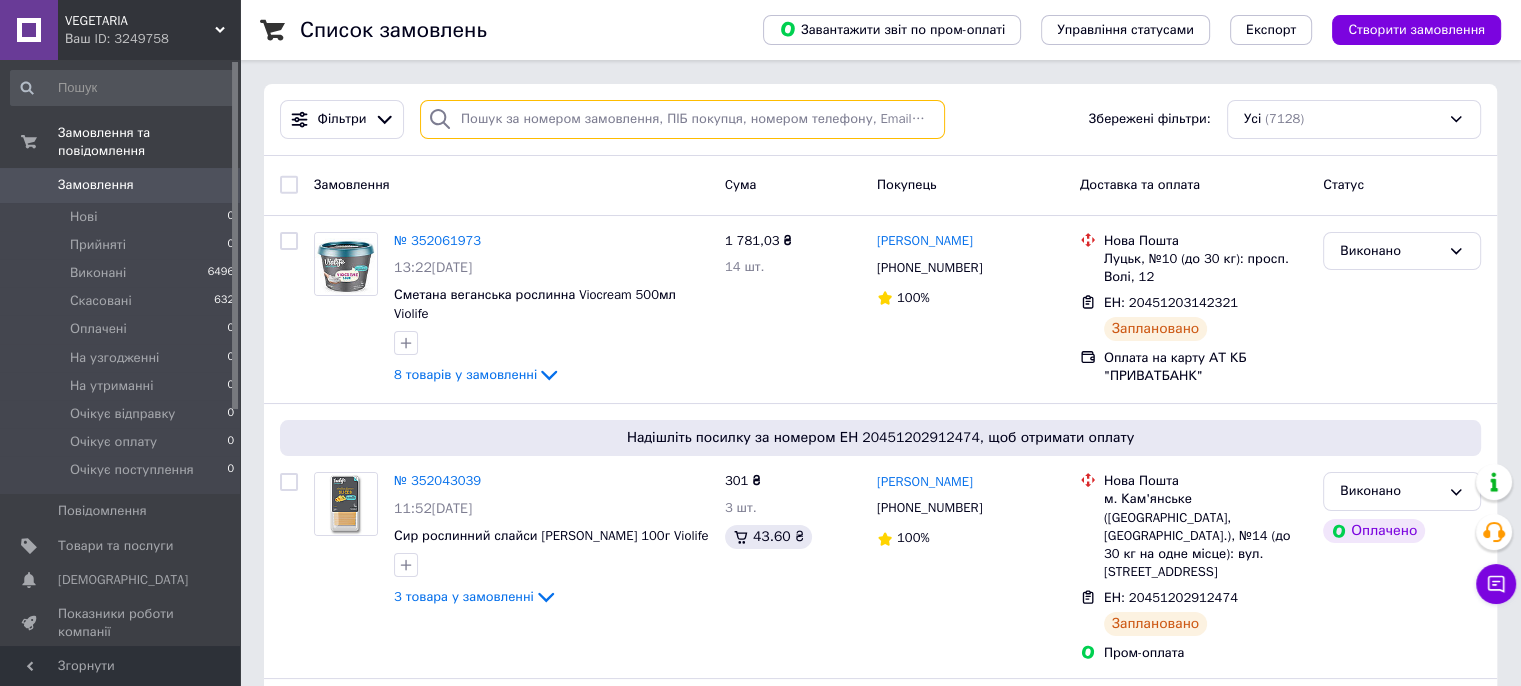 click at bounding box center (682, 119) 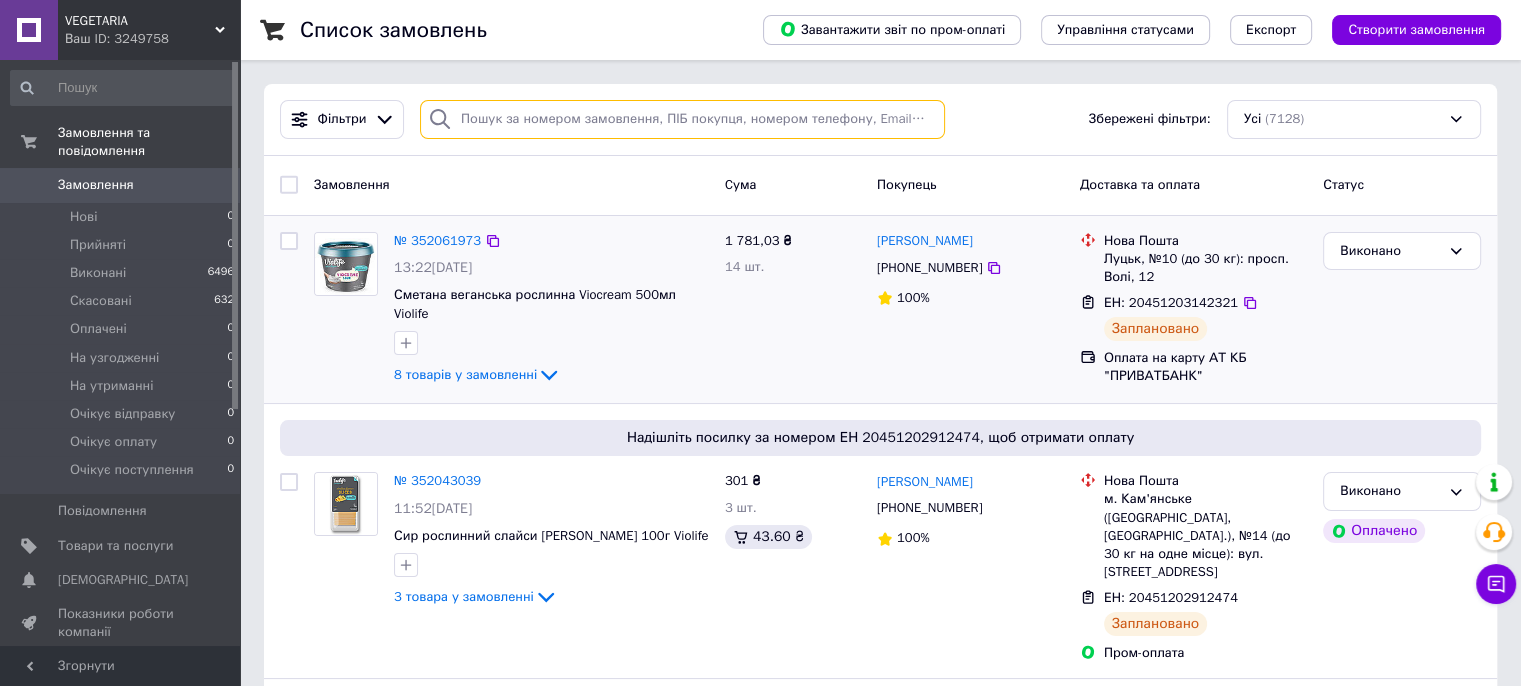 type on "[PERSON_NAME]" 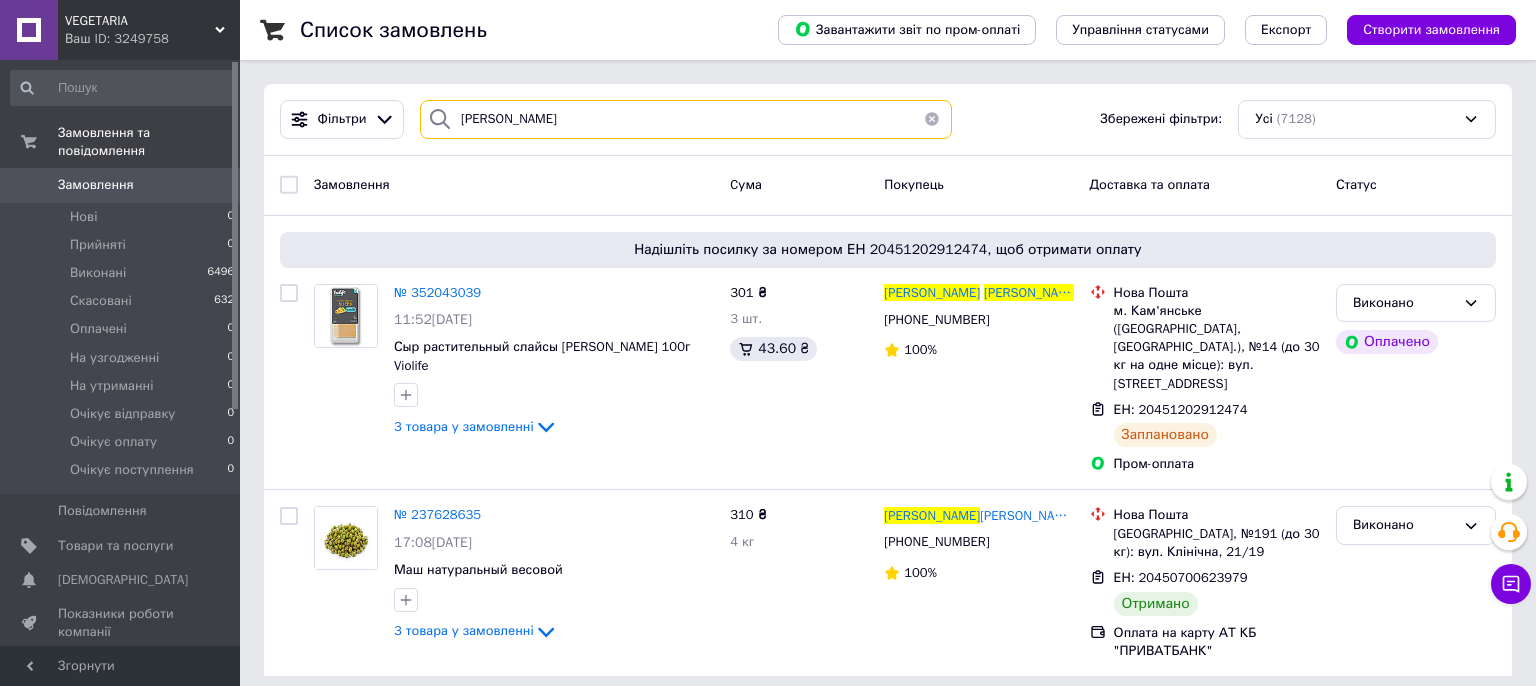 drag, startPoint x: 582, startPoint y: 117, endPoint x: 434, endPoint y: 120, distance: 148.0304 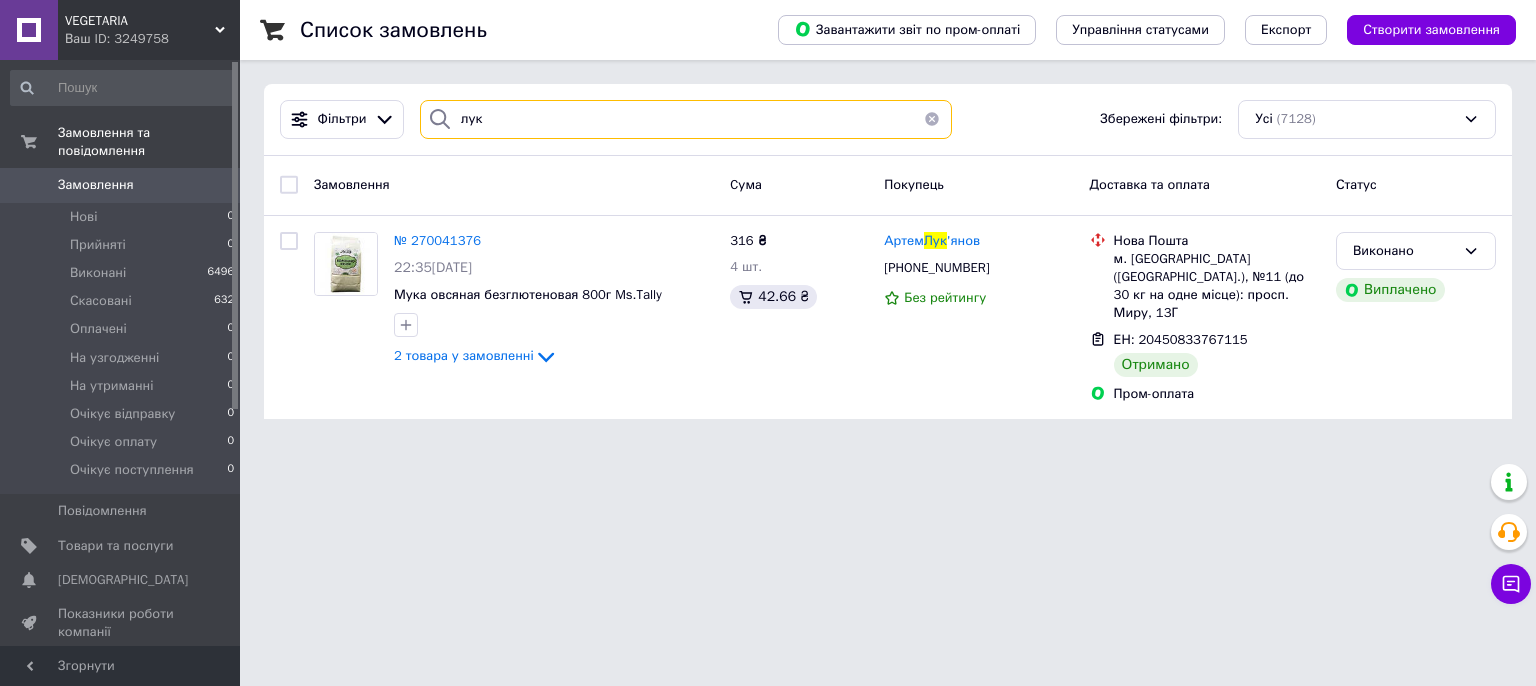 click on "лук" at bounding box center [686, 119] 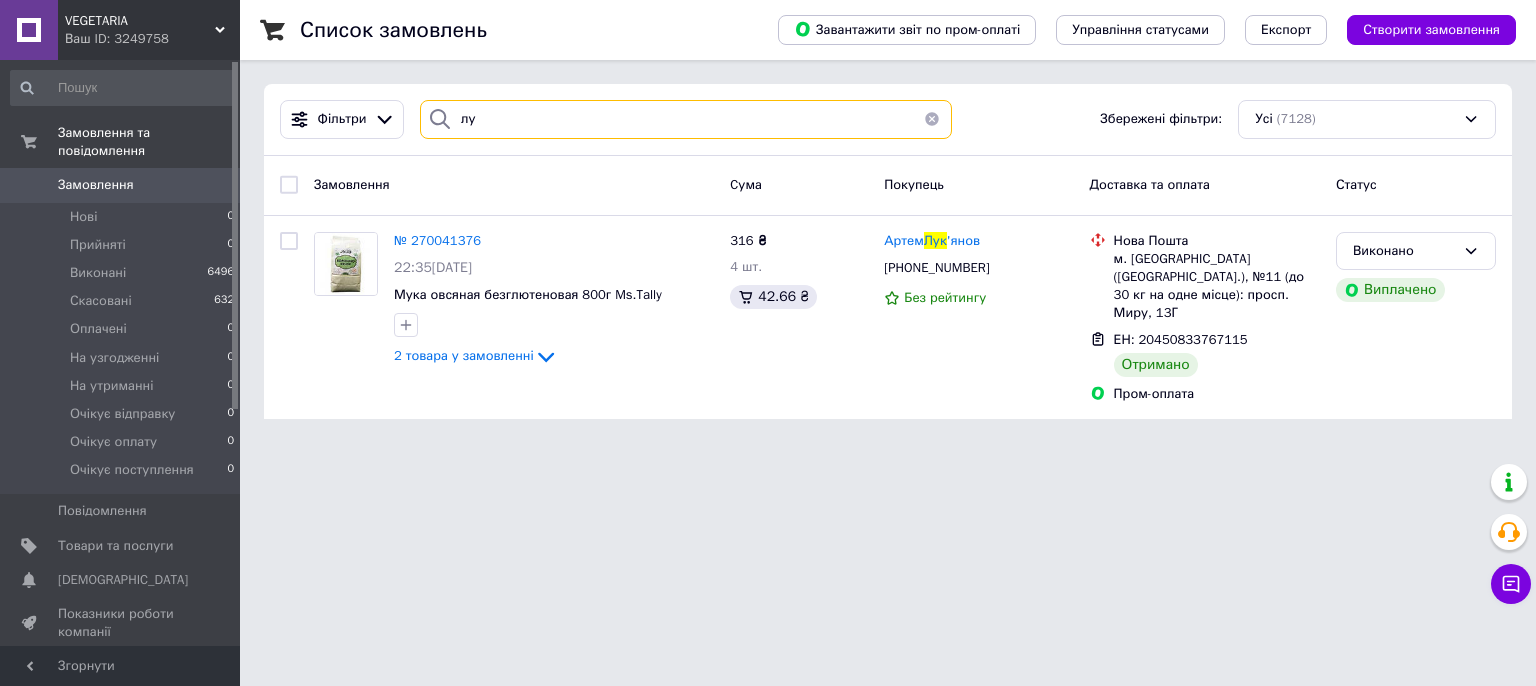 type on "л" 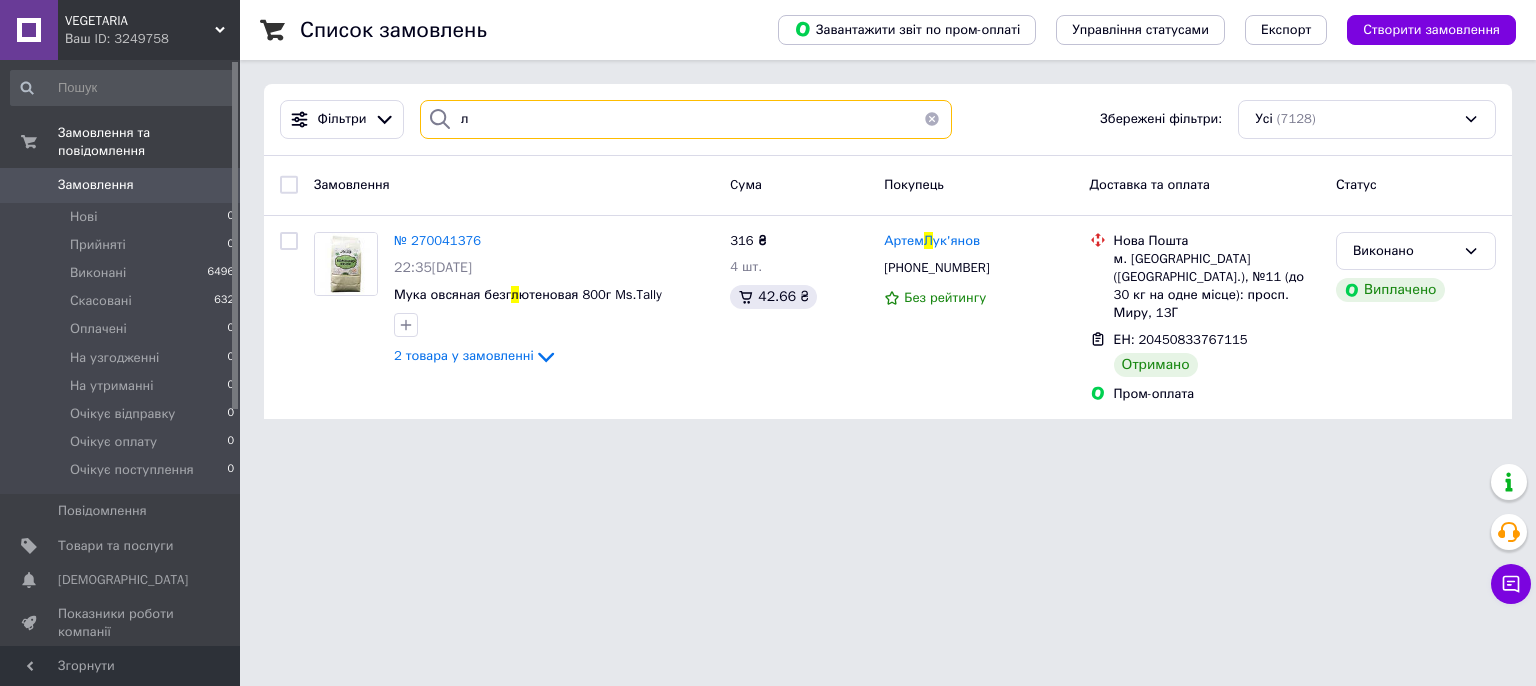 type 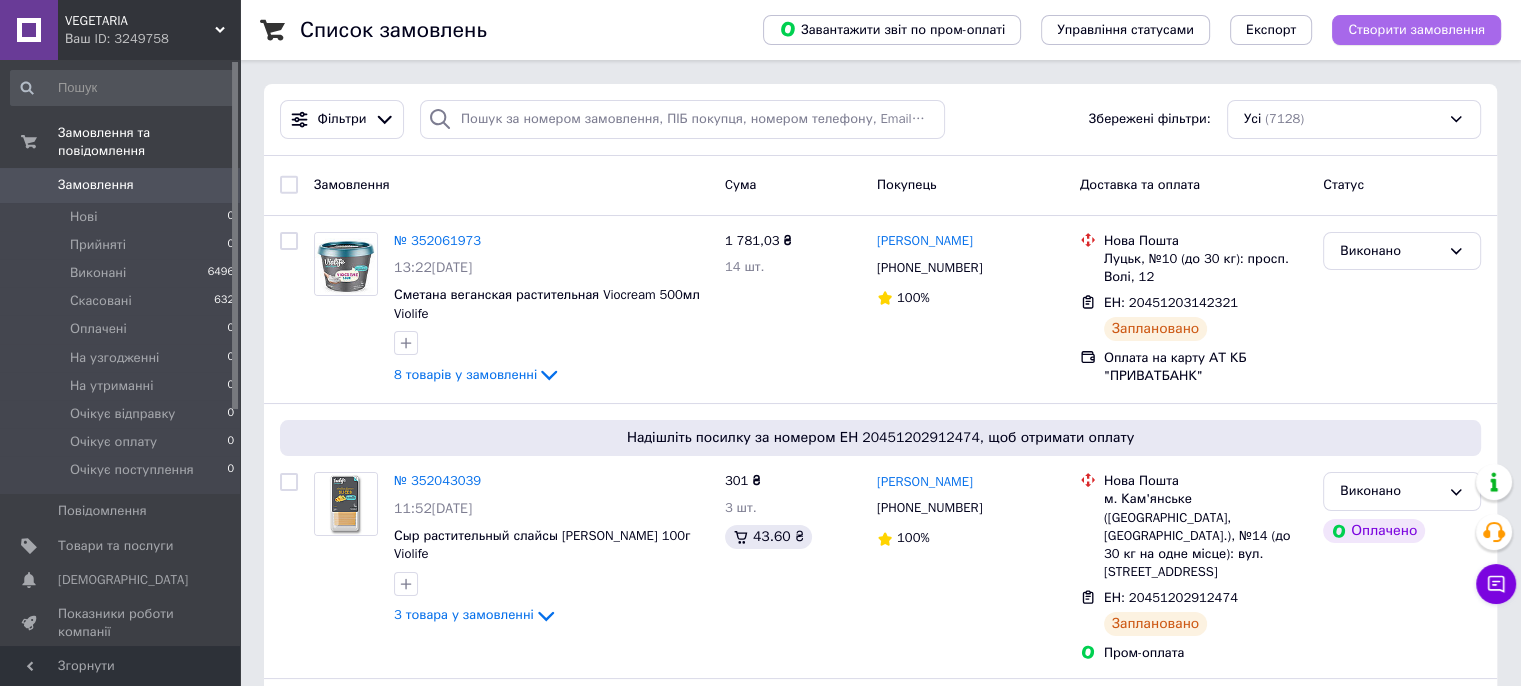 click on "Створити замовлення" at bounding box center (1416, 30) 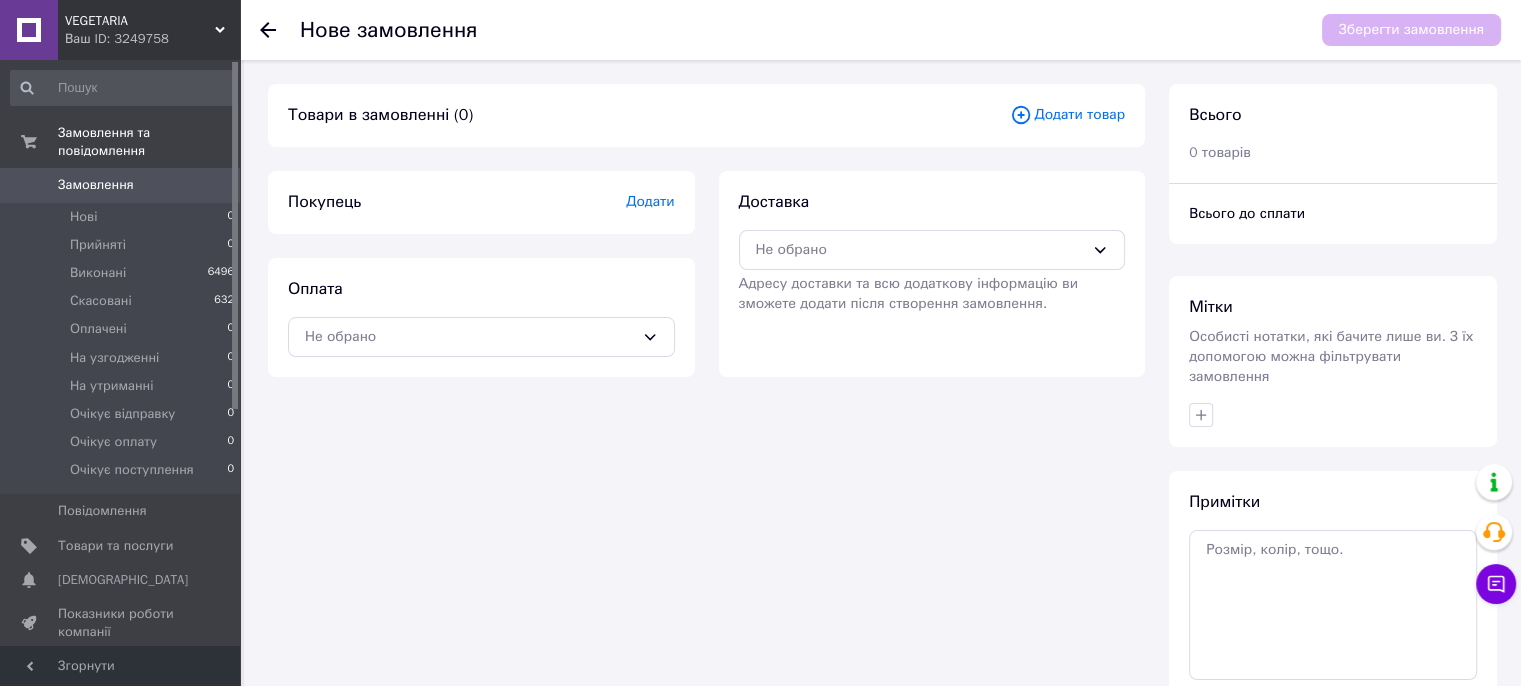 click on "Додати" at bounding box center (650, 201) 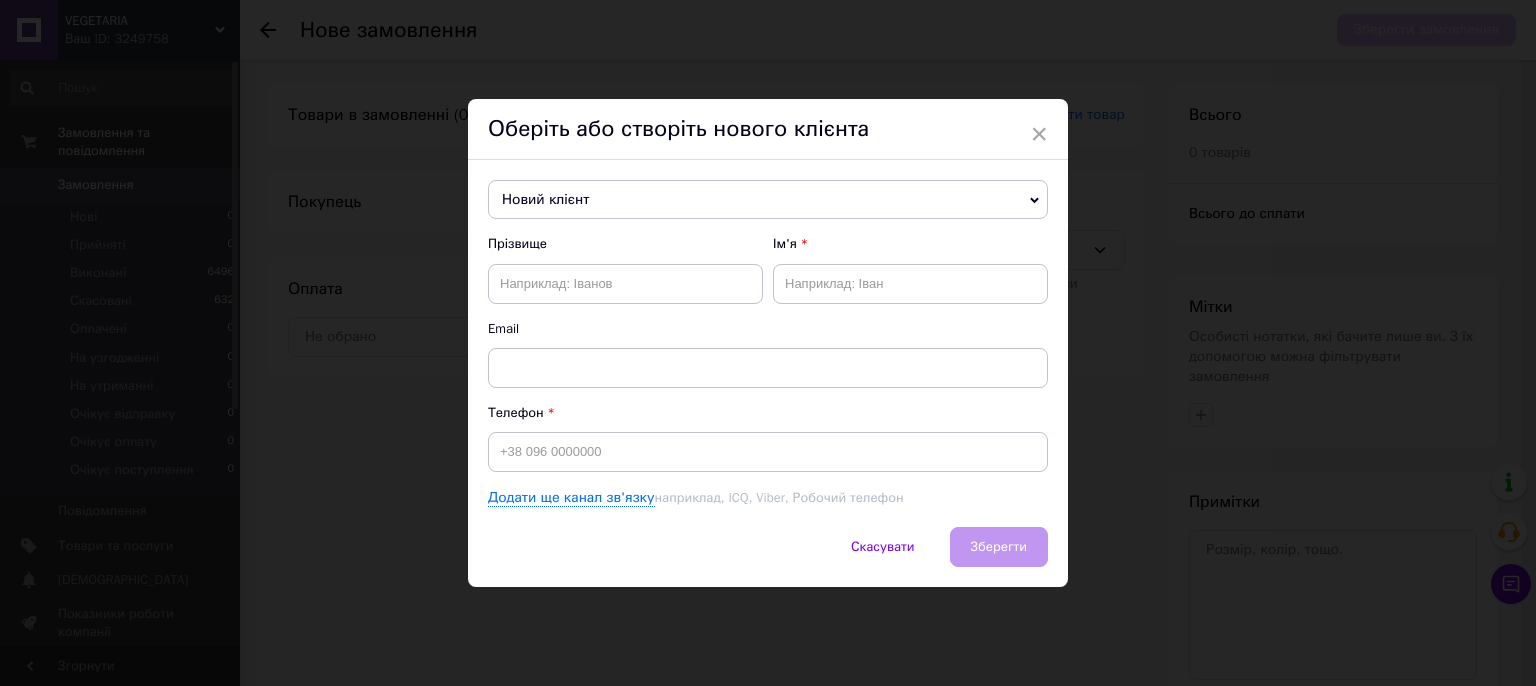 click on "Новий клієнт" at bounding box center [768, 200] 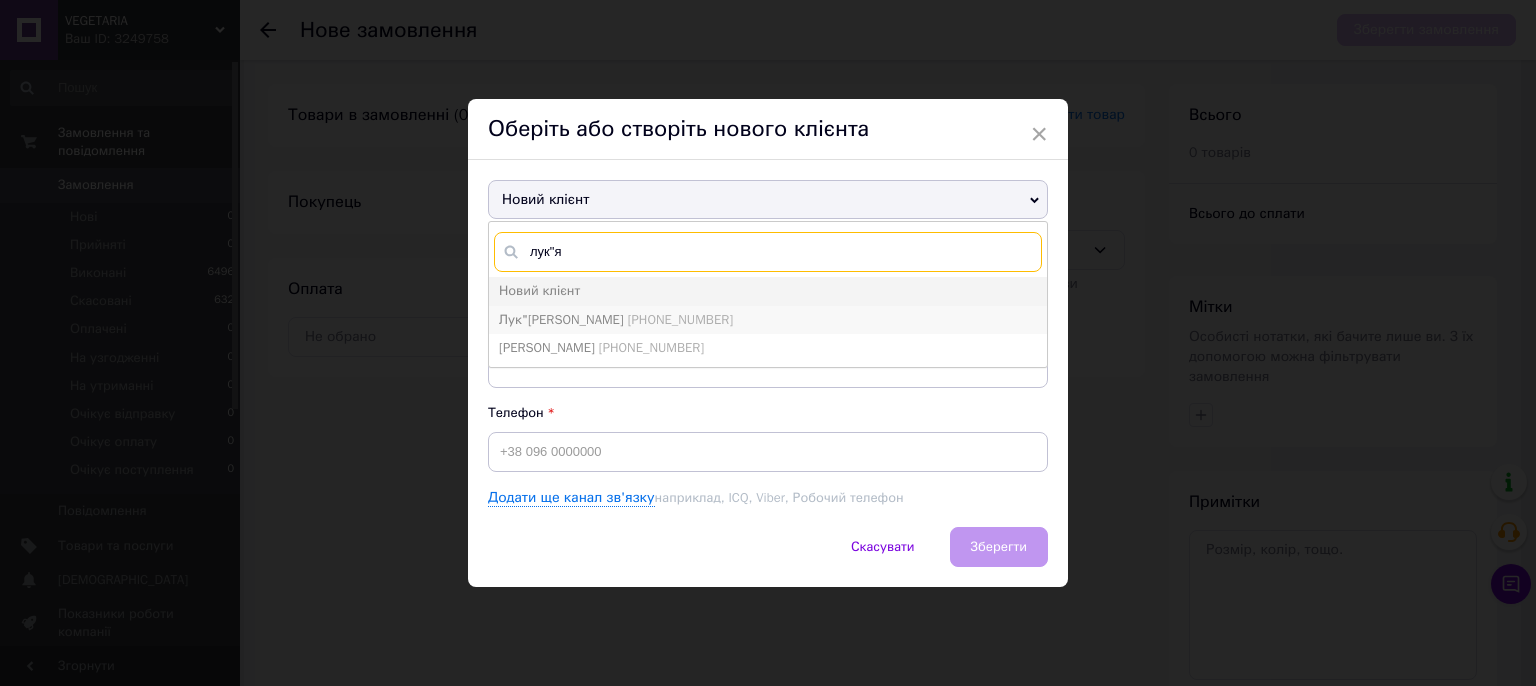 type on "лук"я" 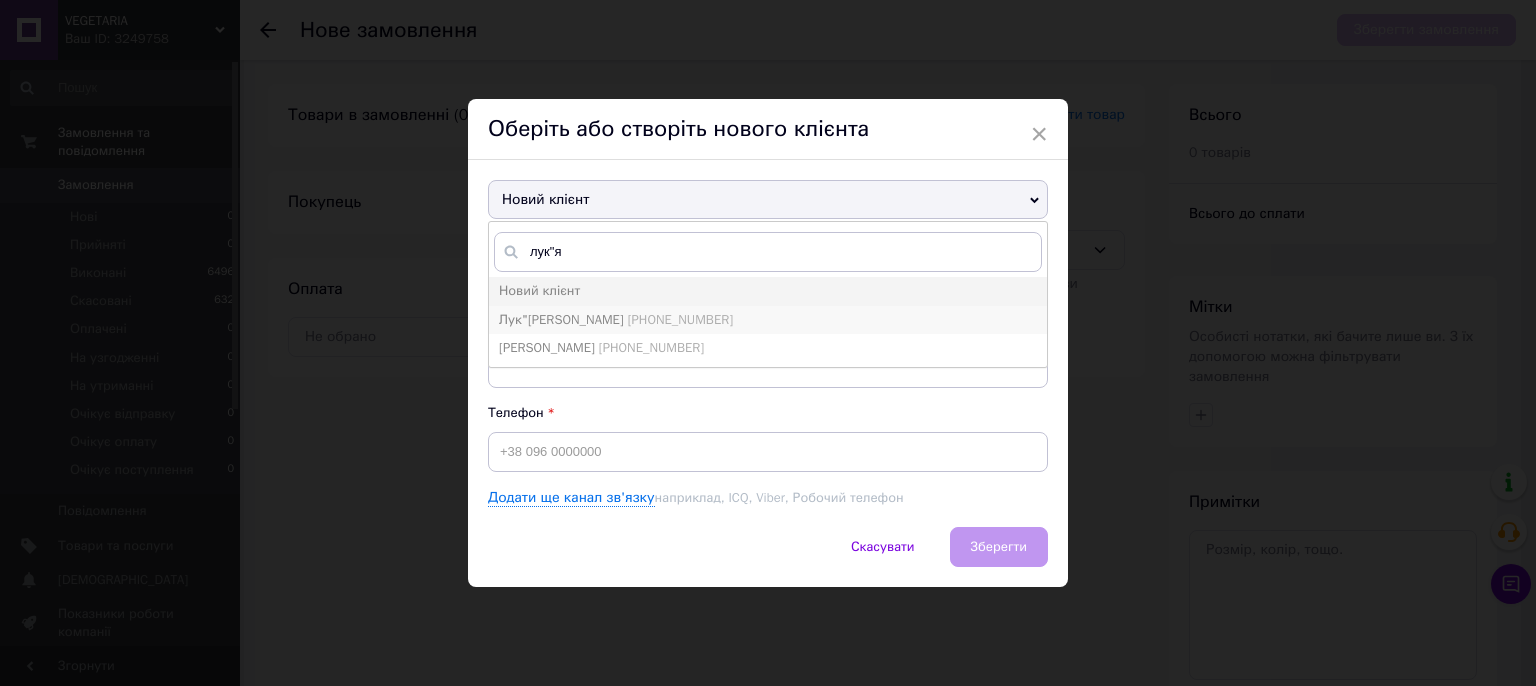 click on "Лук"[PERSON_NAME]" at bounding box center [561, 319] 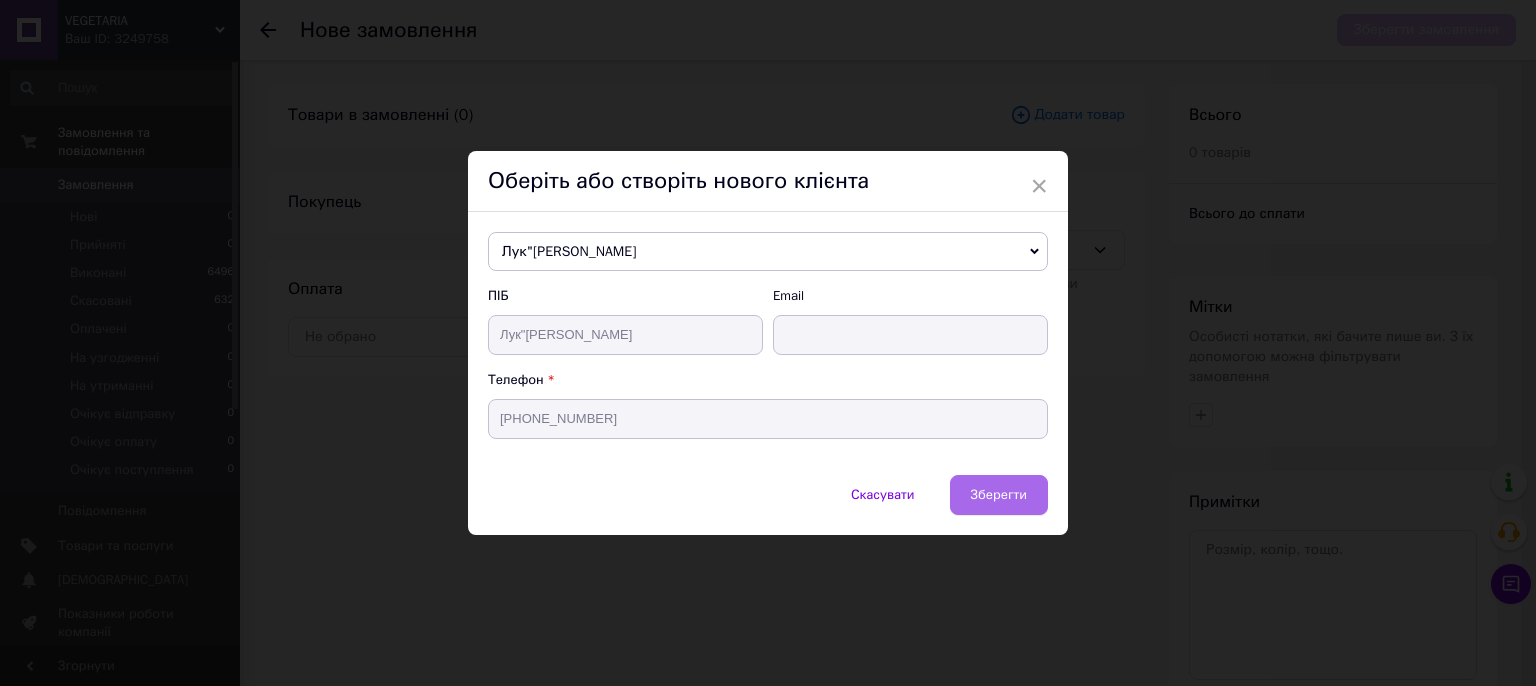 click on "Зберегти" at bounding box center (999, 494) 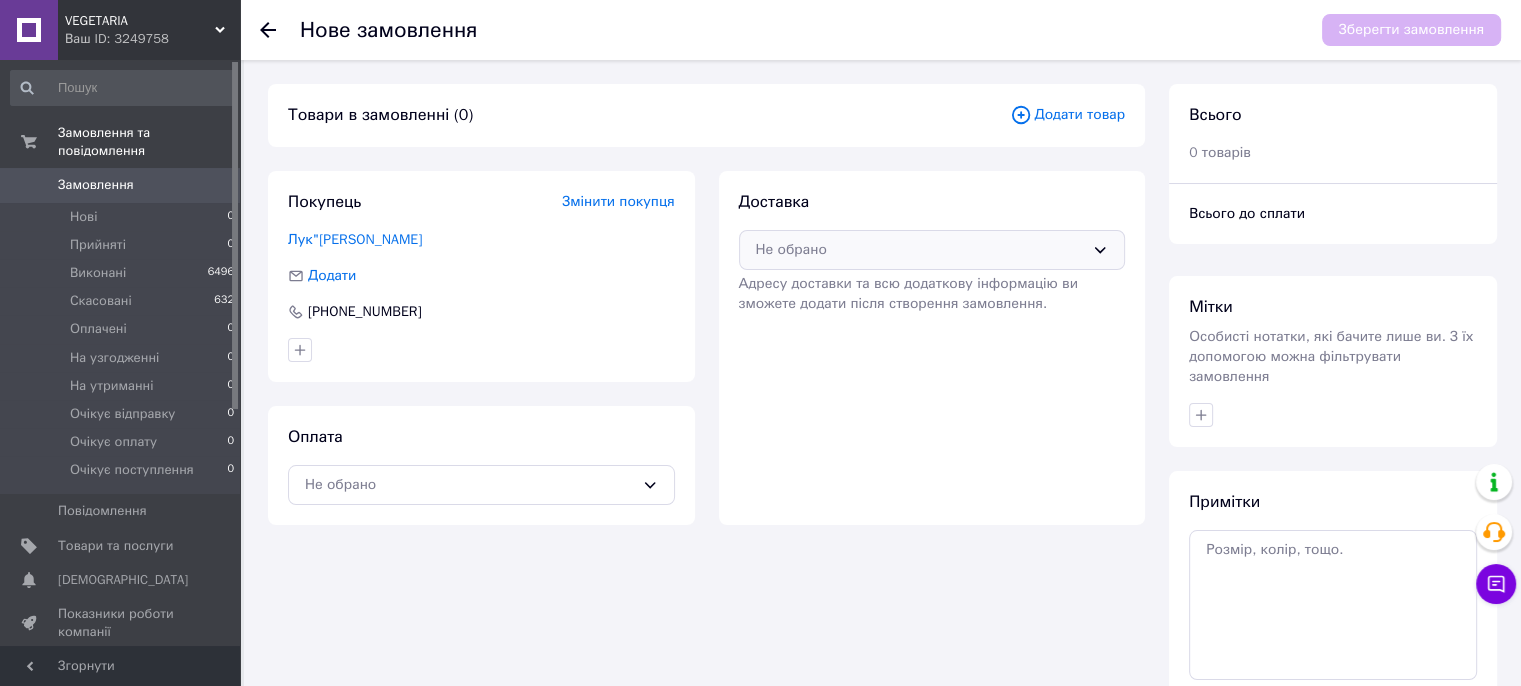 click on "Не обрано" at bounding box center [920, 250] 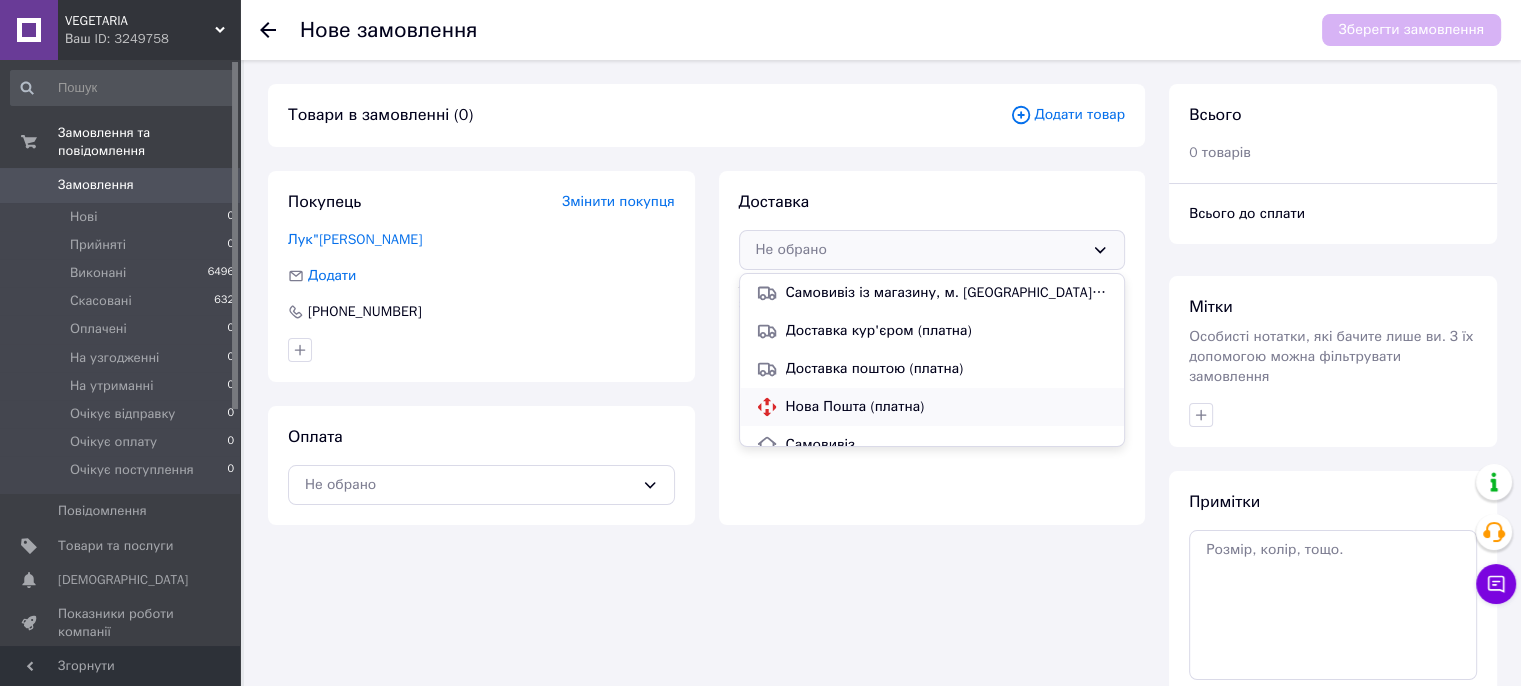 click on "Нова Пошта (платна)" at bounding box center [947, 407] 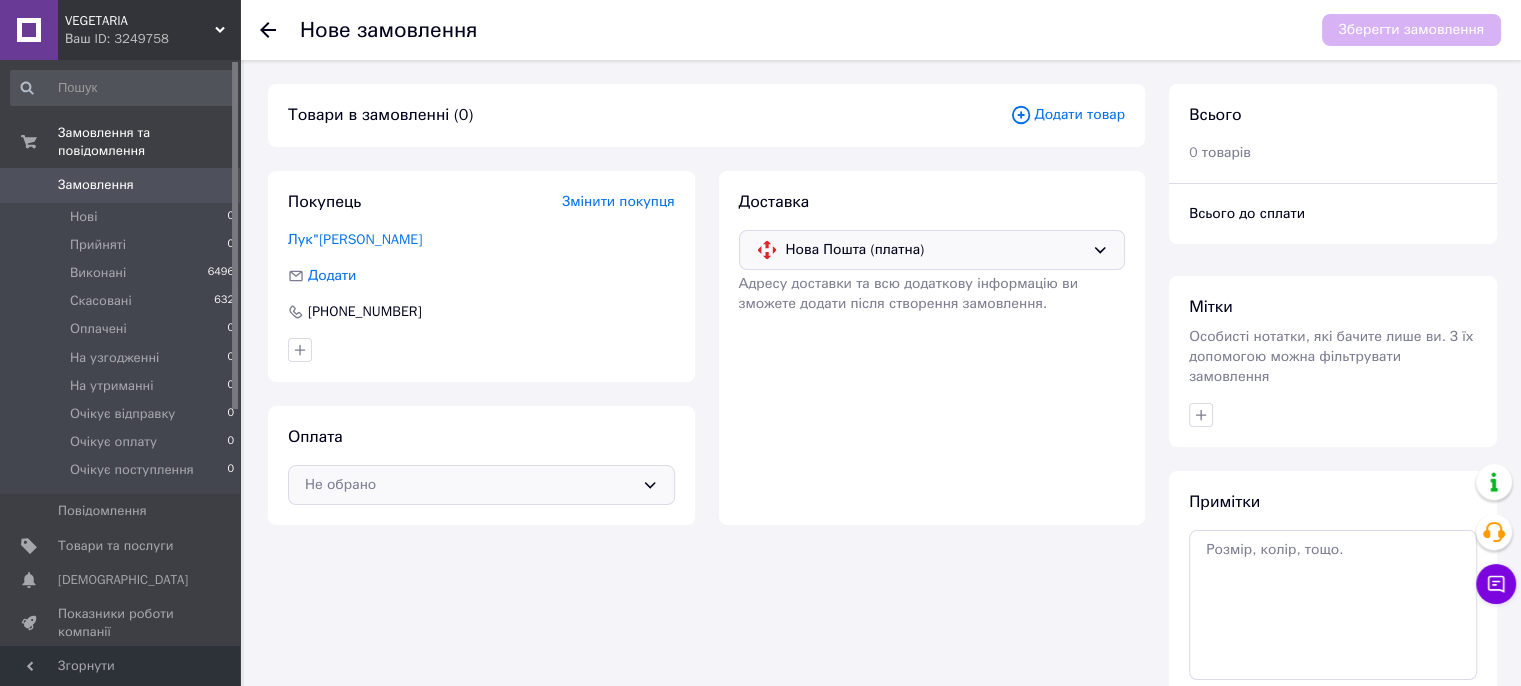 click on "Не обрано" at bounding box center (481, 485) 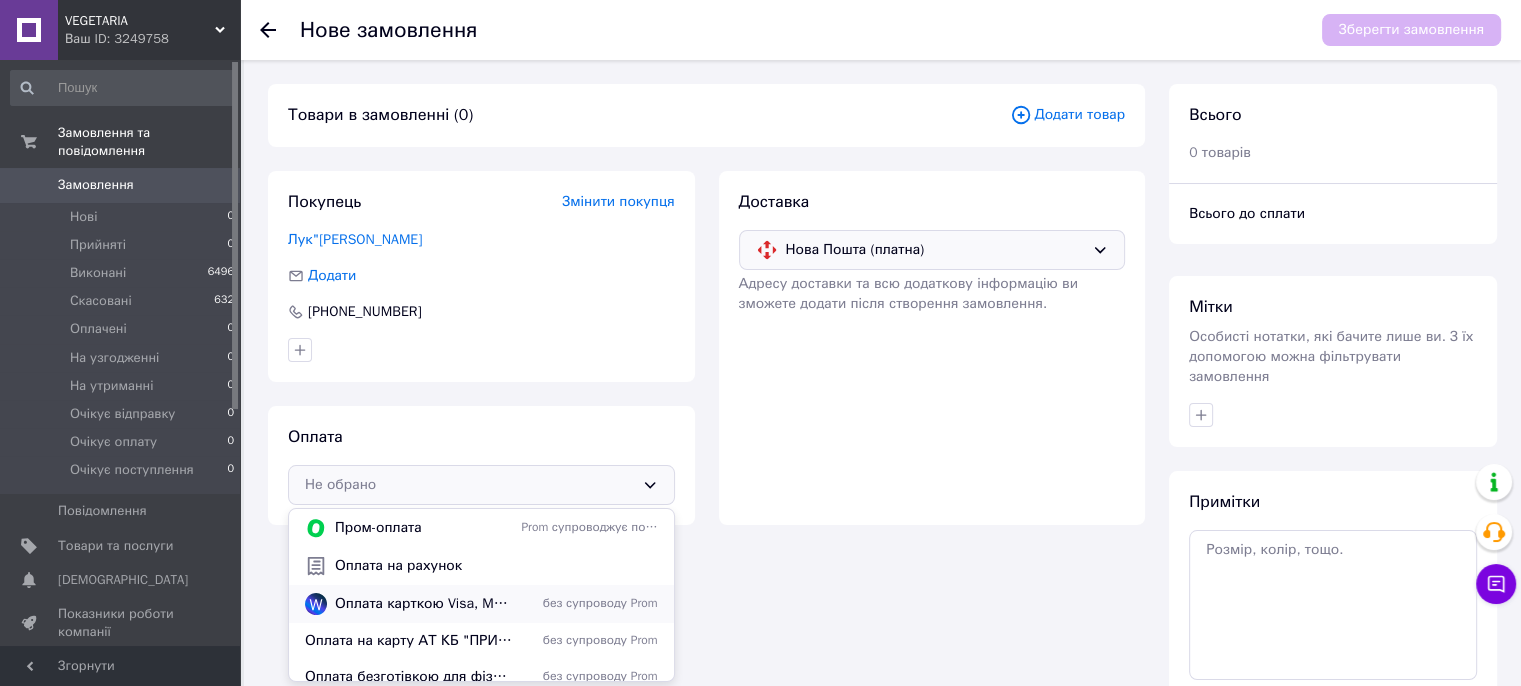 scroll, scrollTop: 13, scrollLeft: 0, axis: vertical 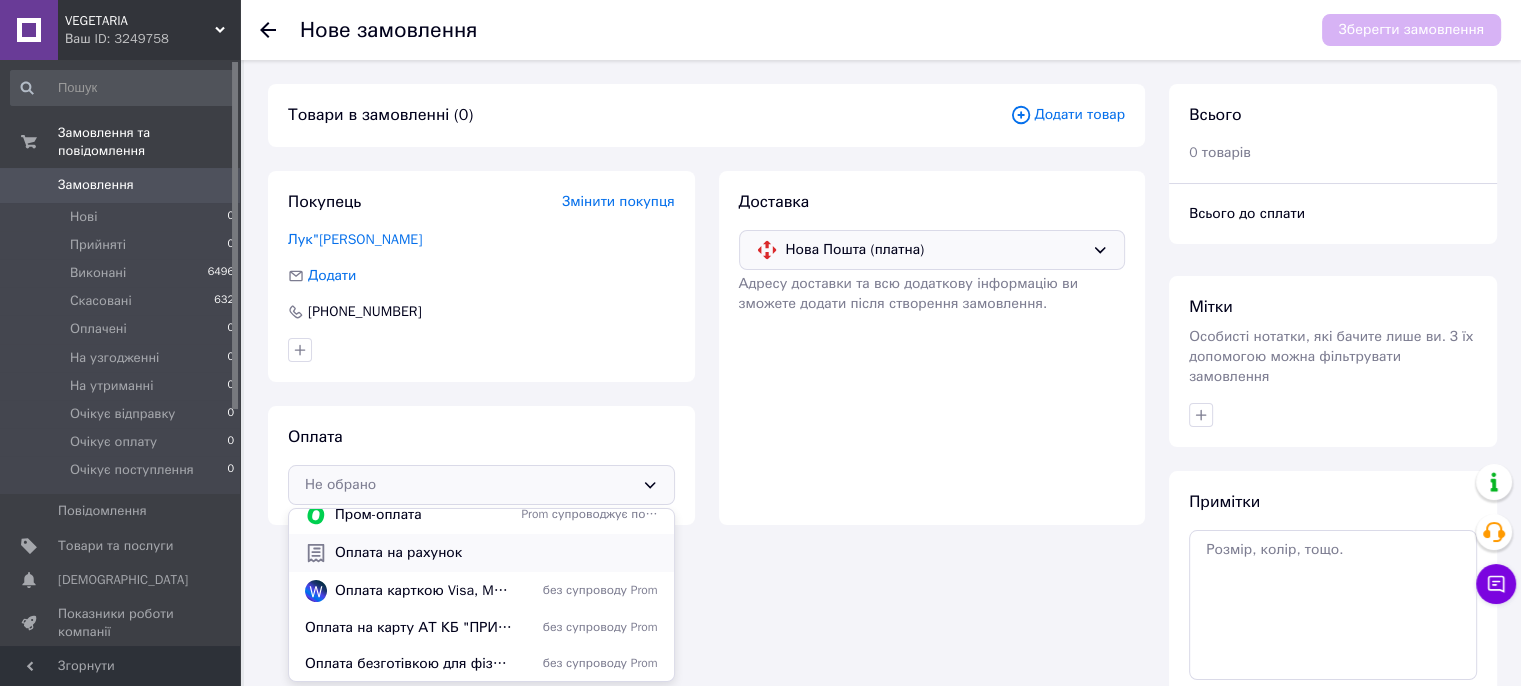 click on "Оплата на рахунок" at bounding box center (496, 553) 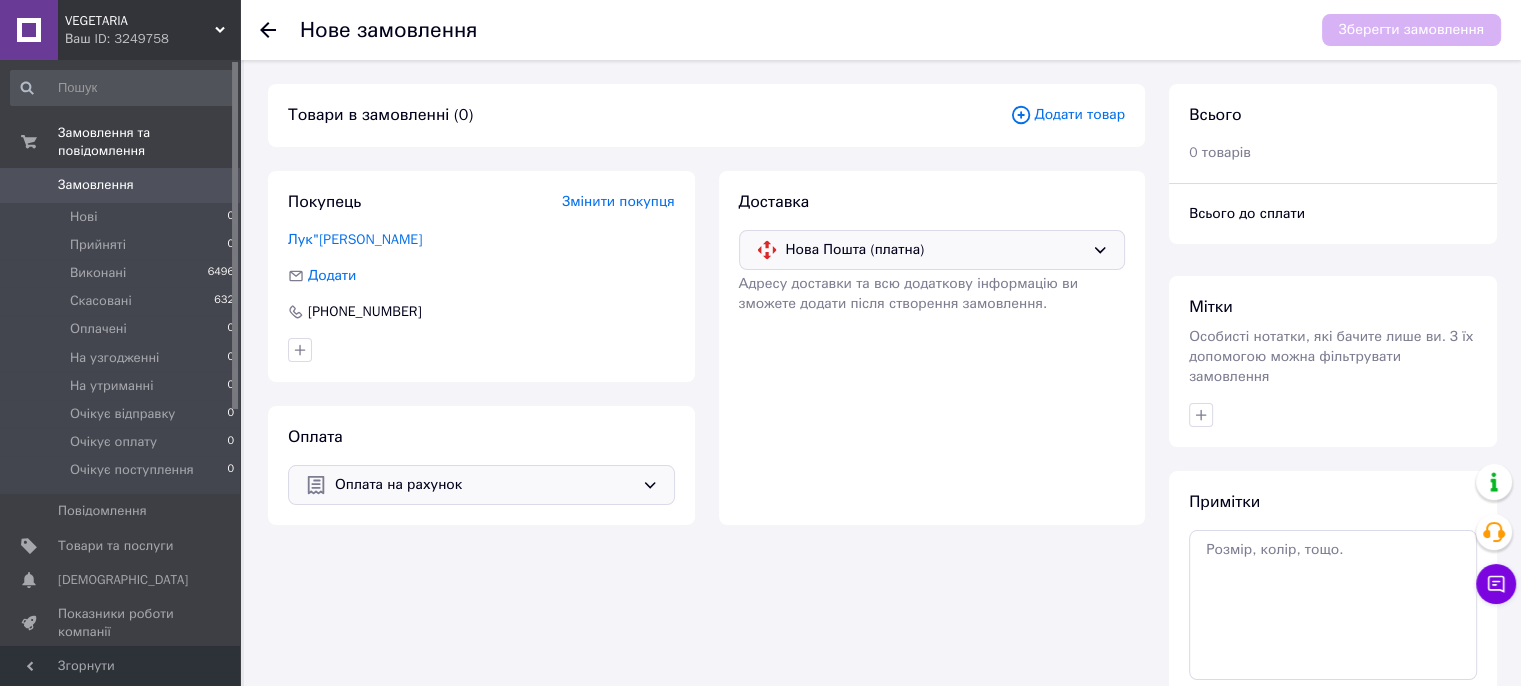 click on "Додати товар" at bounding box center (1067, 115) 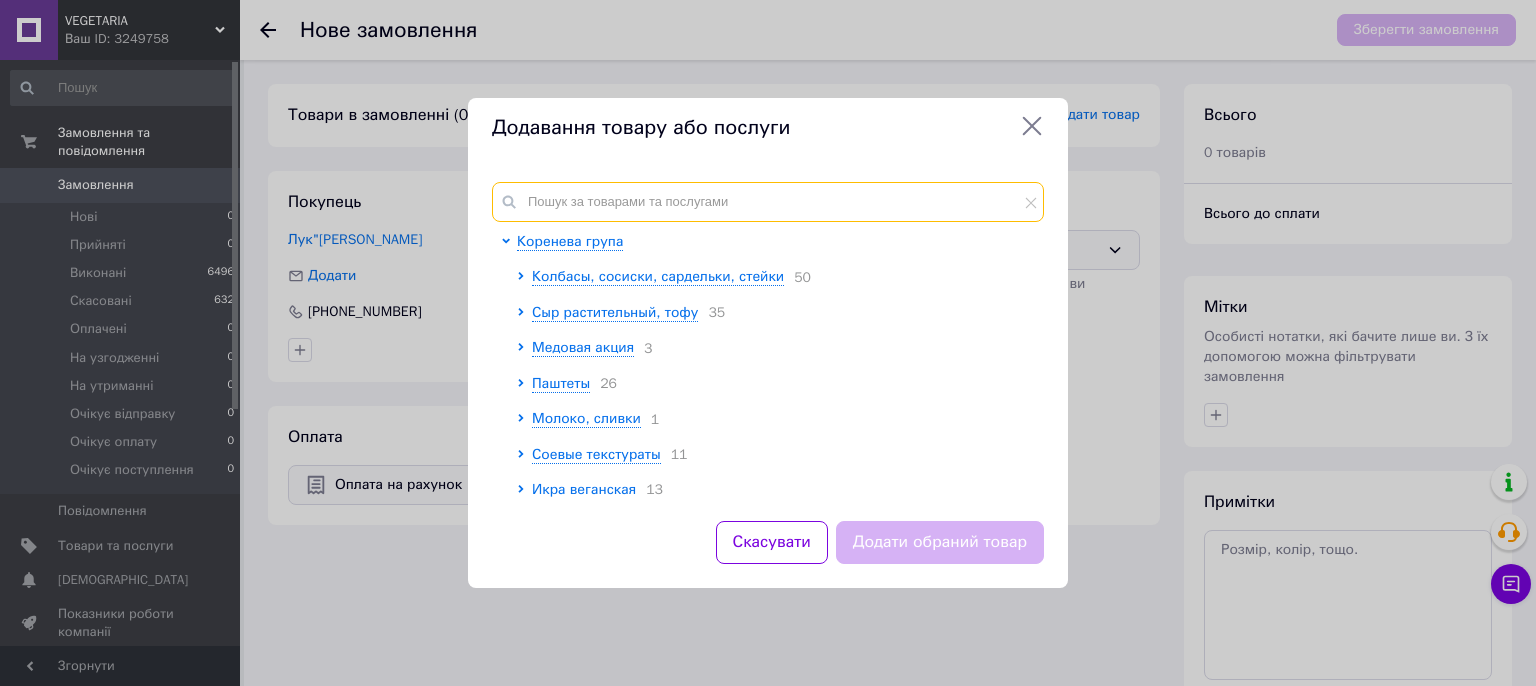 click at bounding box center [768, 202] 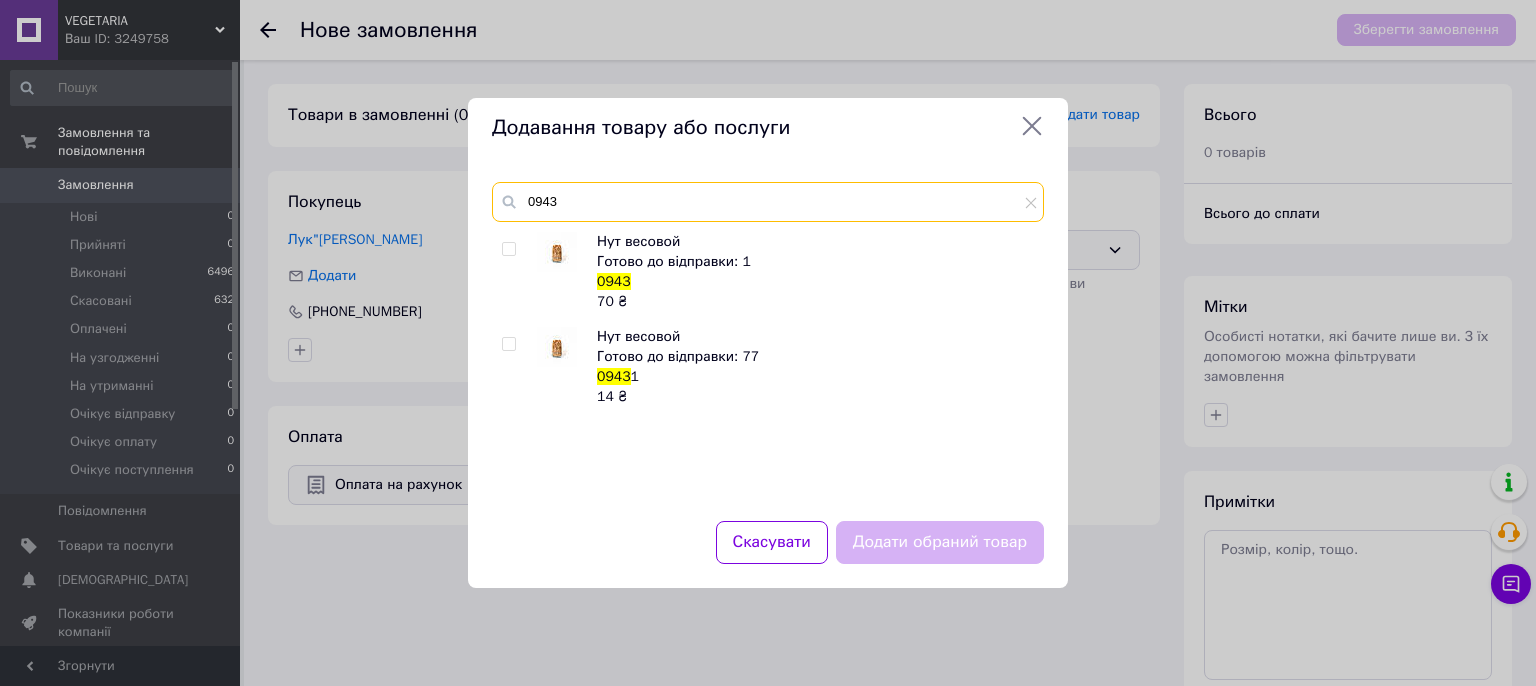 type on "0943" 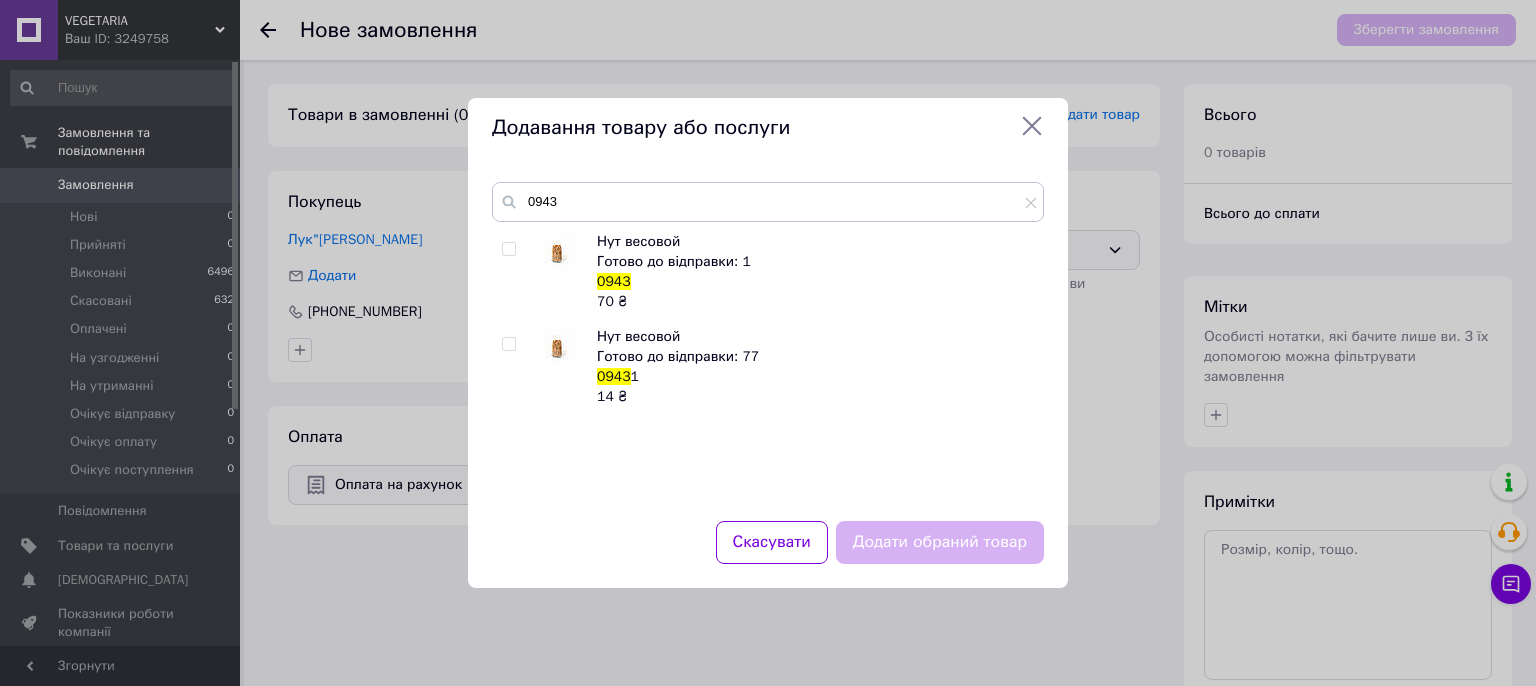 click at bounding box center [508, 249] 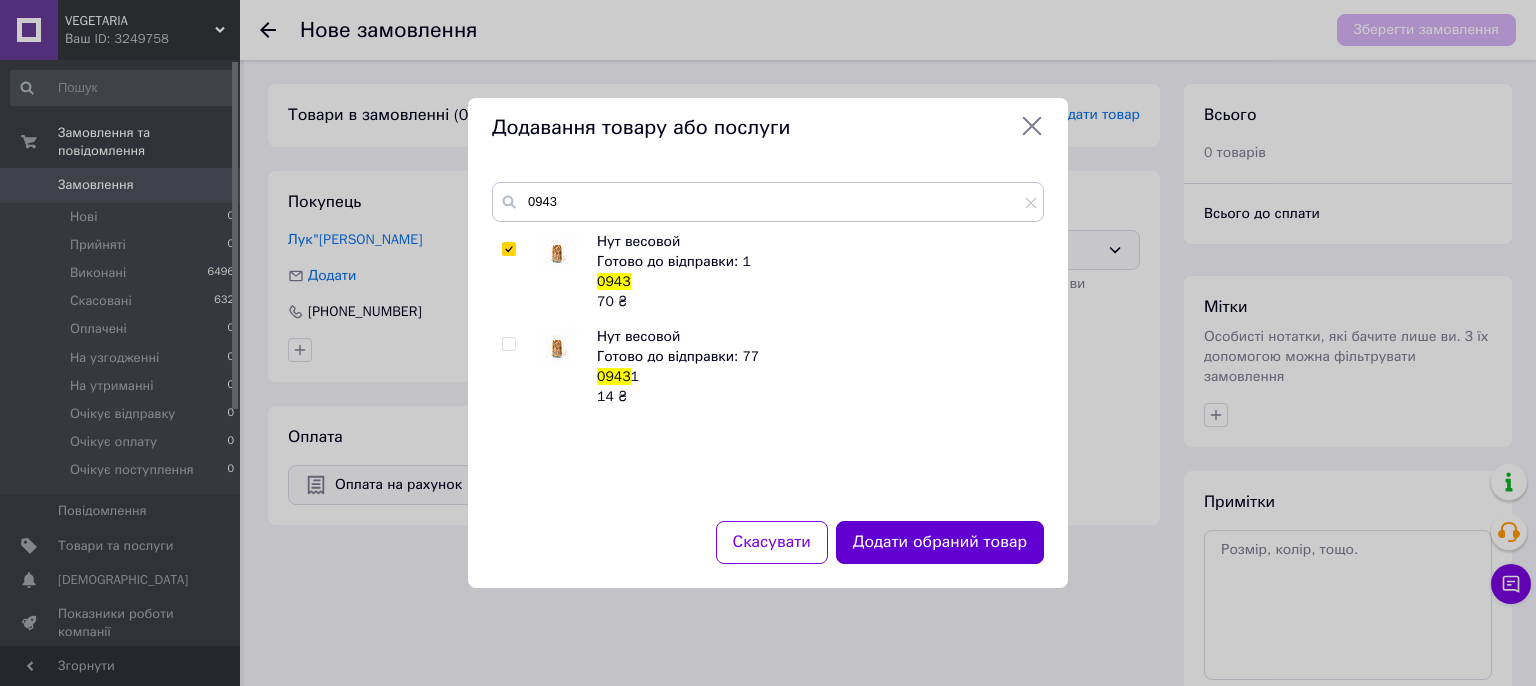 click on "Додати обраний товар" at bounding box center [940, 542] 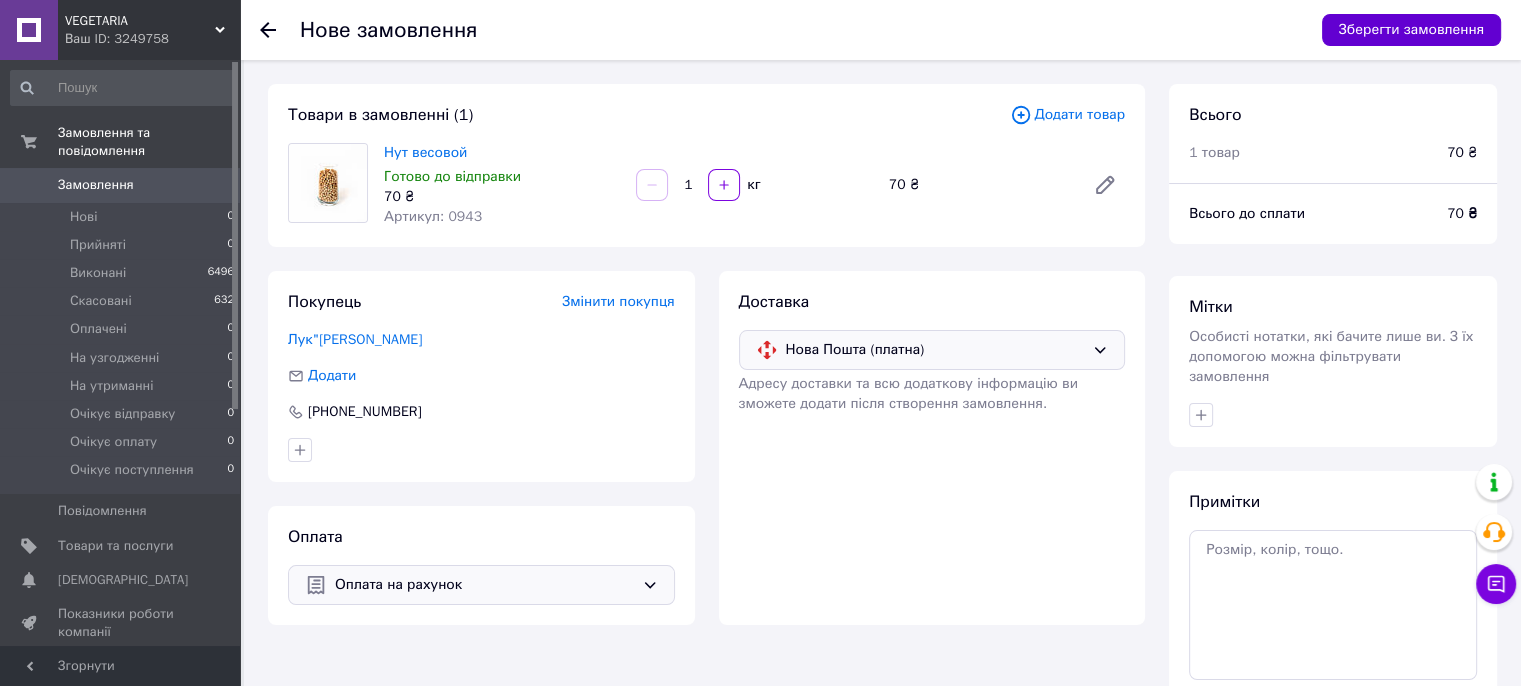 click on "Зберегти замовлення" at bounding box center [1411, 30] 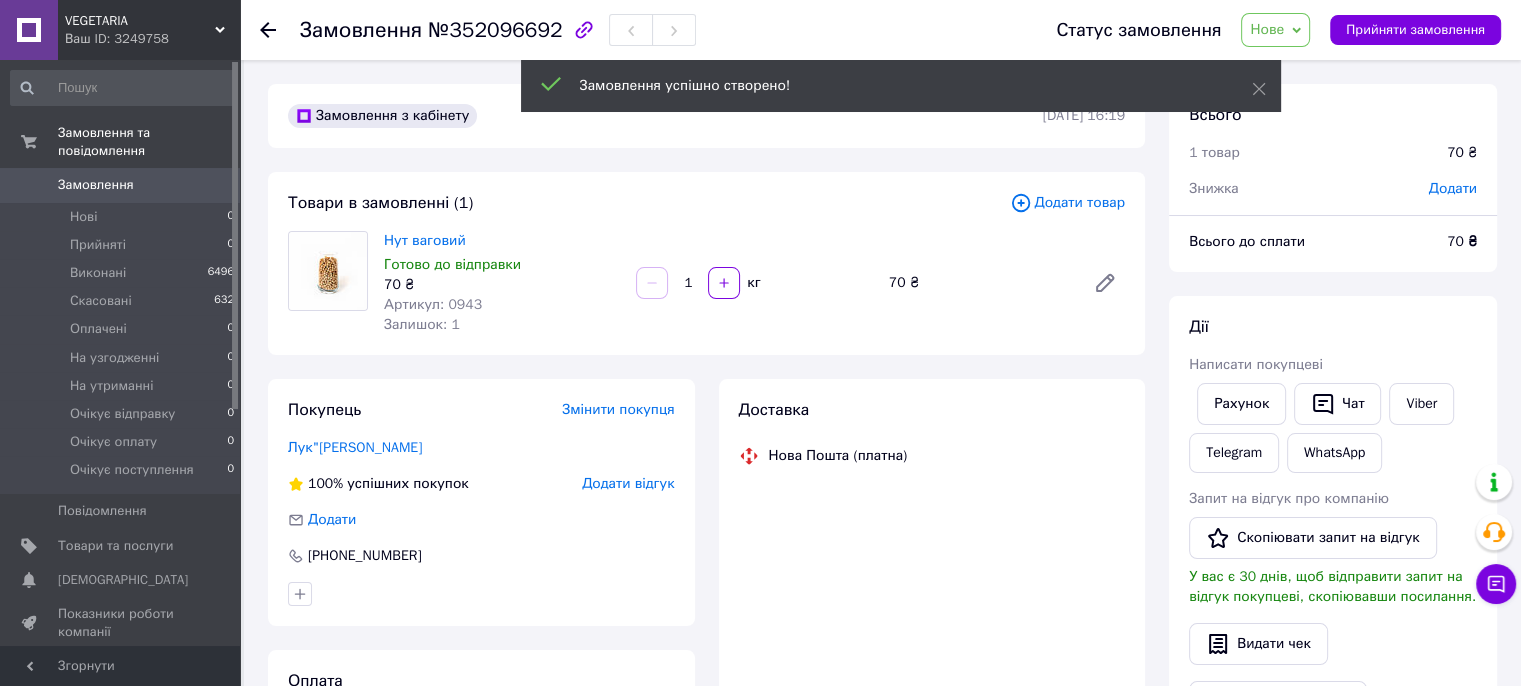 click on "Замовлення" at bounding box center [96, 185] 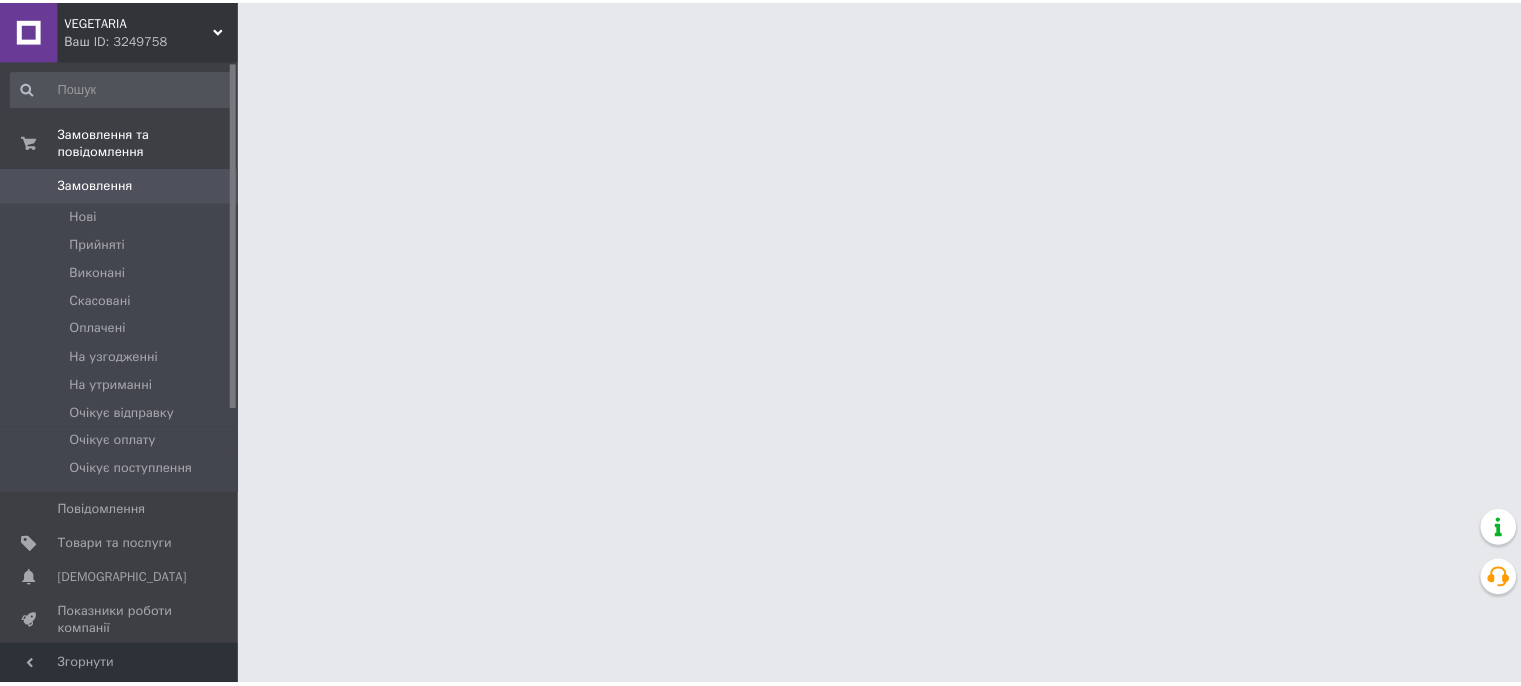 scroll, scrollTop: 0, scrollLeft: 0, axis: both 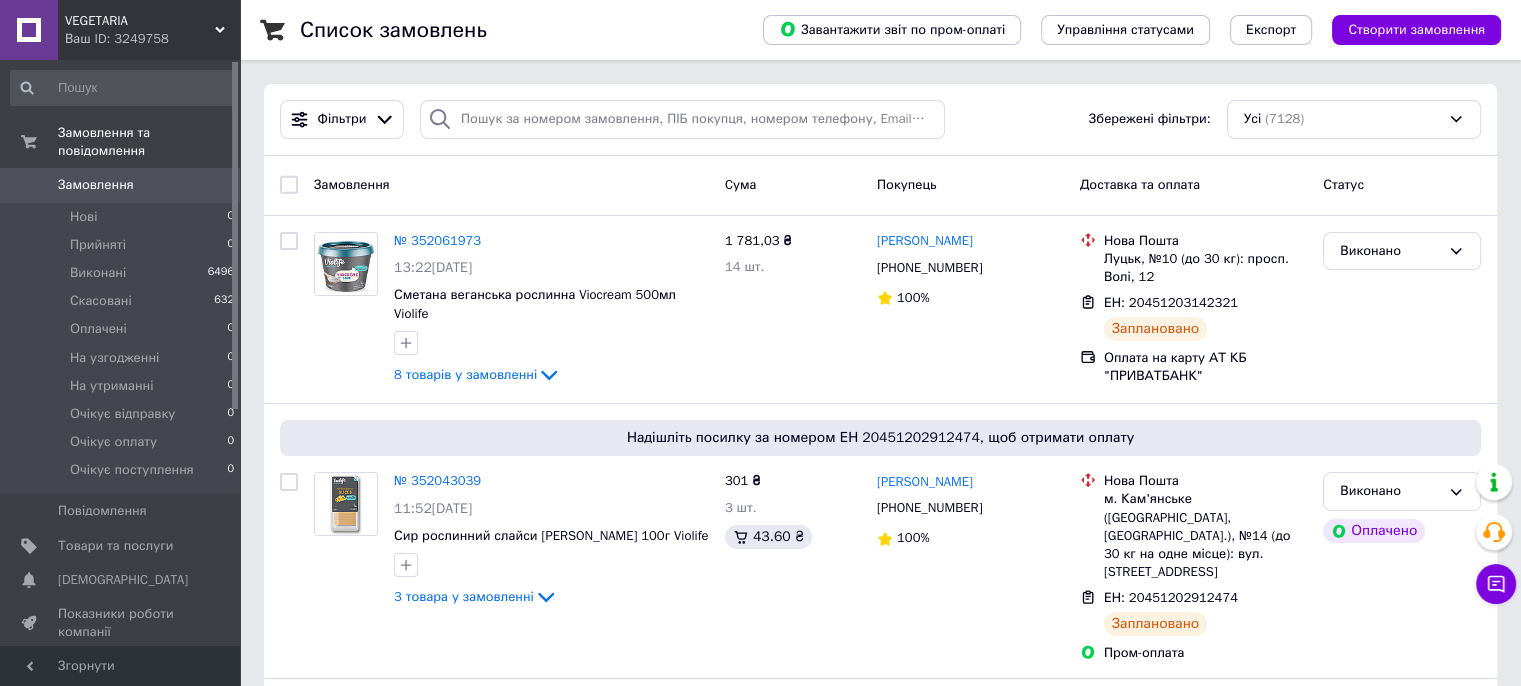 click on "Замовлення" at bounding box center (96, 185) 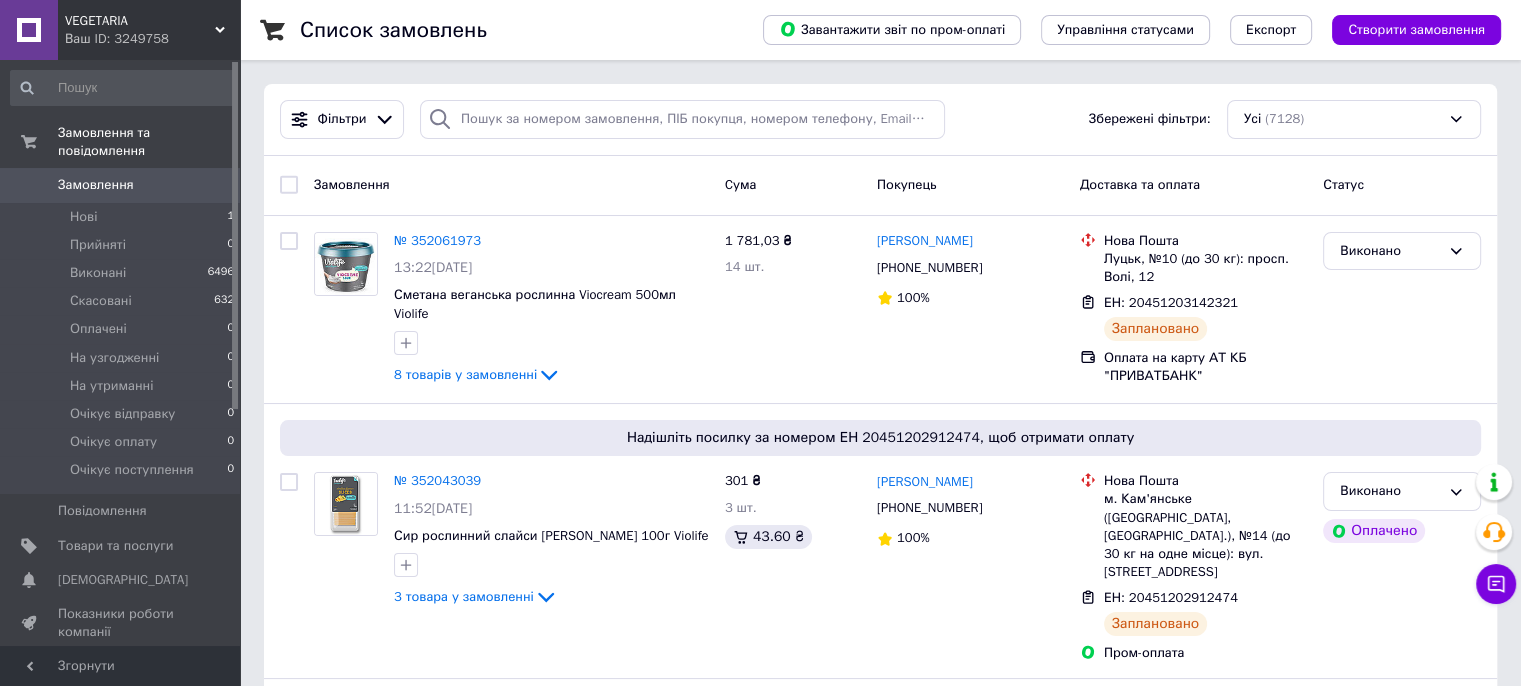 click on "Замовлення" at bounding box center [96, 185] 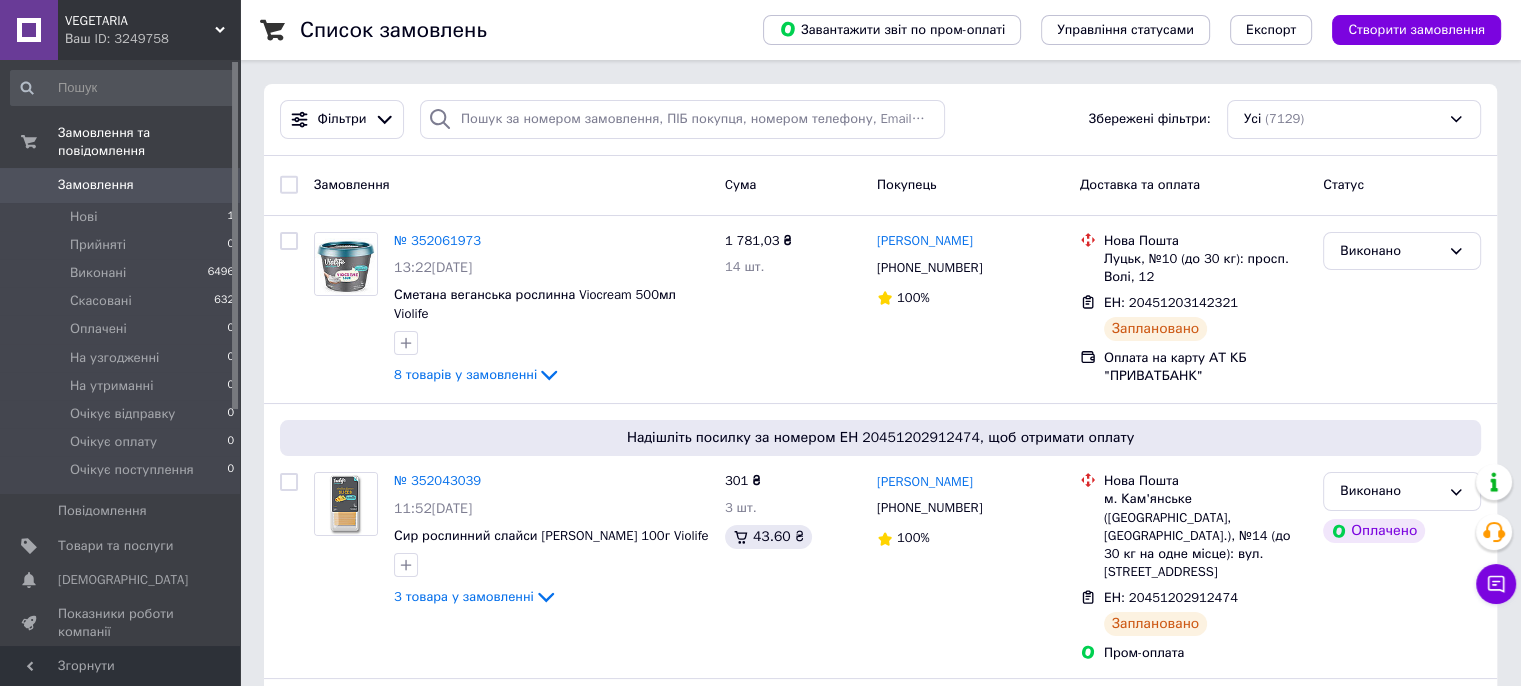 click on "Замовлення" at bounding box center [96, 185] 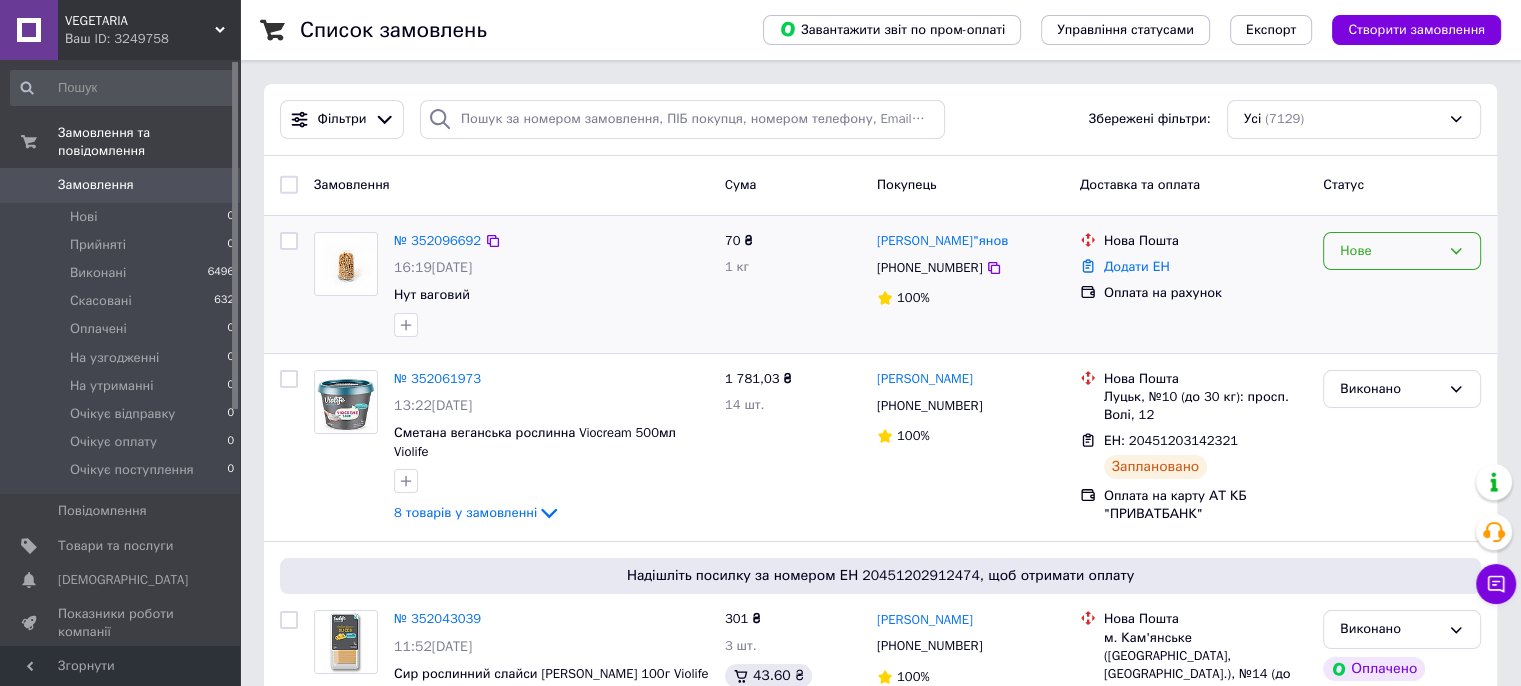 click on "Нове" at bounding box center [1402, 251] 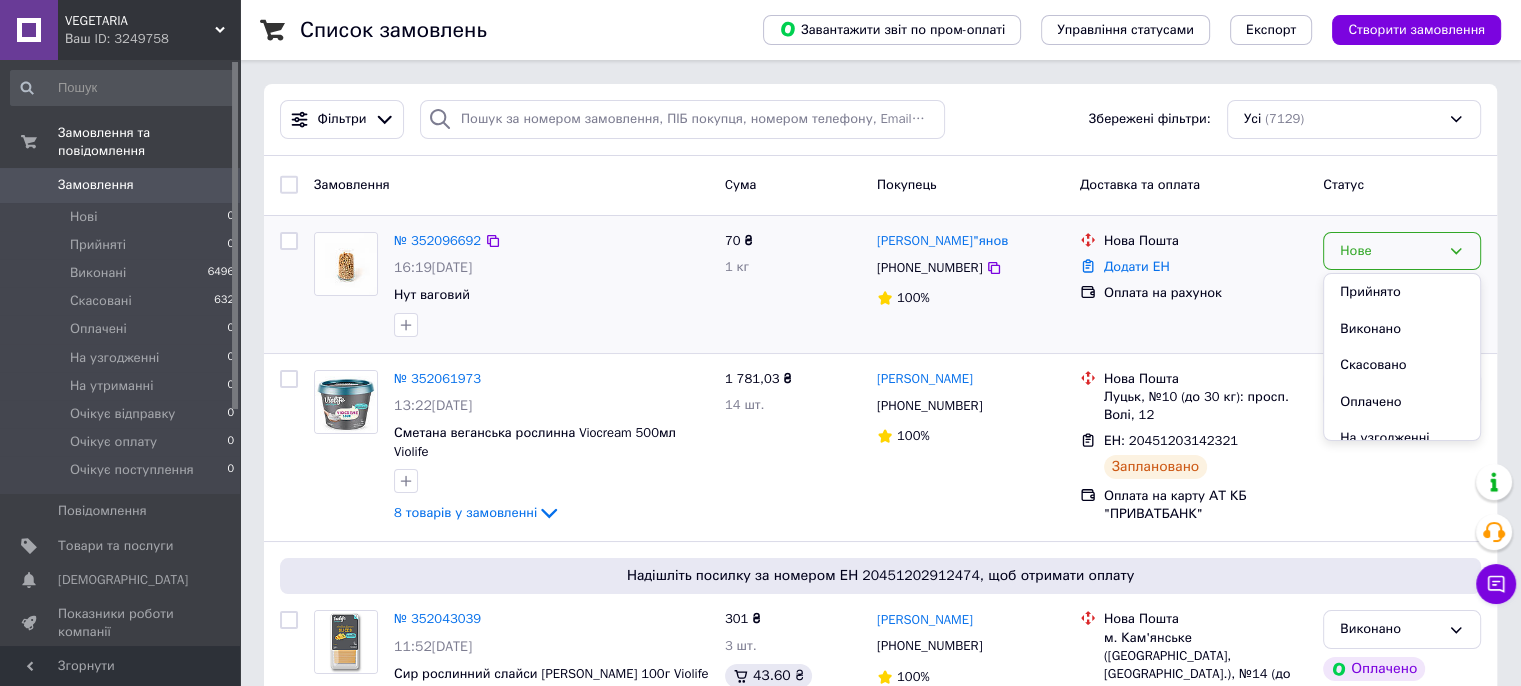 click 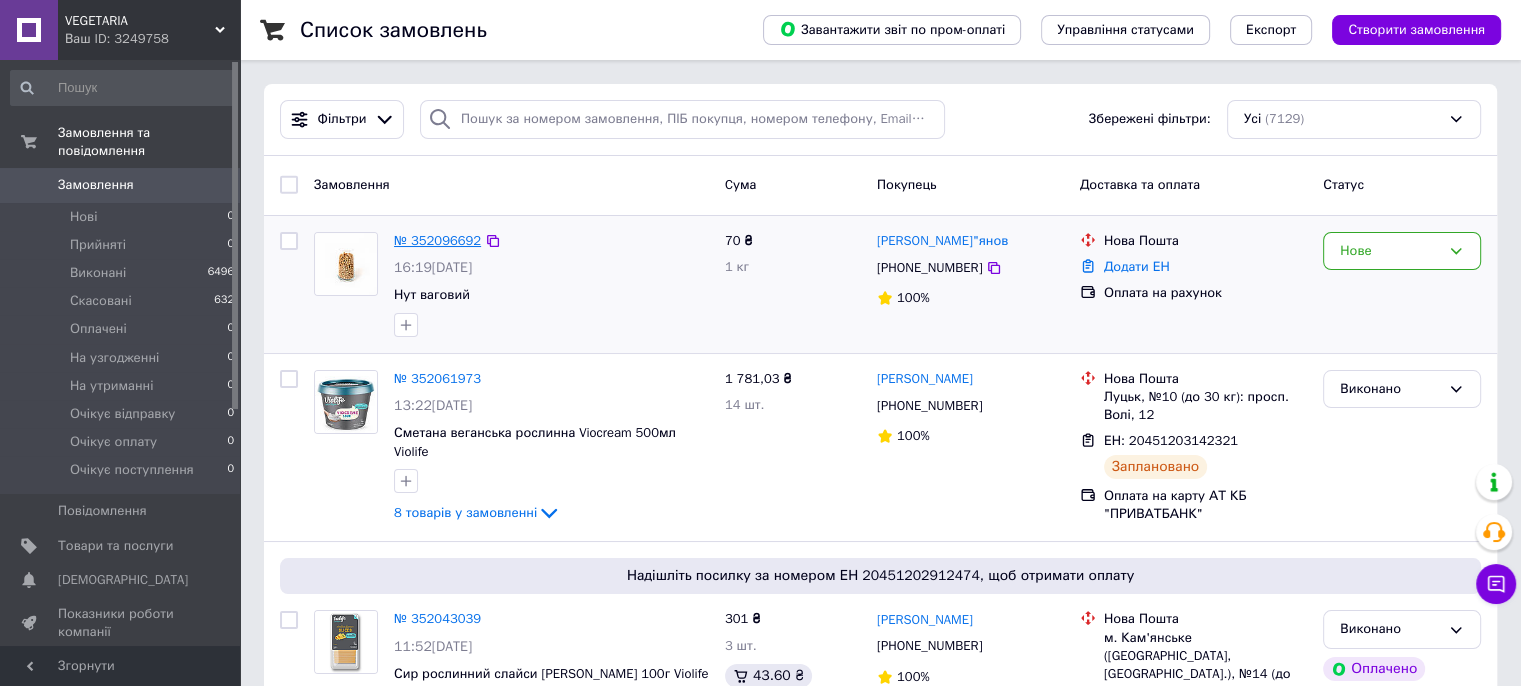 click on "№ 352096692" at bounding box center [437, 240] 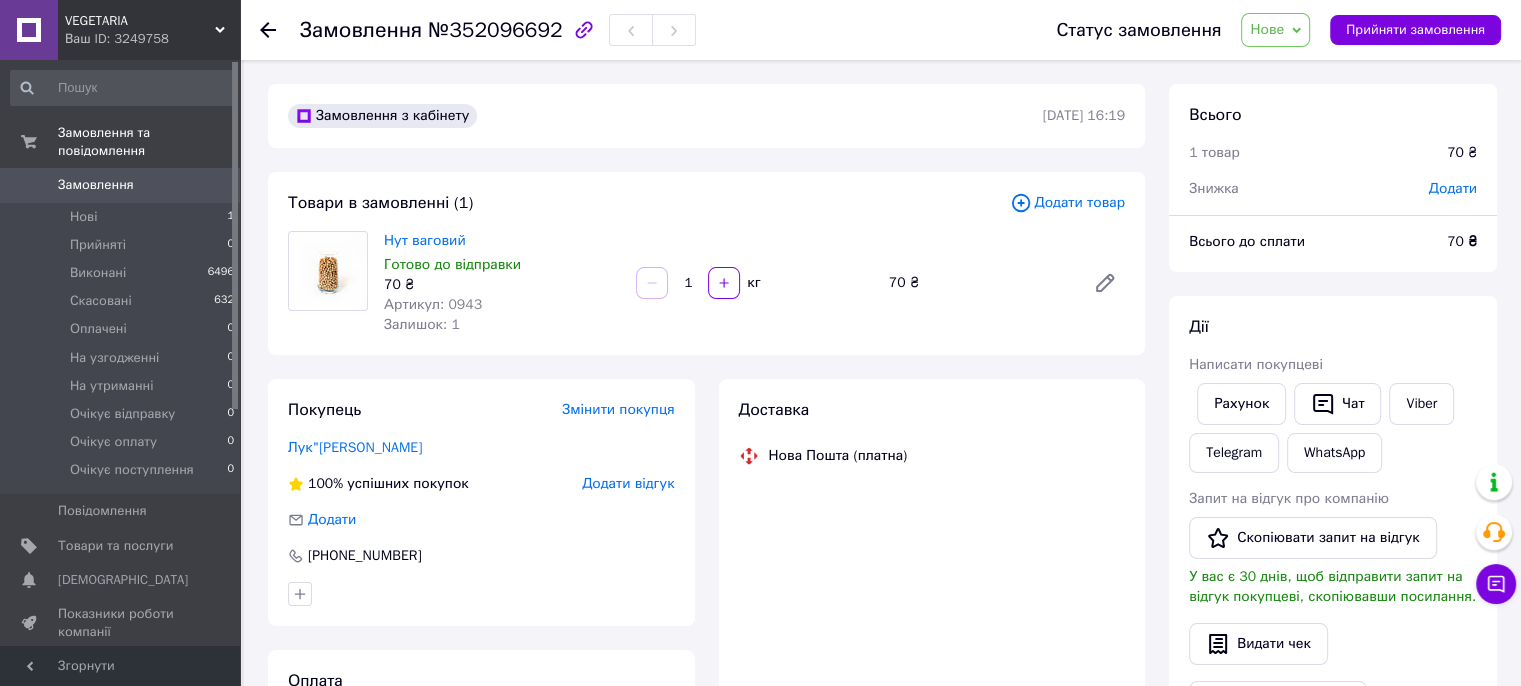 scroll, scrollTop: 100, scrollLeft: 0, axis: vertical 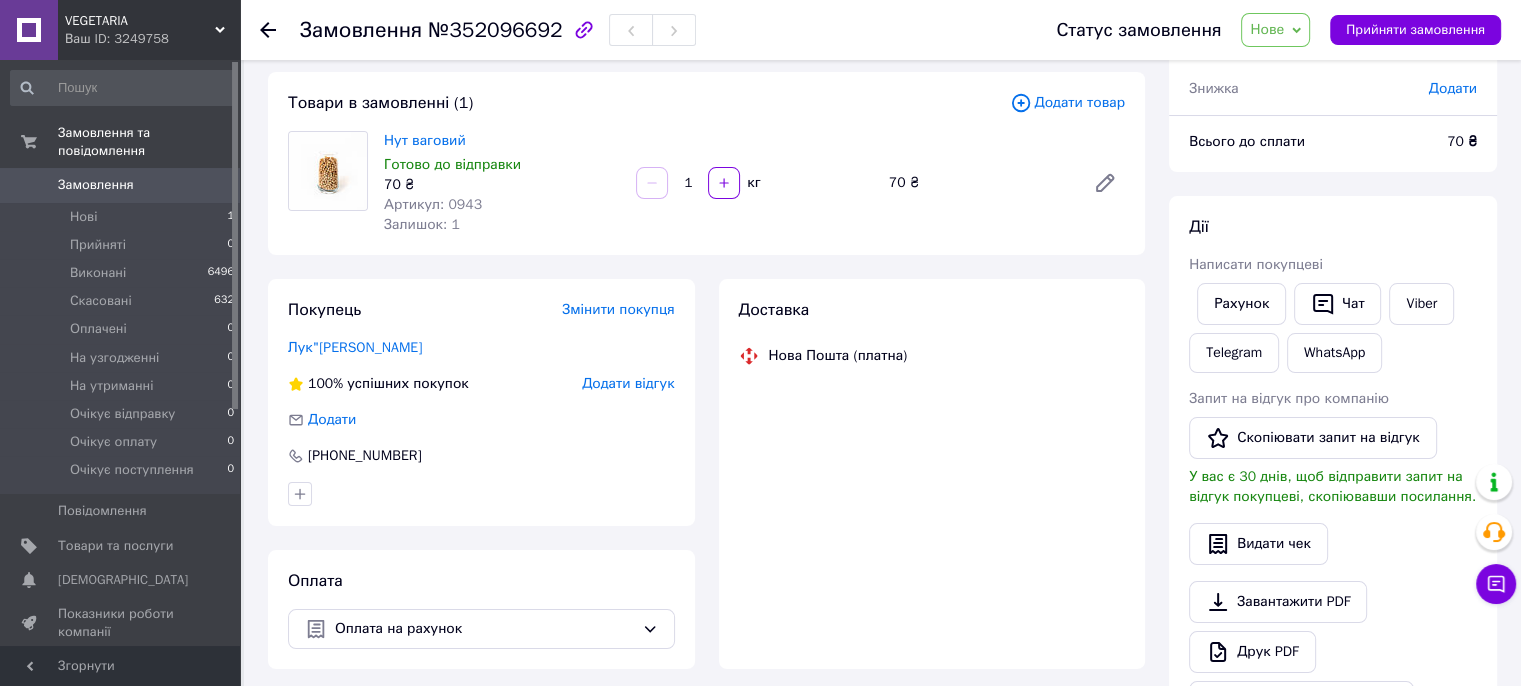 click on "Додати товар" at bounding box center [1067, 103] 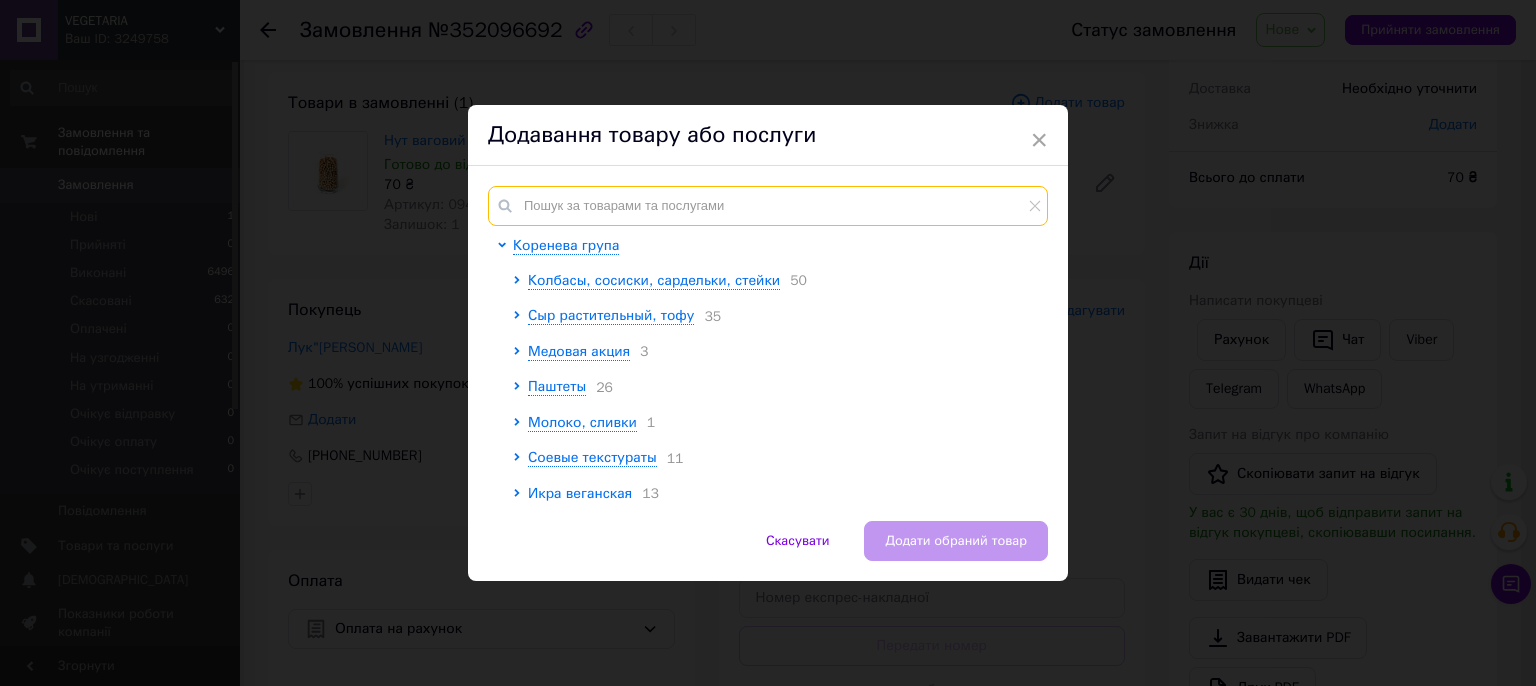 click at bounding box center [768, 206] 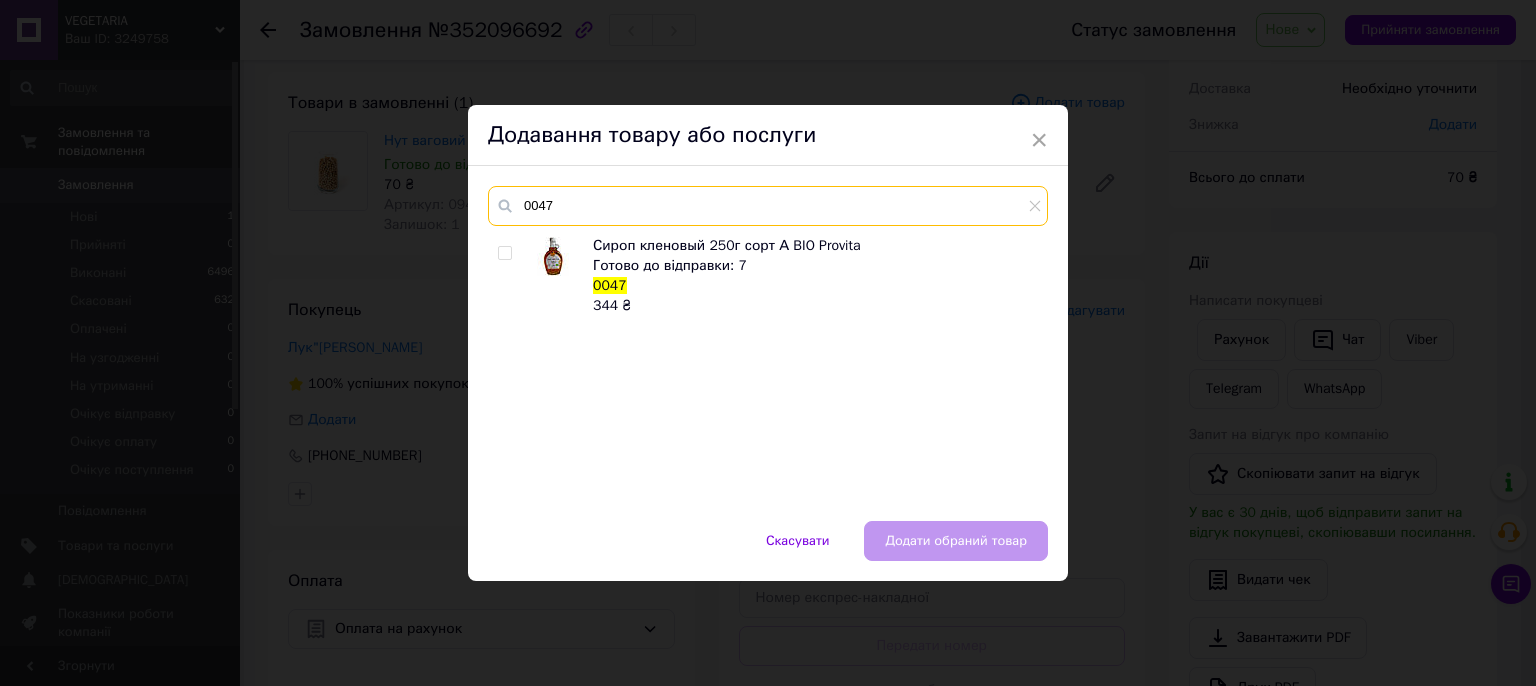 type on "0047" 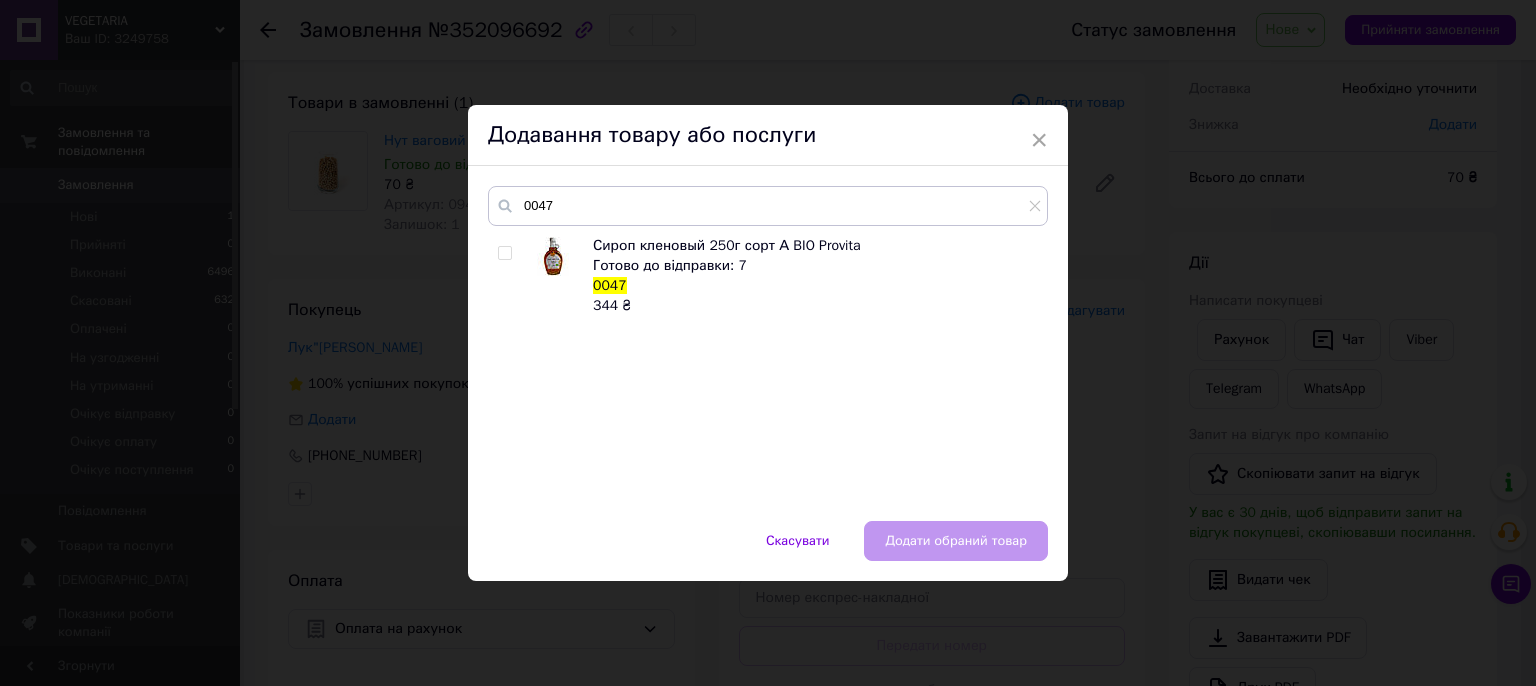 click on "Сироп кленовый 250г сорт А BIO Provita Готово до відправки: 7 0047 344   ₴" at bounding box center (767, 368) 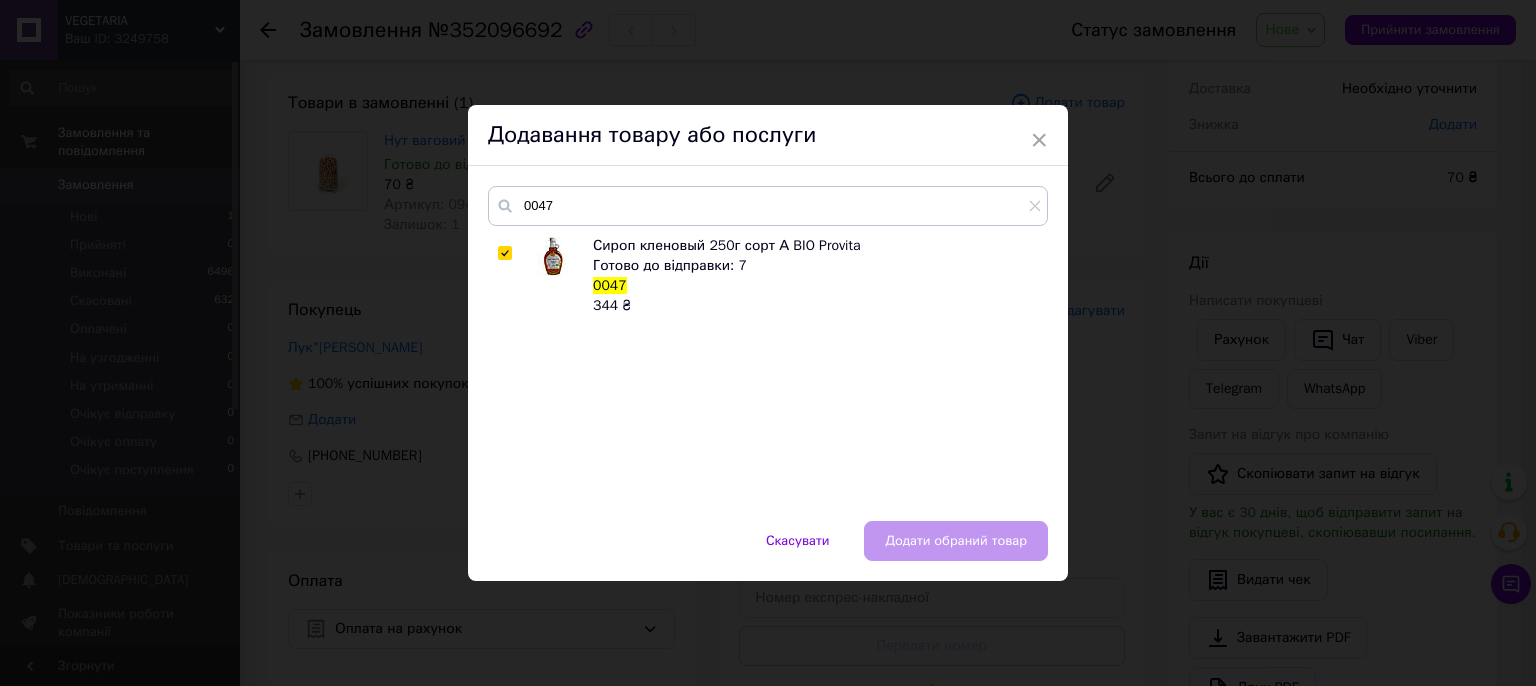 checkbox on "true" 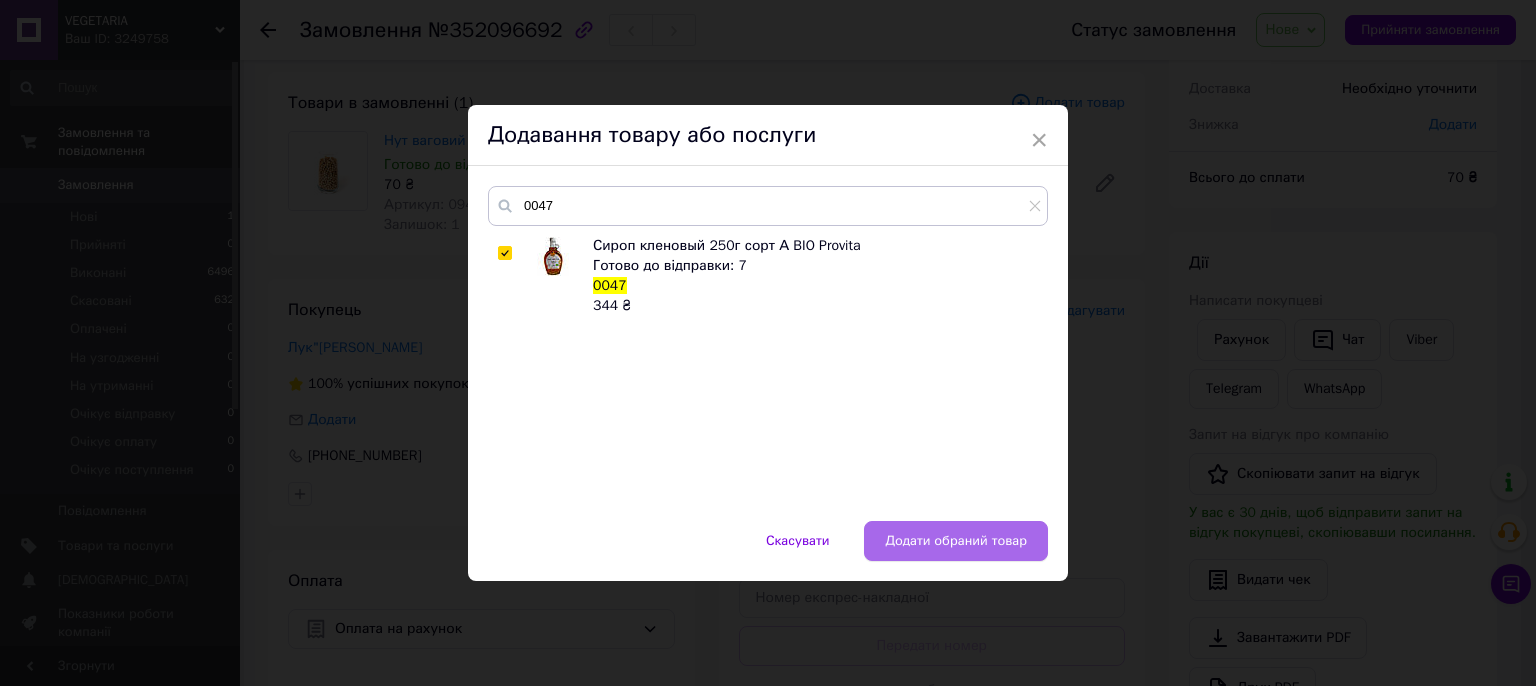 click on "Додати обраний товар" at bounding box center (956, 541) 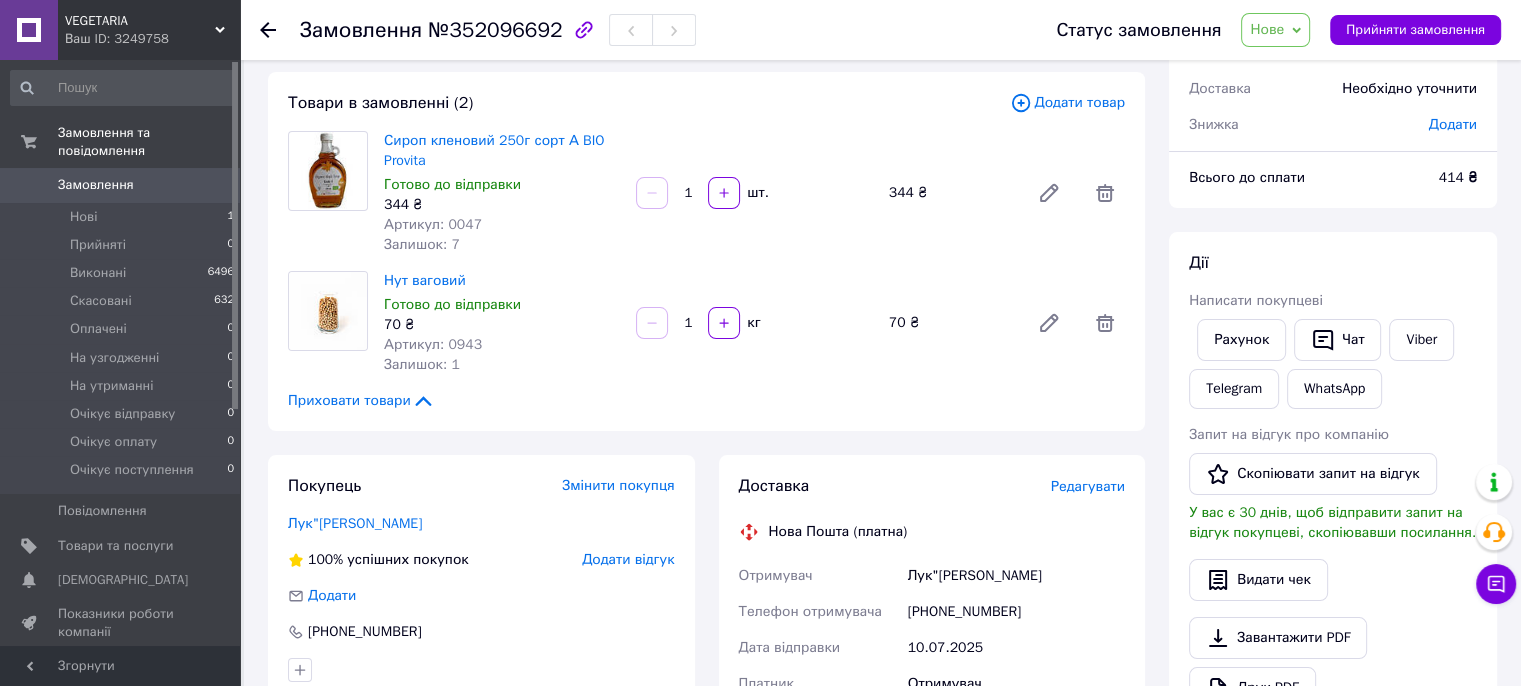 click on "Додати товар" at bounding box center (1067, 103) 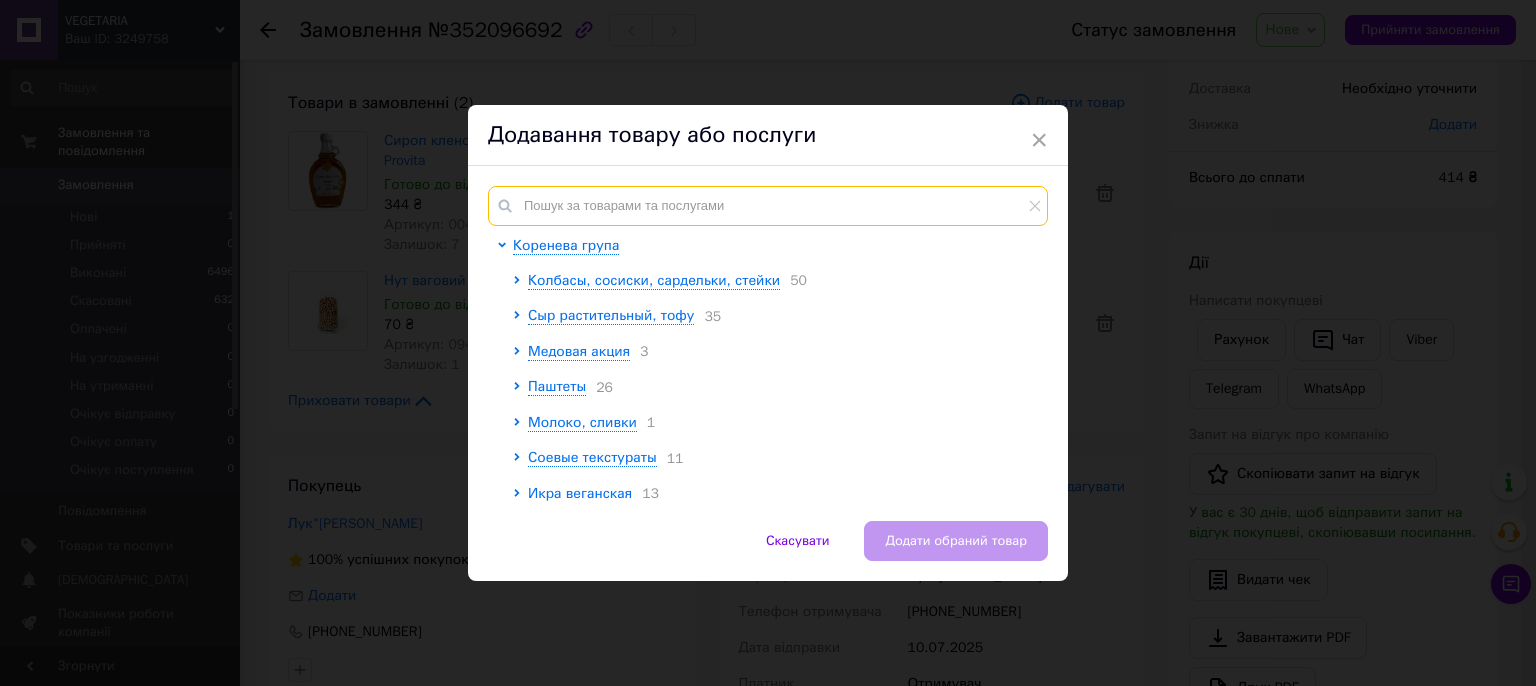click at bounding box center [768, 206] 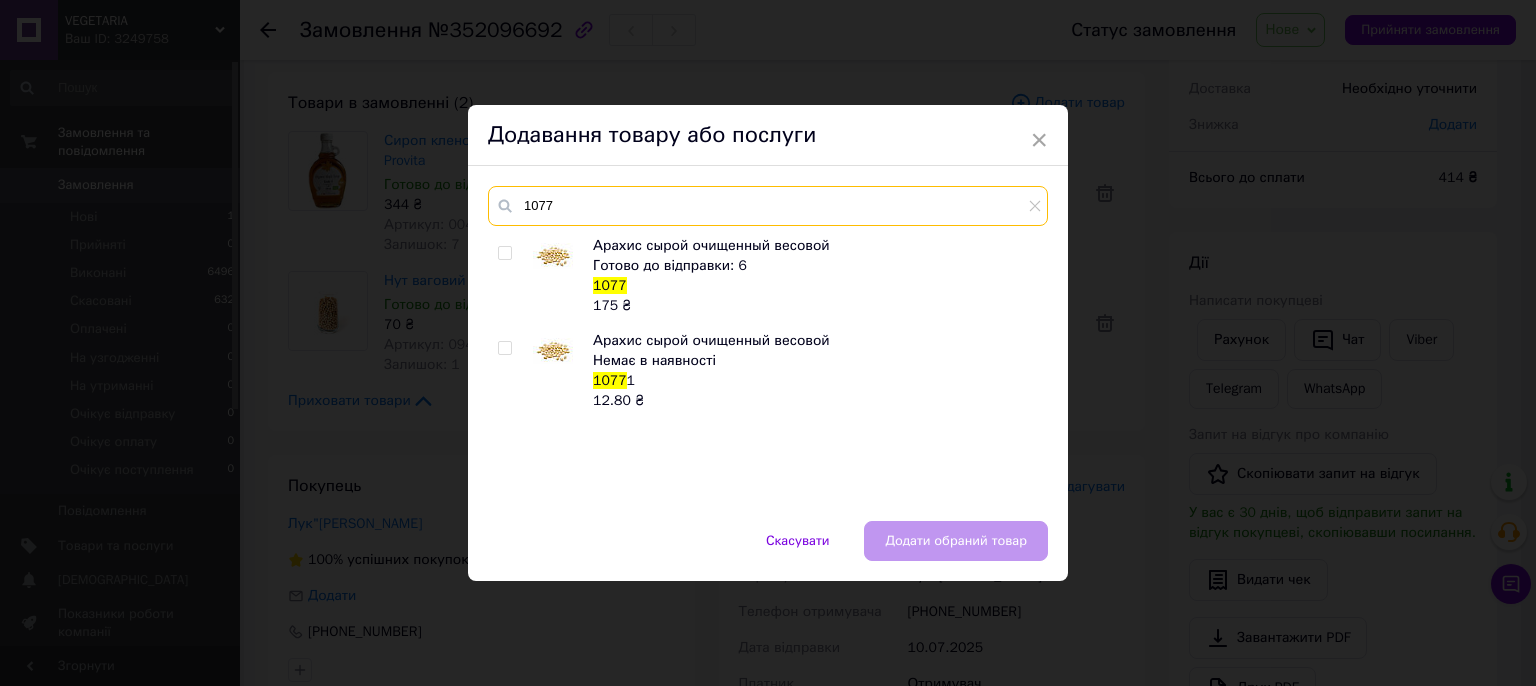 type on "1077" 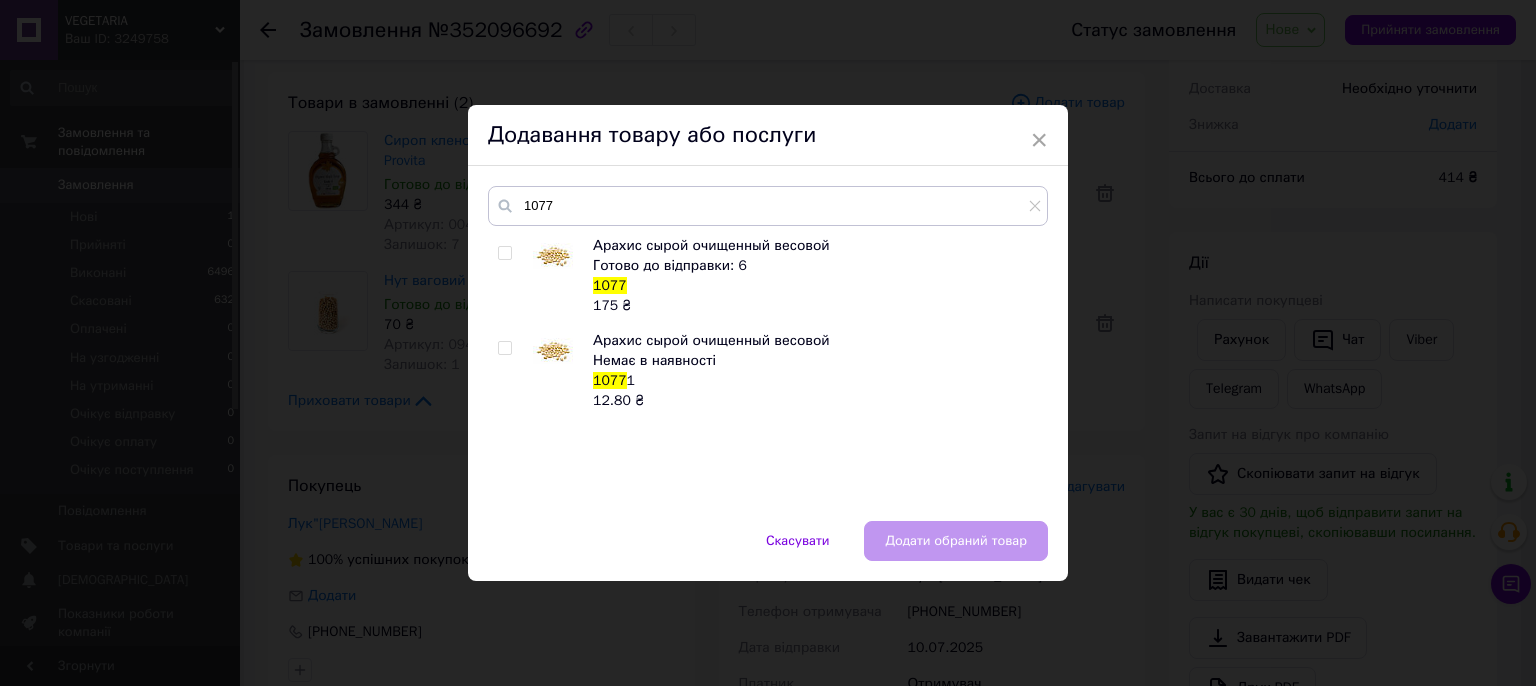 click at bounding box center [504, 253] 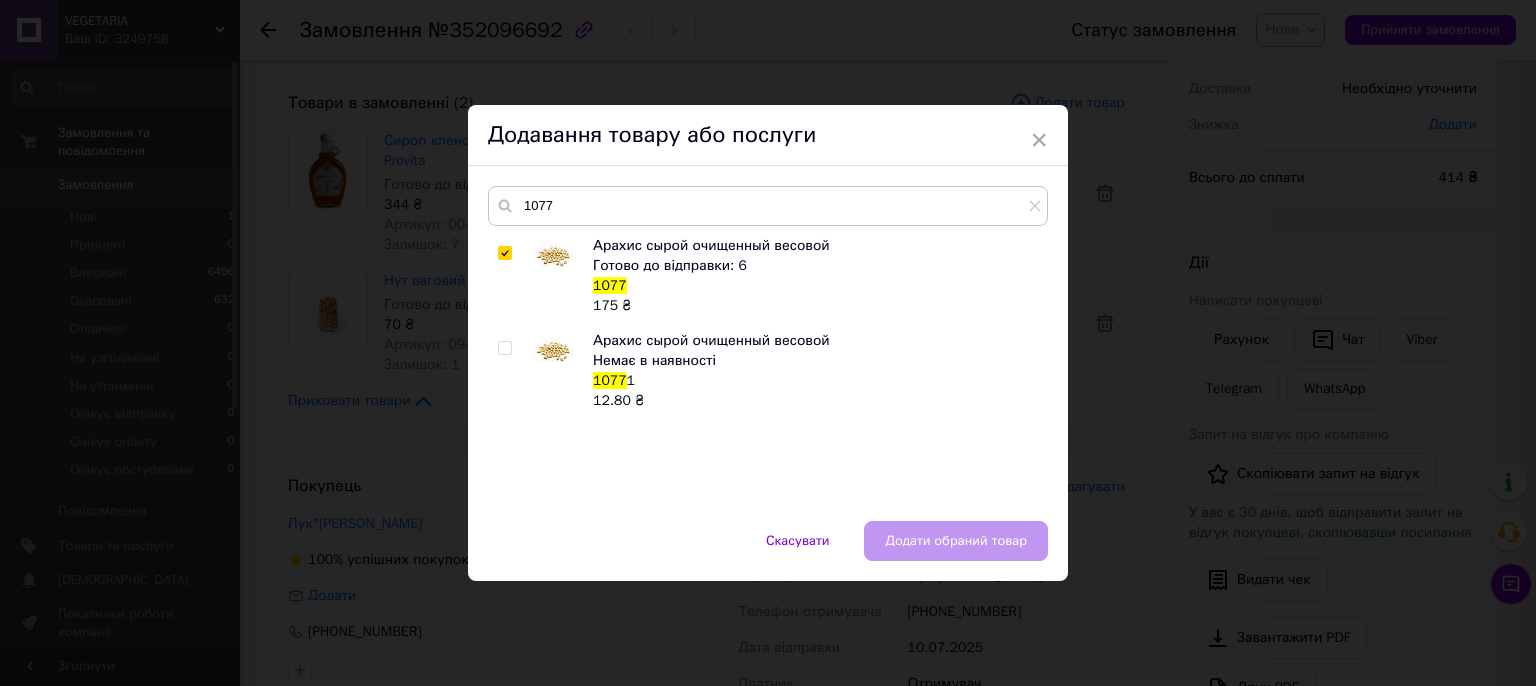 checkbox on "true" 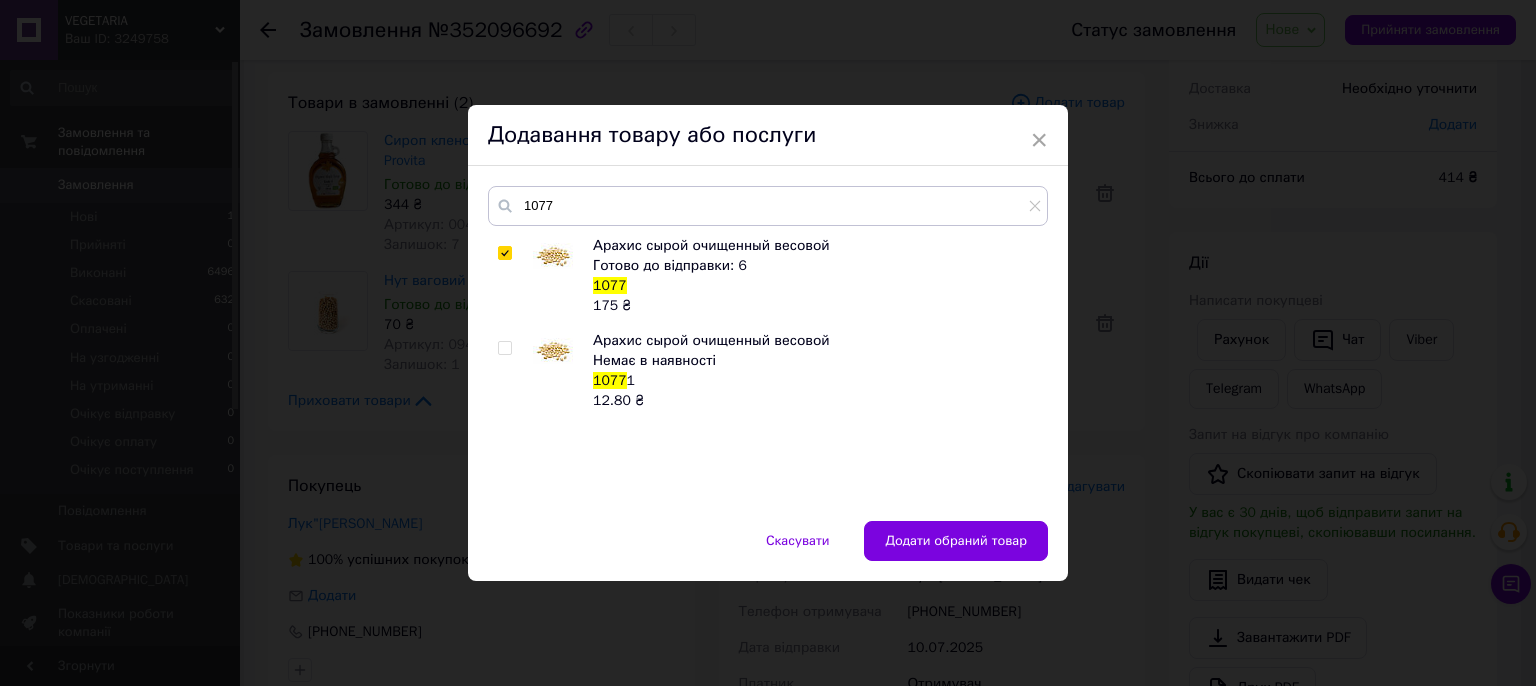 click on "Додати обраний товар" at bounding box center [956, 541] 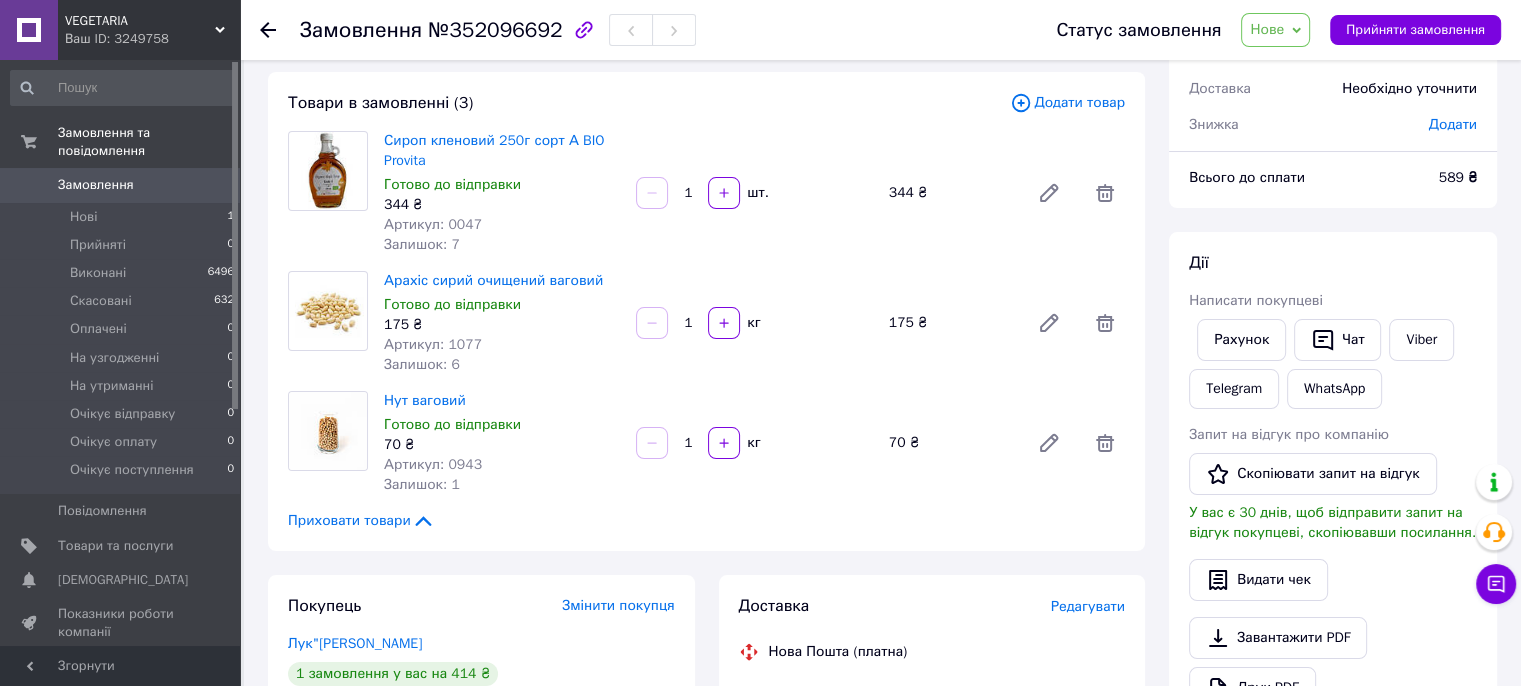 click on "Додати товар" at bounding box center (1067, 103) 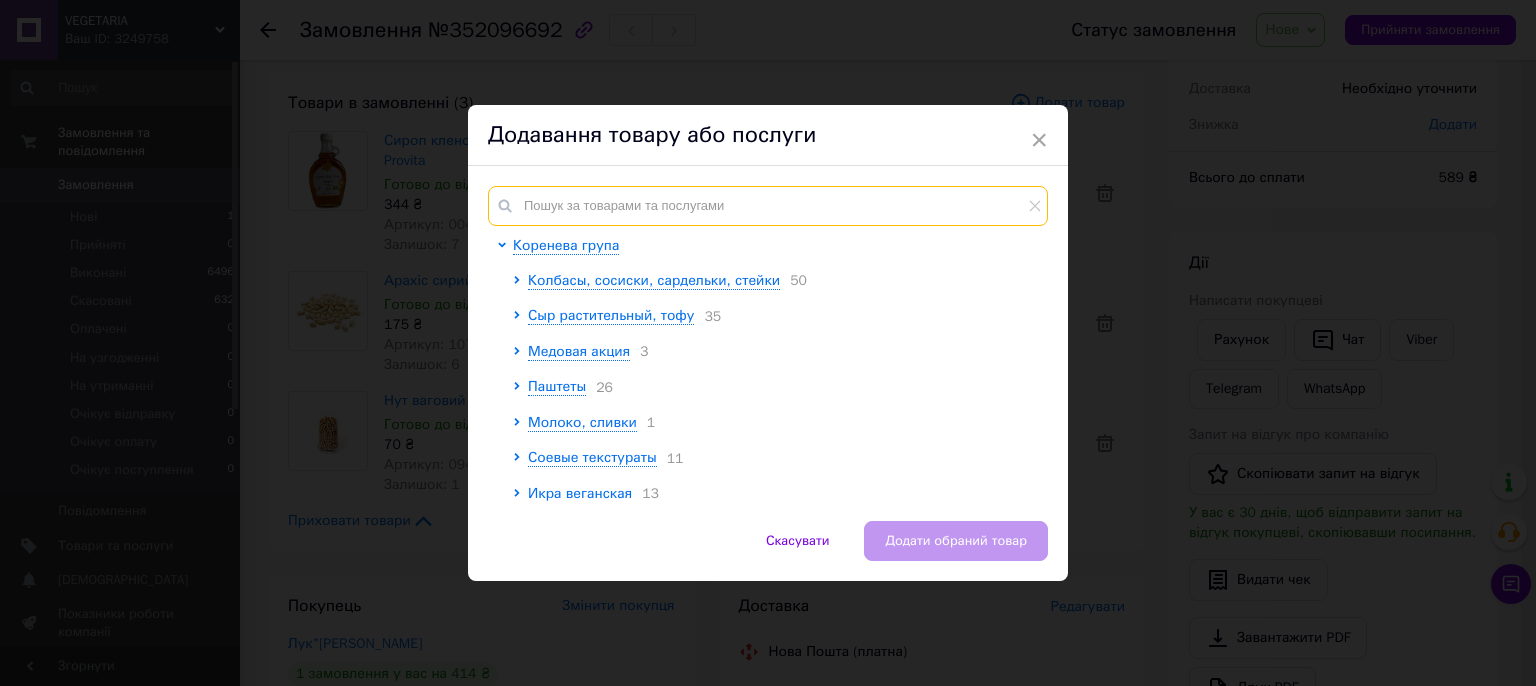 click at bounding box center (768, 206) 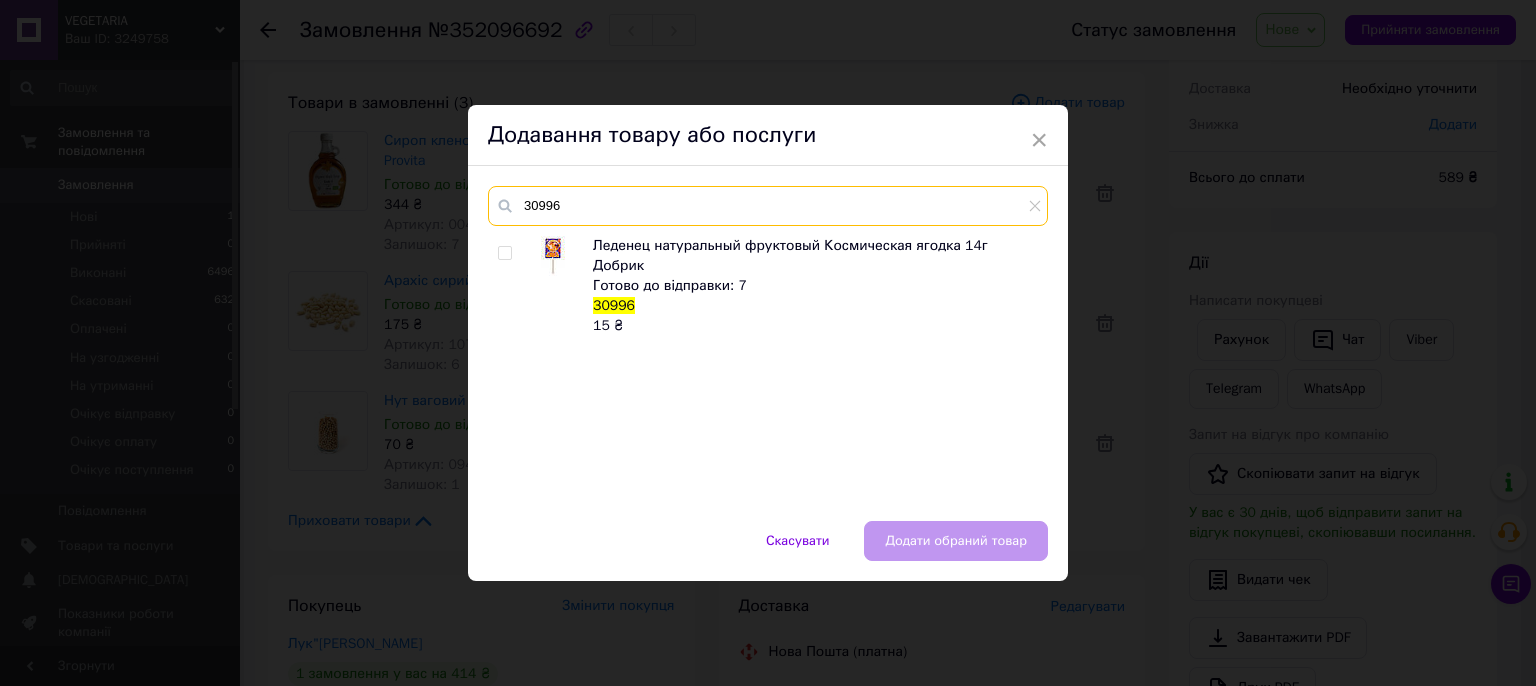 type on "30996" 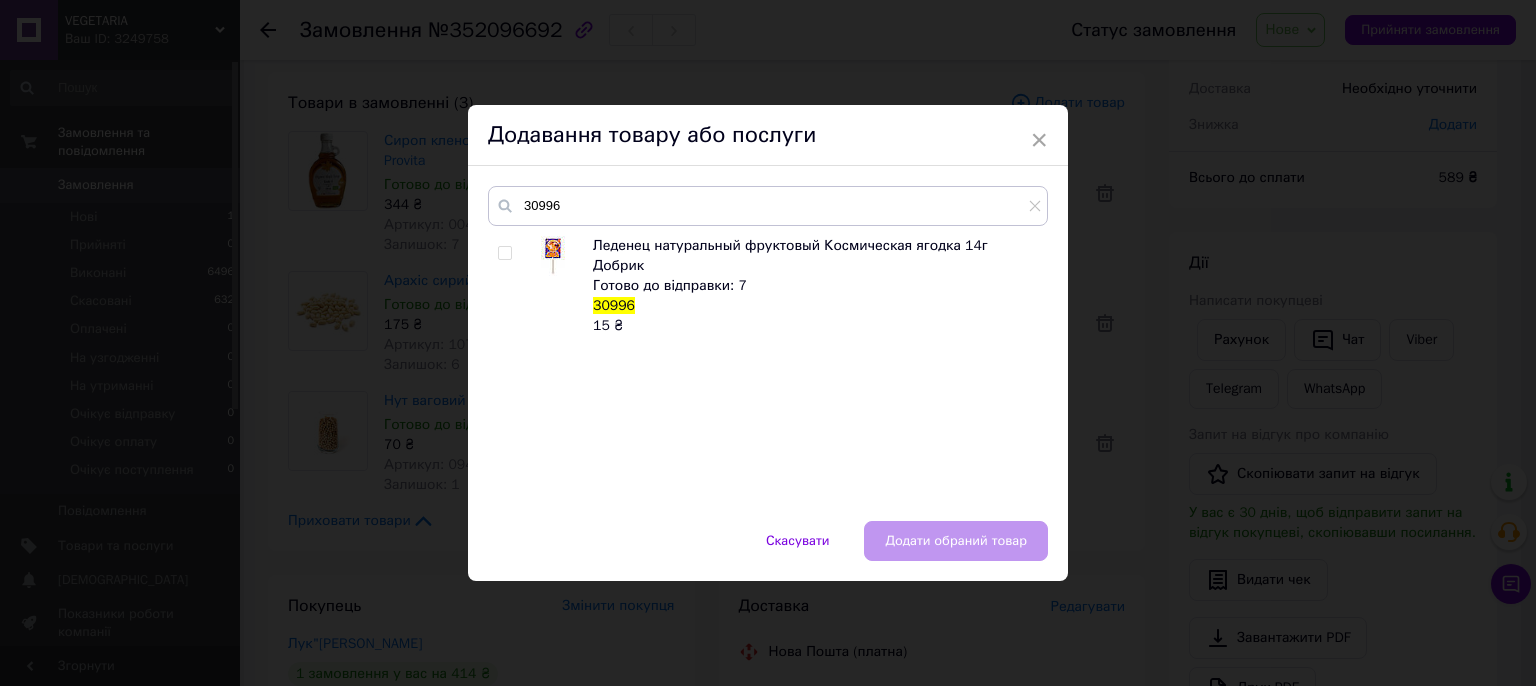 click on "Леденец натуральный фруктовый Космическая ягодка 14г Добрик Готово до відправки: 7 30996 15   ₴" at bounding box center [767, 368] 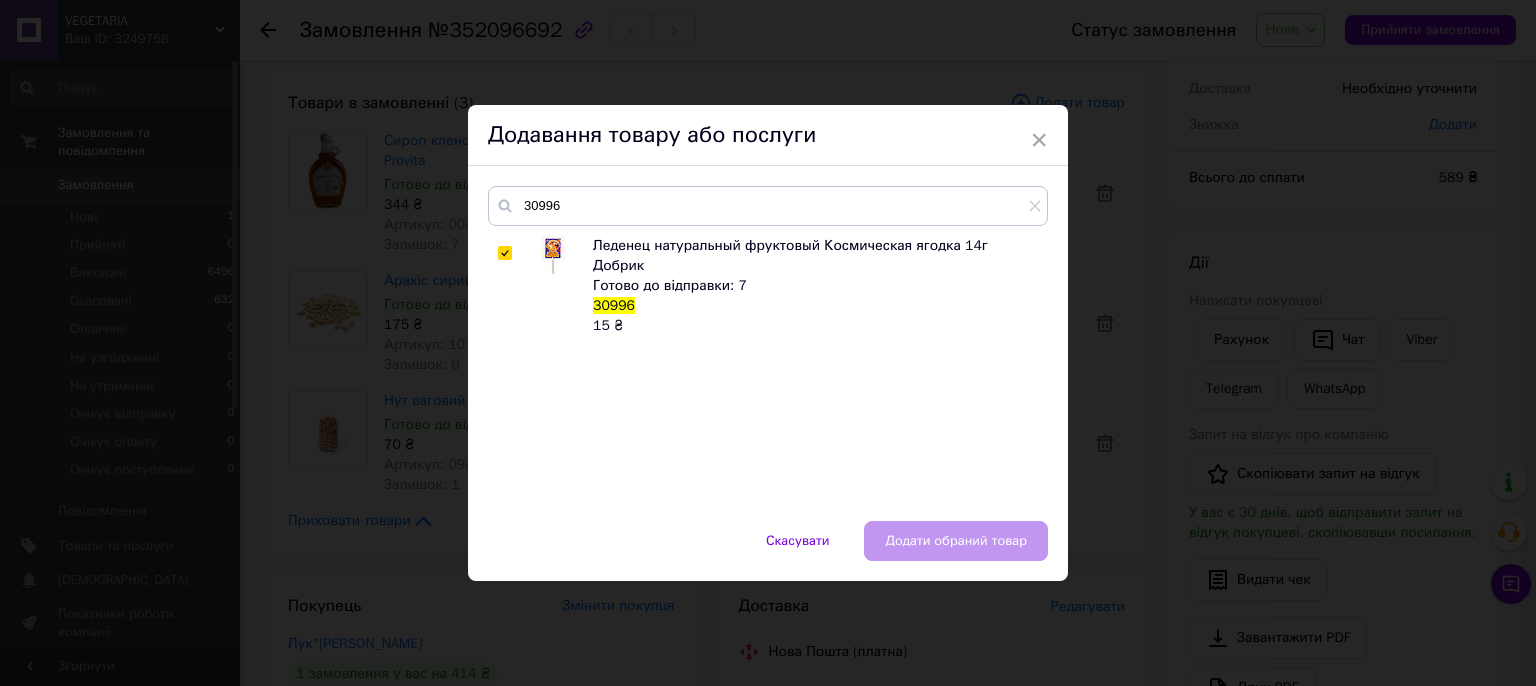checkbox on "true" 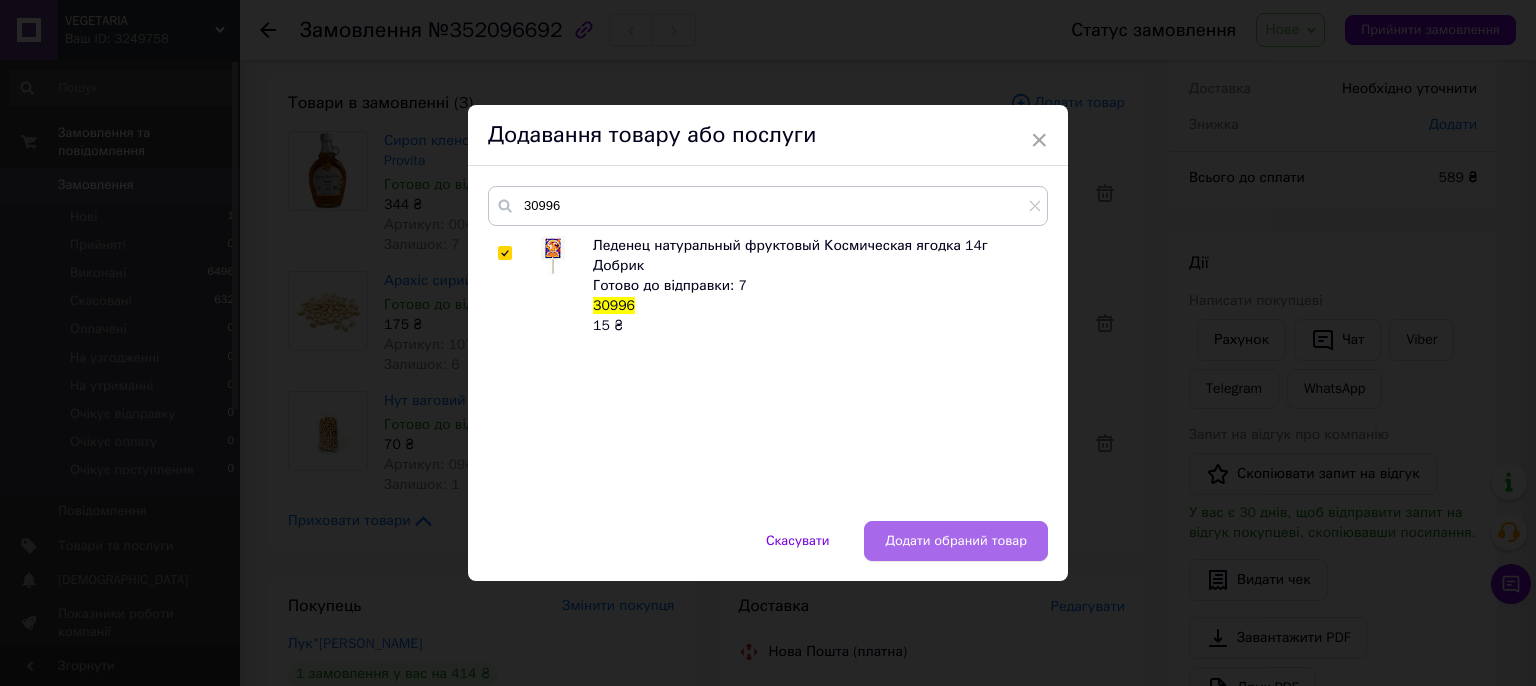 click on "Додати обраний товар" at bounding box center [956, 541] 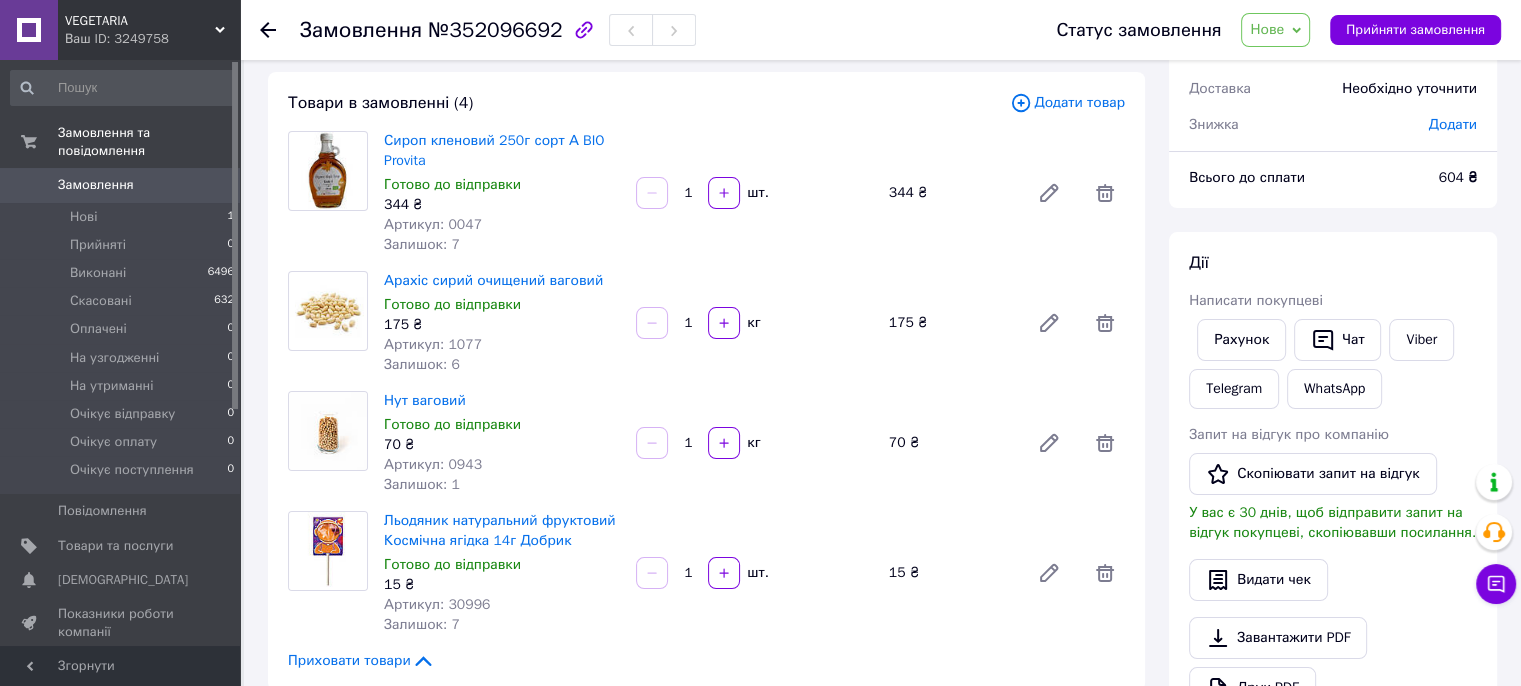 click on "Додати товар" at bounding box center (1067, 103) 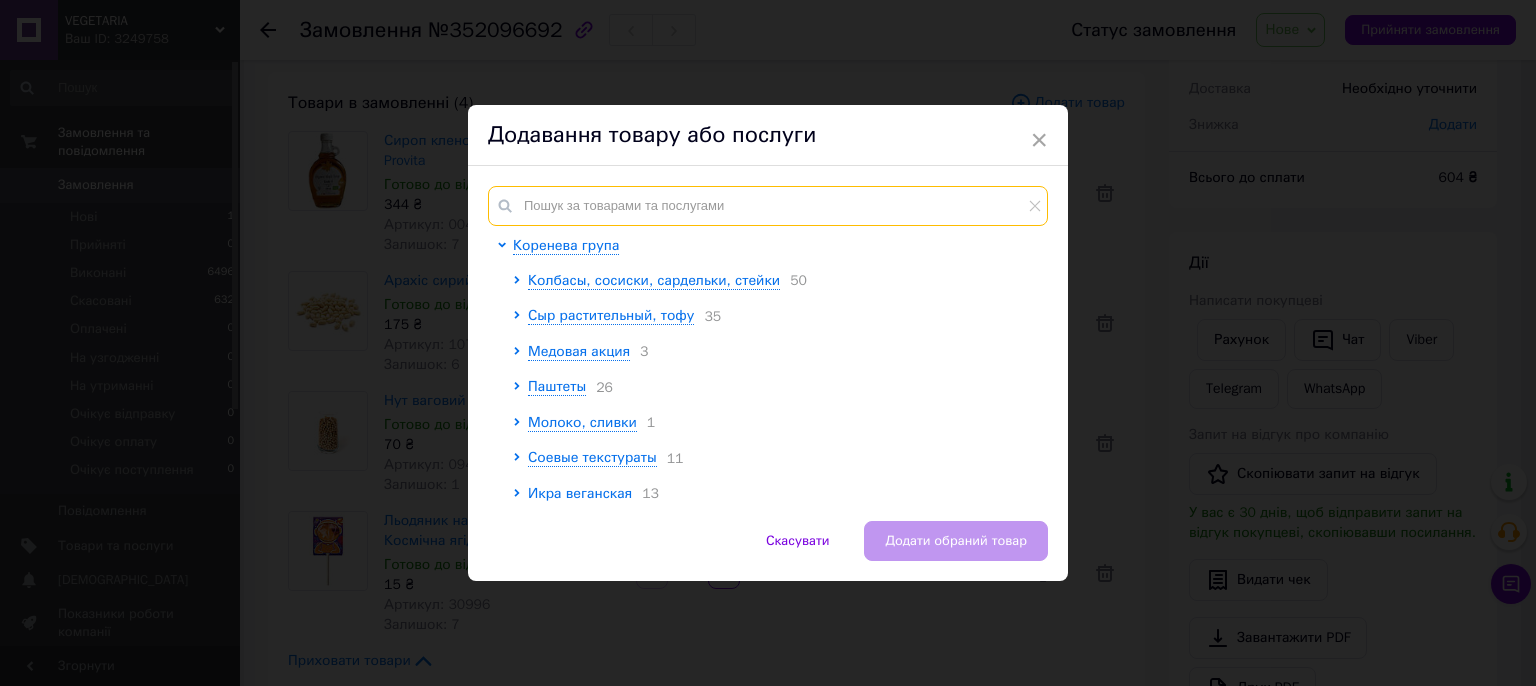 click at bounding box center [768, 206] 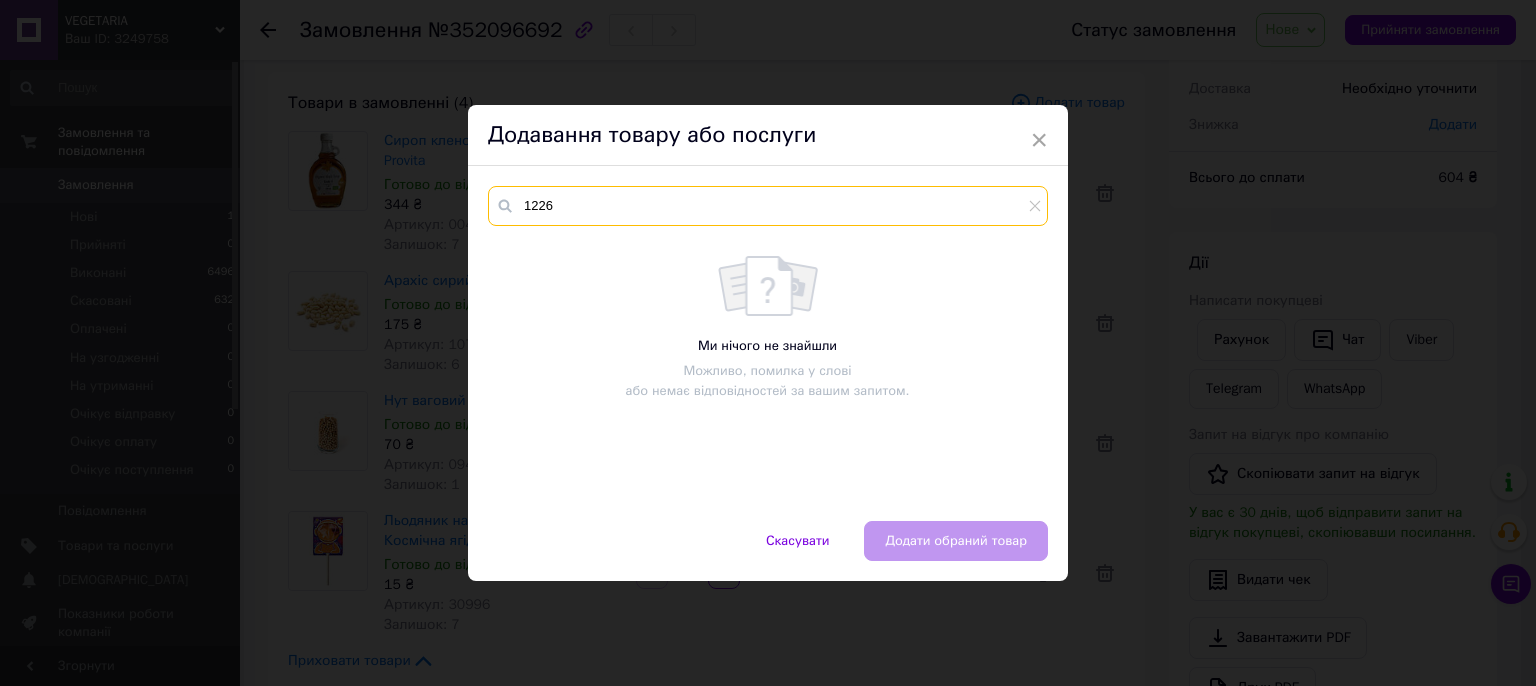 type on "1226" 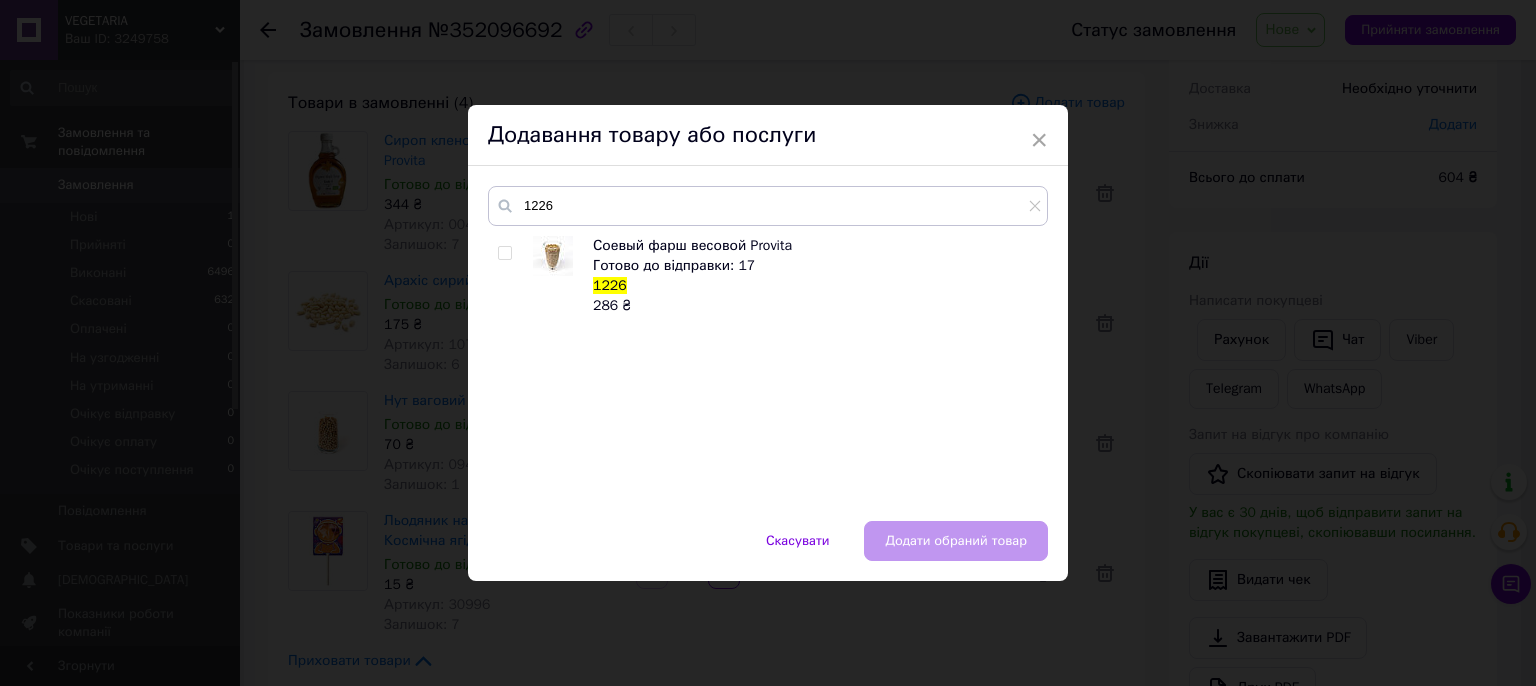 click at bounding box center [504, 253] 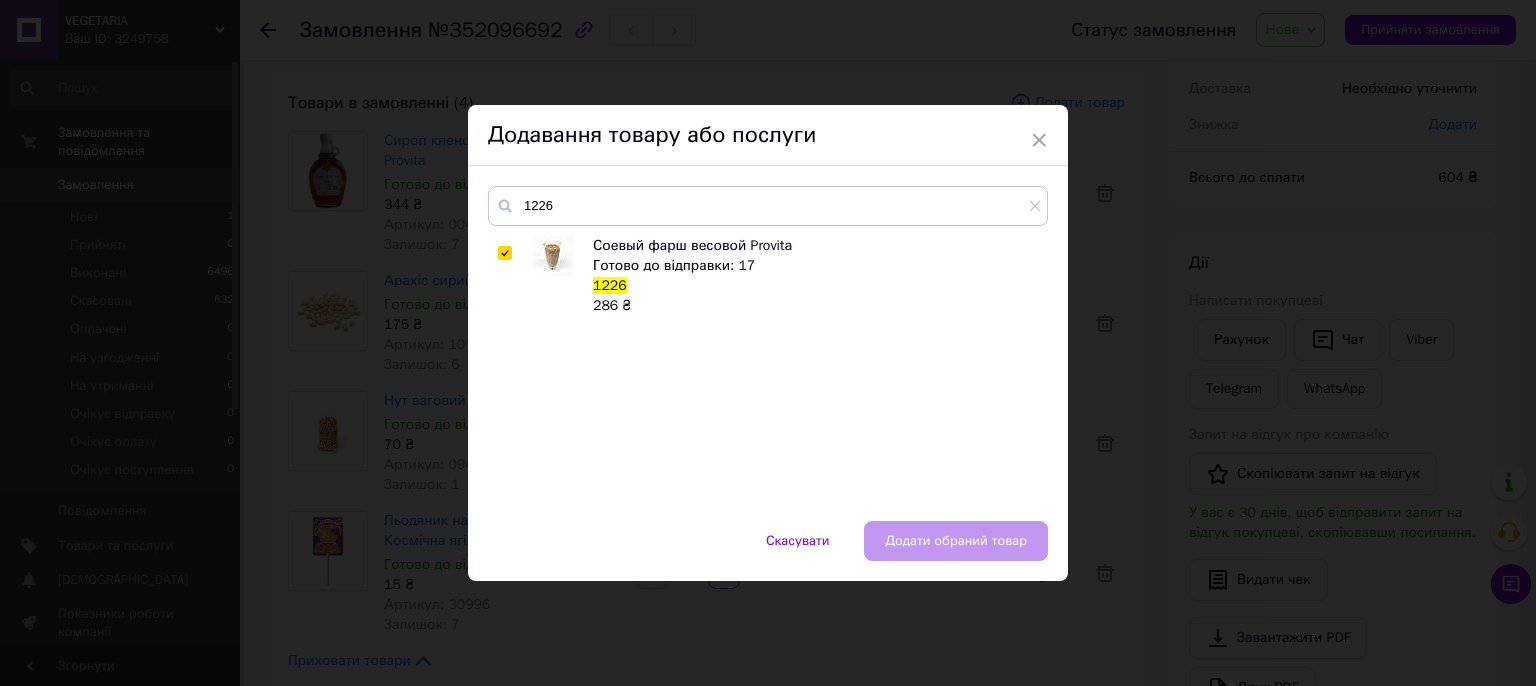 checkbox on "true" 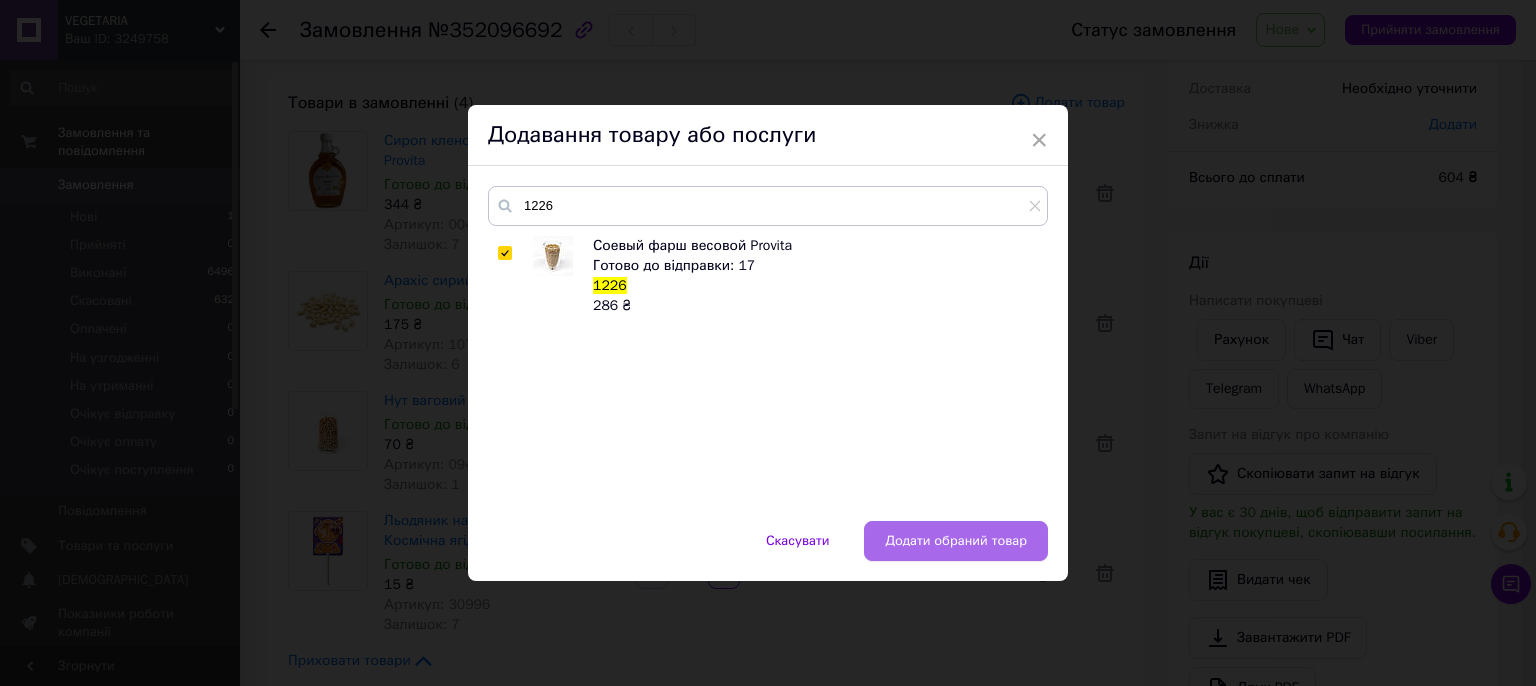 click on "Додати обраний товар" at bounding box center (956, 541) 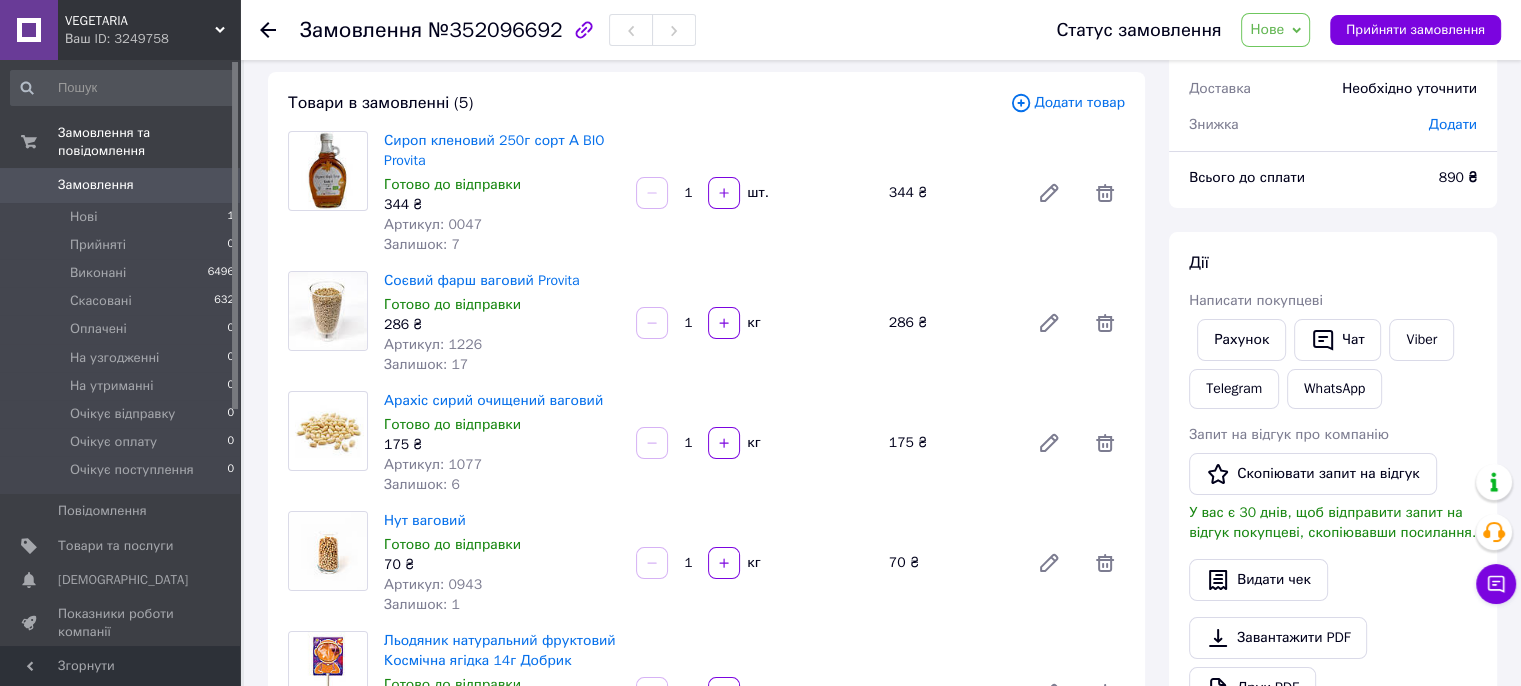 click on "Додати товар" at bounding box center [1067, 103] 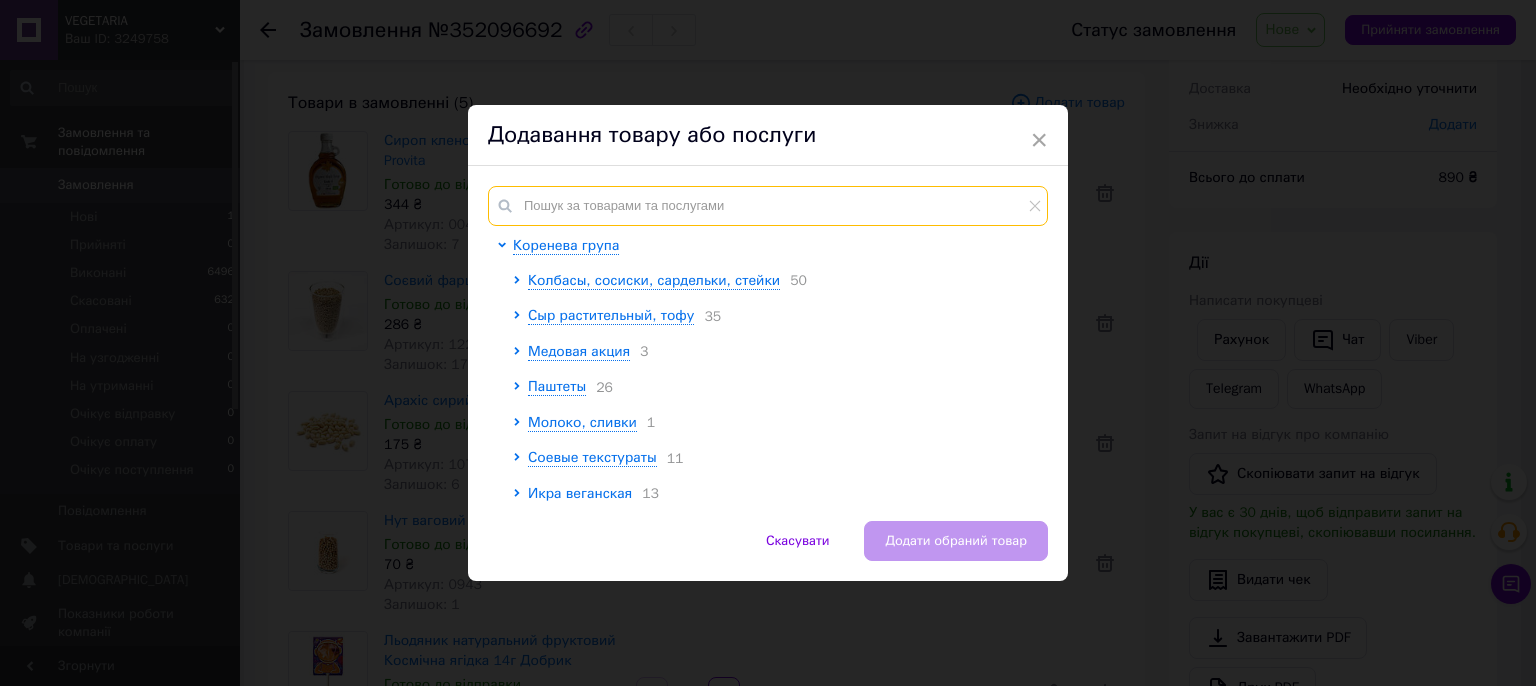click at bounding box center [768, 206] 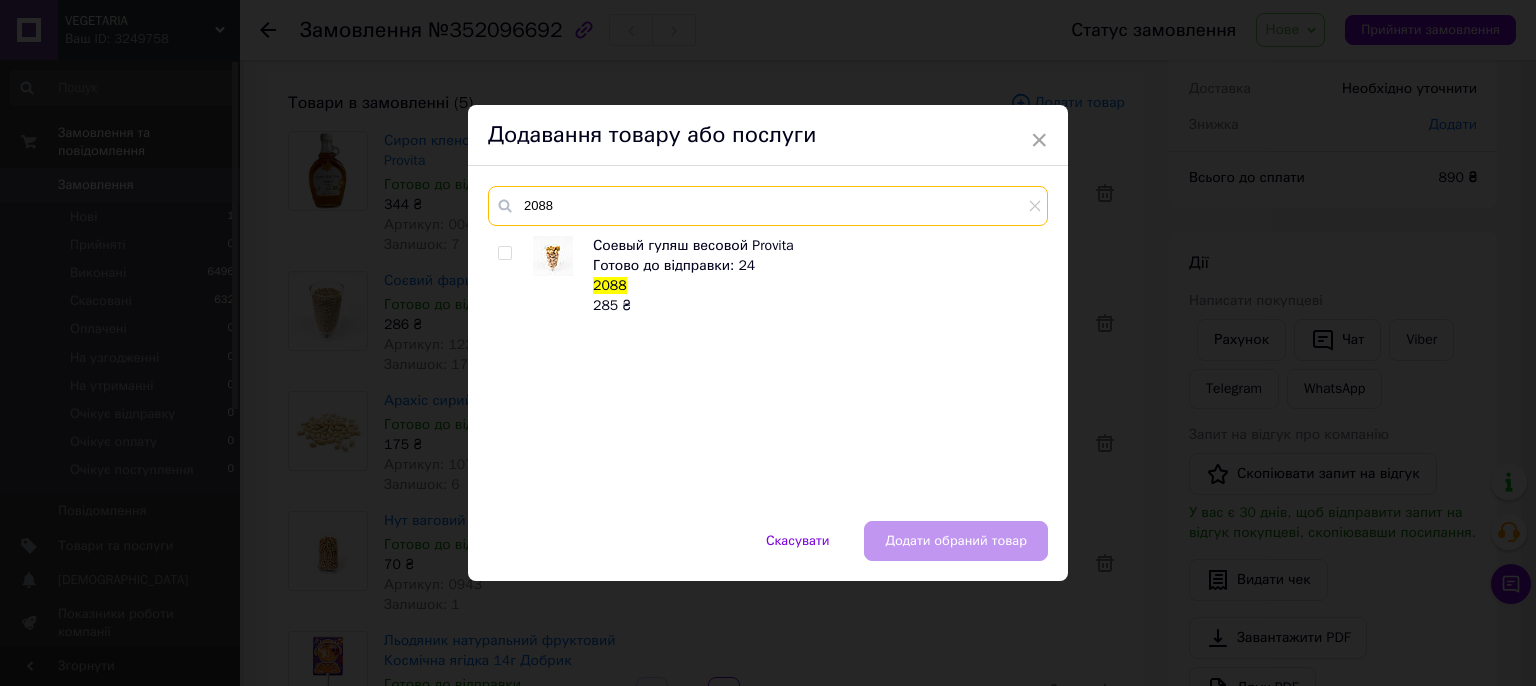 type on "2088" 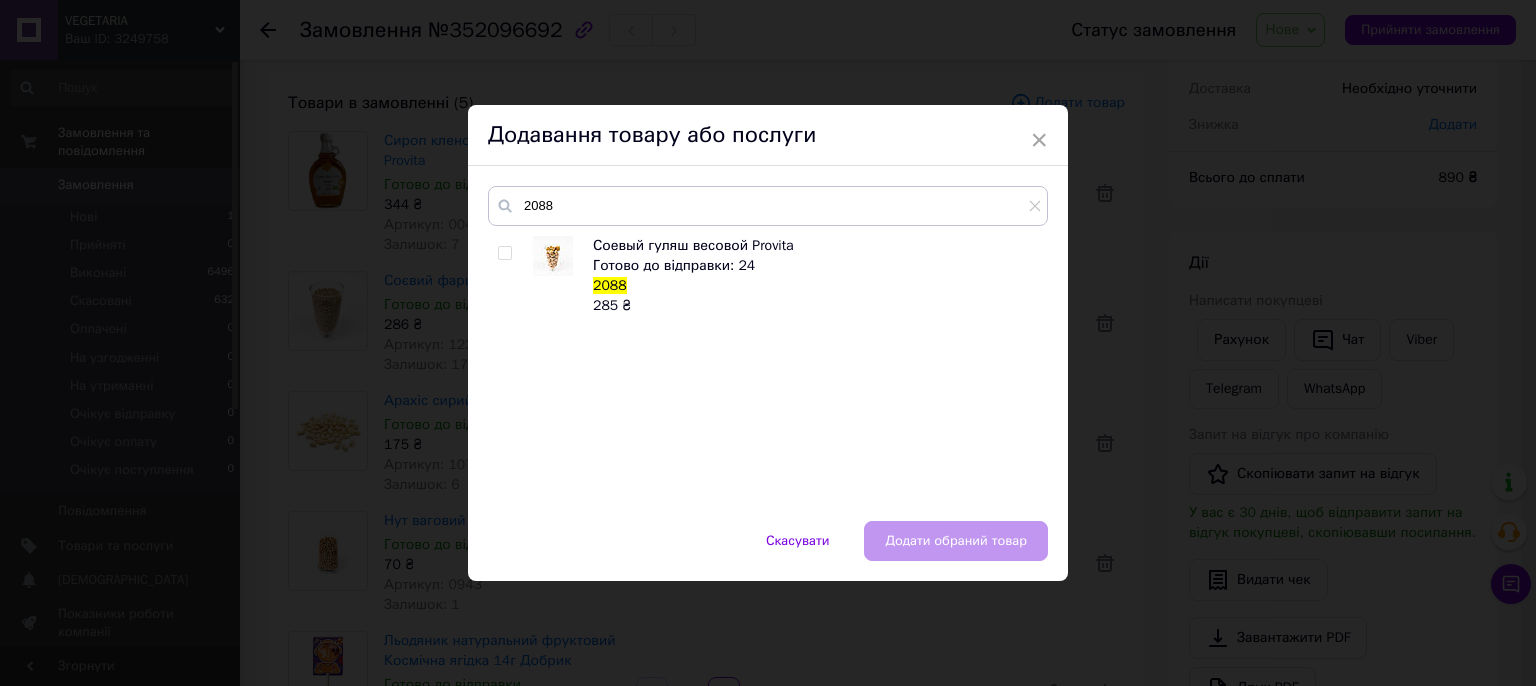 click at bounding box center (508, 276) 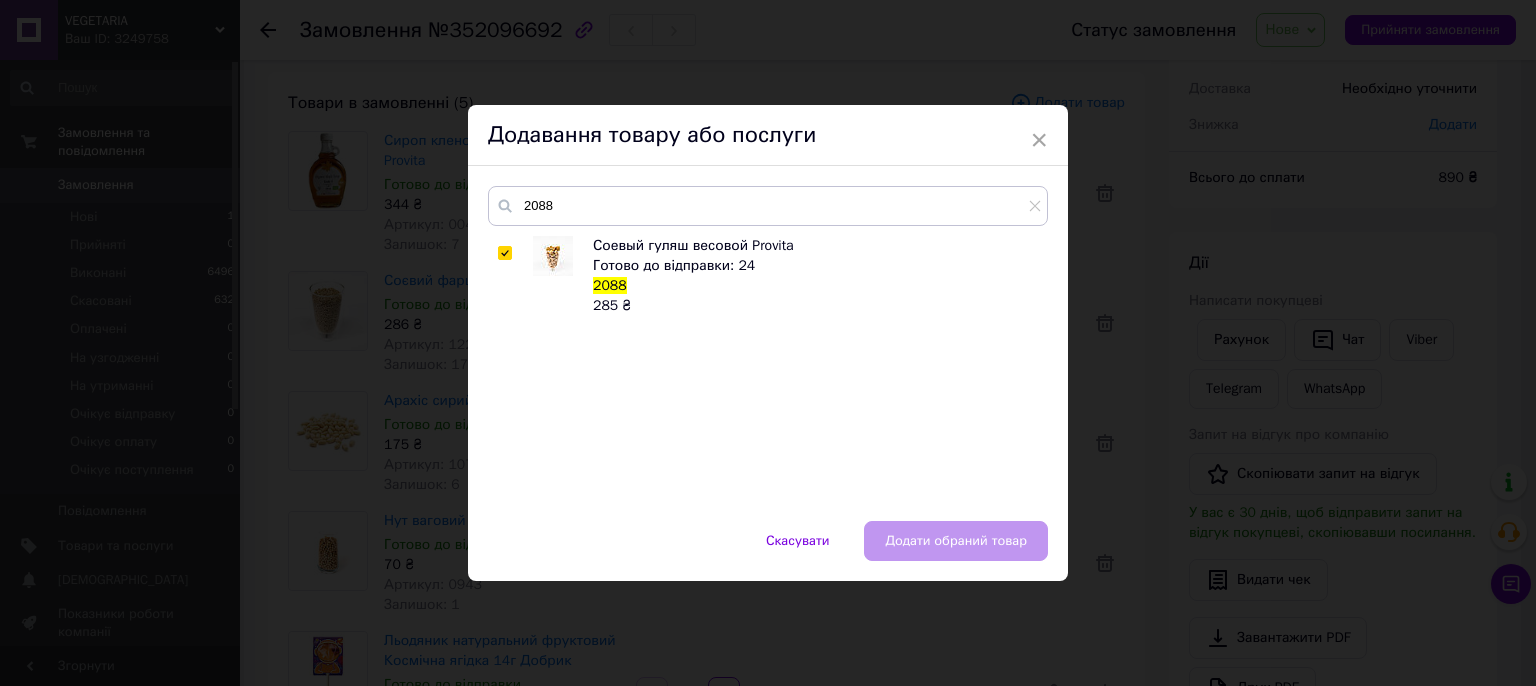 checkbox on "true" 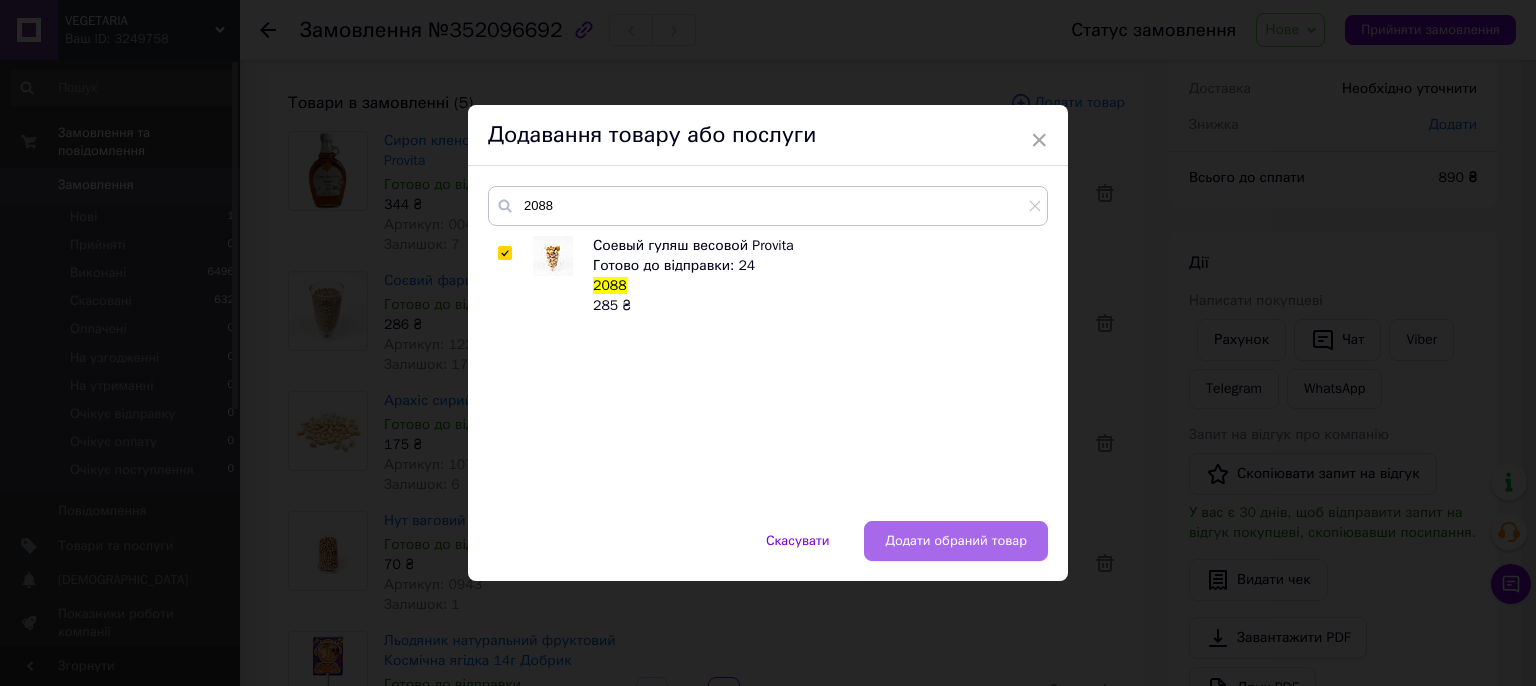 click on "Додати обраний товар" at bounding box center (956, 541) 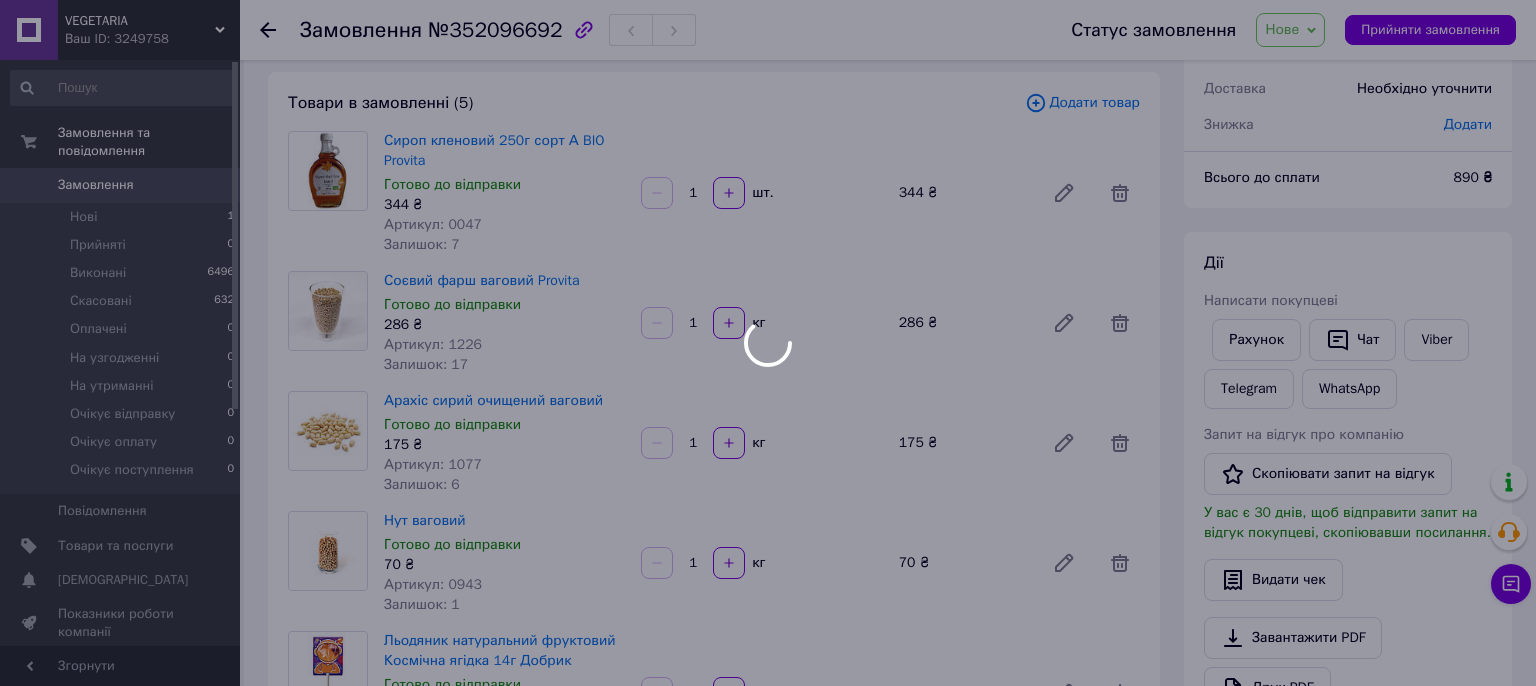 click on "Нут ваговий Готово до відправки 70 ₴ Артикул: 0943 Залишок: 1 1   кг 70 ₴" at bounding box center [762, 563] 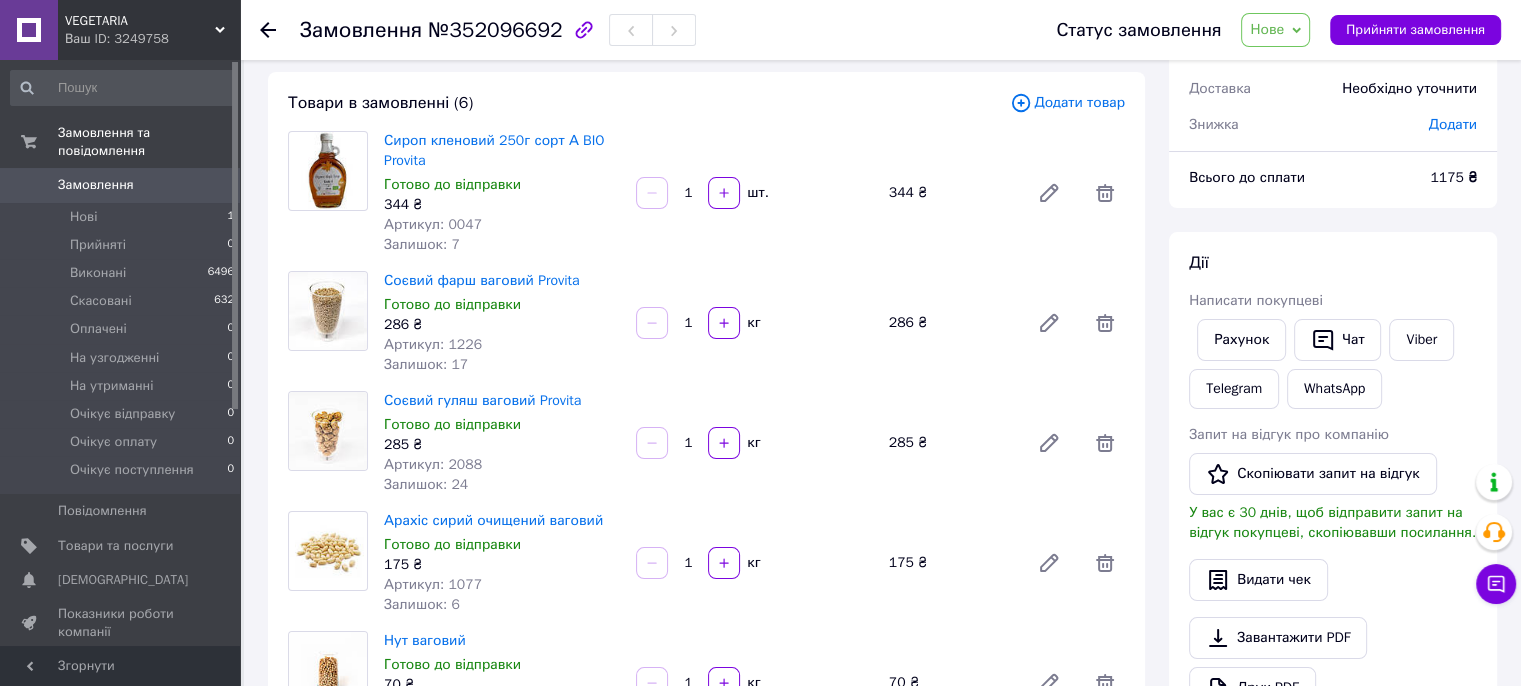 click on "Додати товар" at bounding box center [1067, 103] 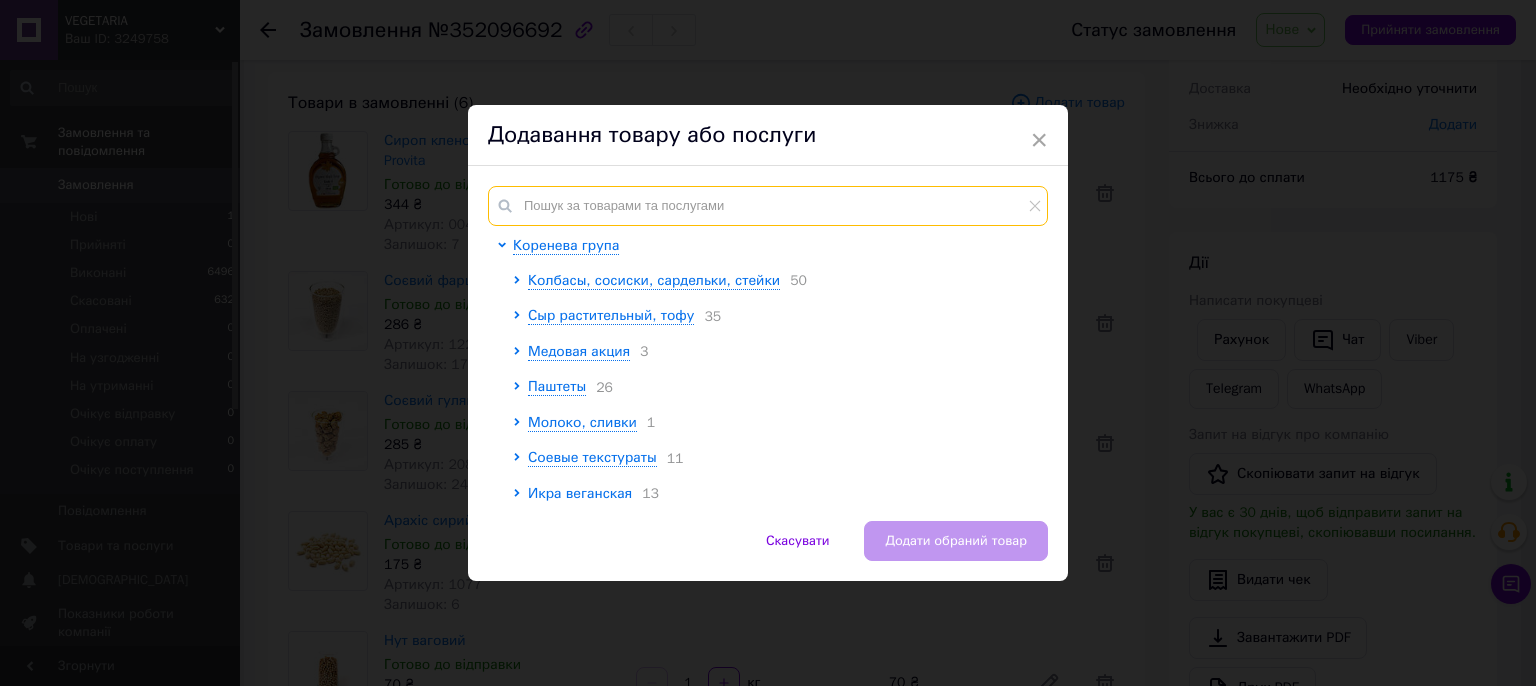 click at bounding box center (768, 206) 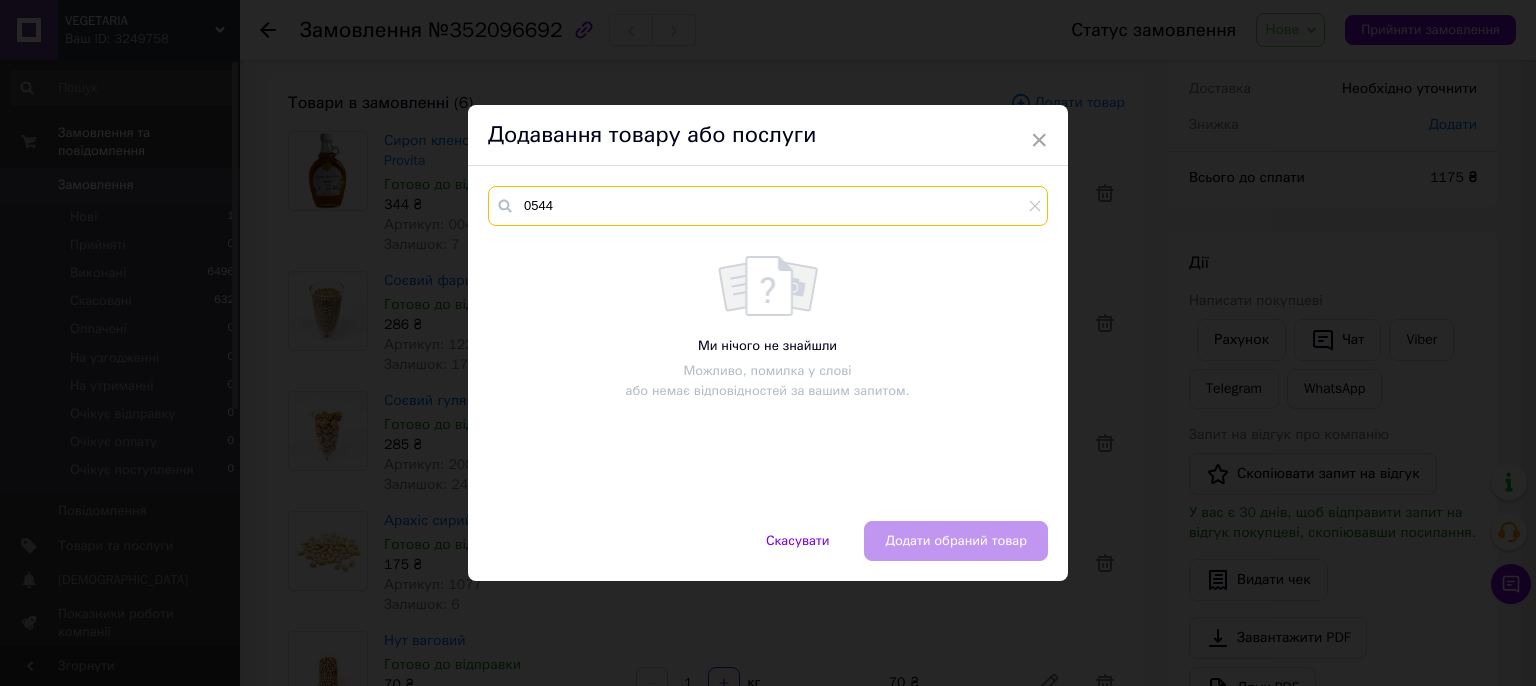 click on "0544" at bounding box center (768, 206) 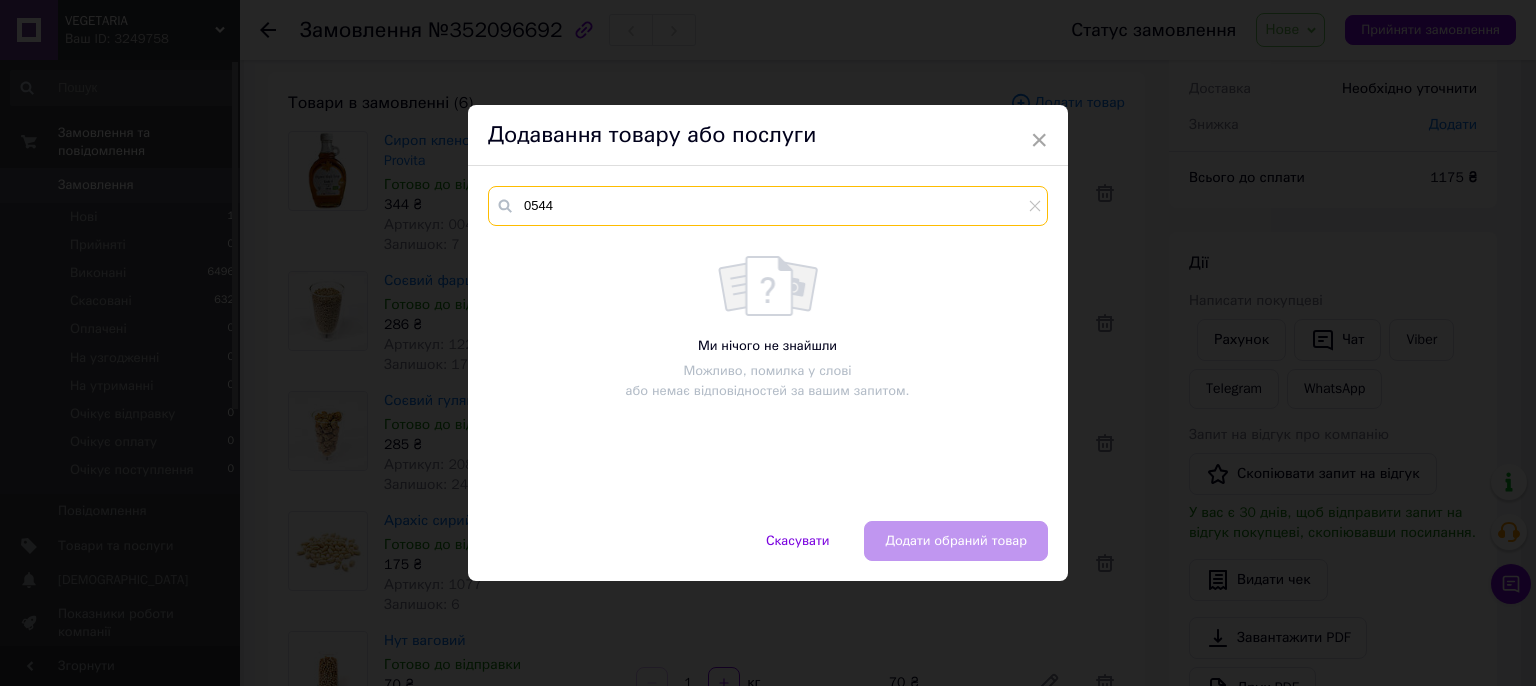click on "0544" at bounding box center (768, 206) 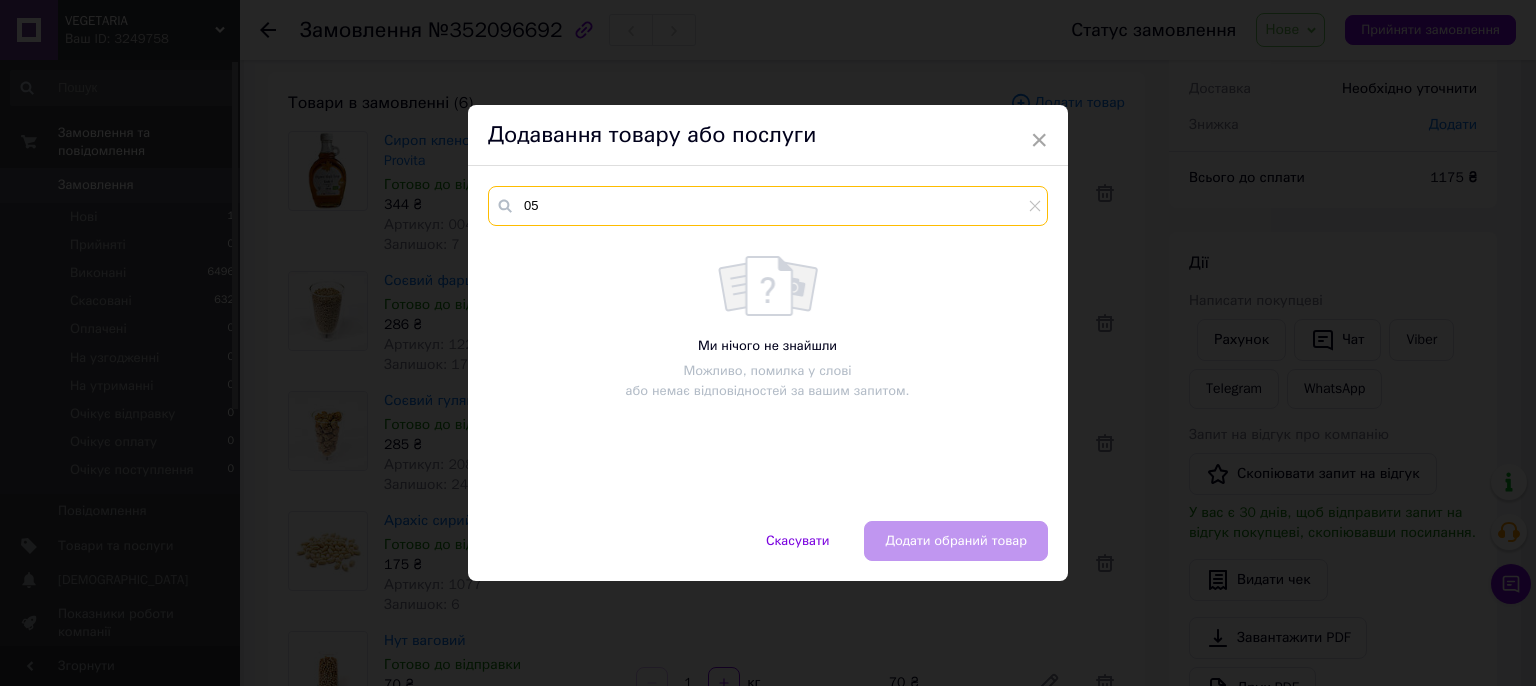 type on "0" 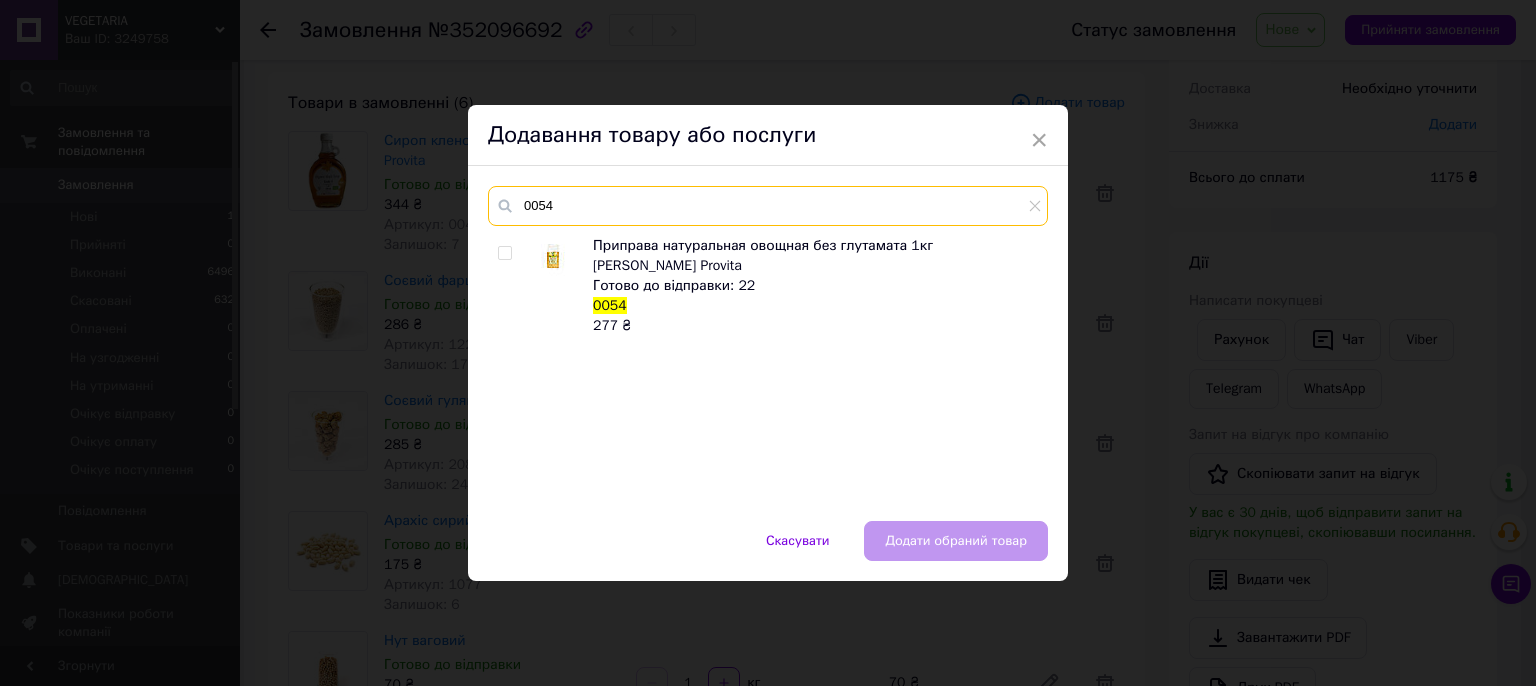 type on "0054" 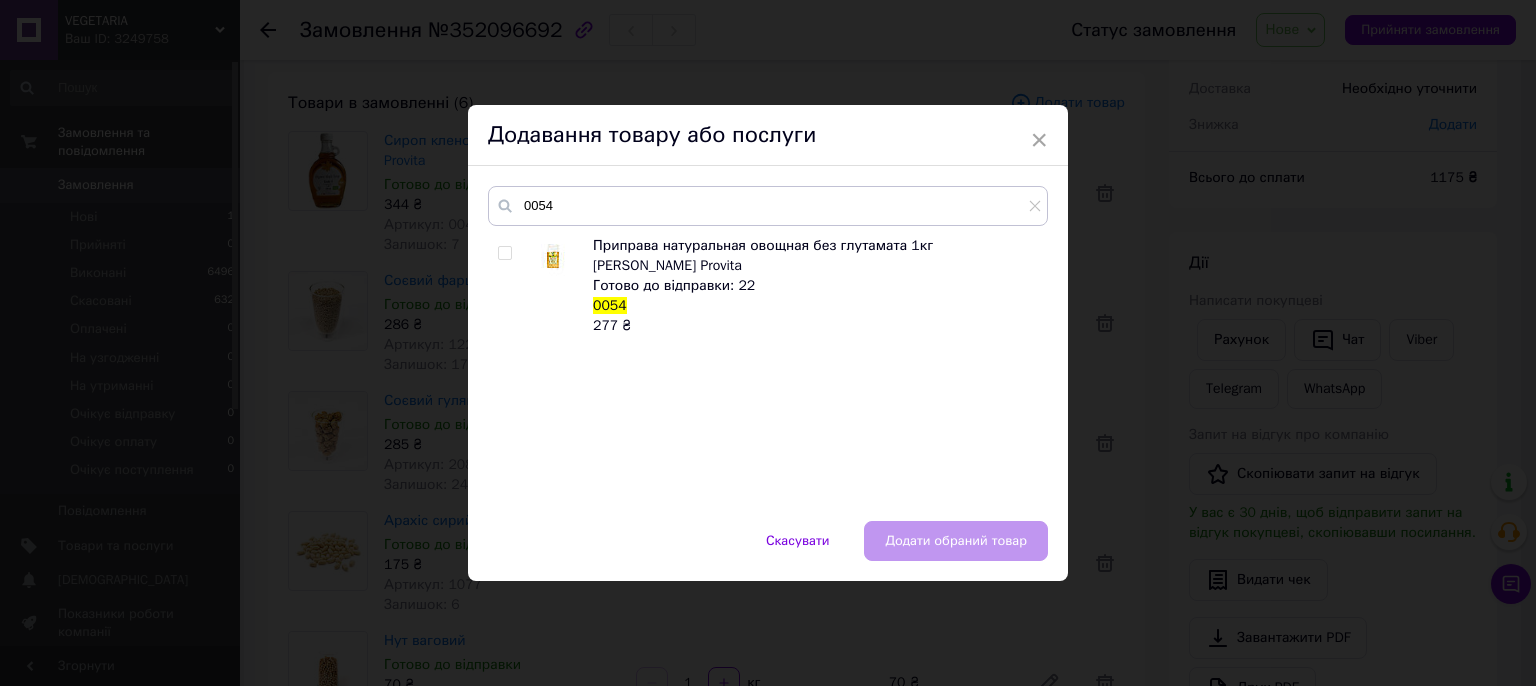 click at bounding box center (504, 253) 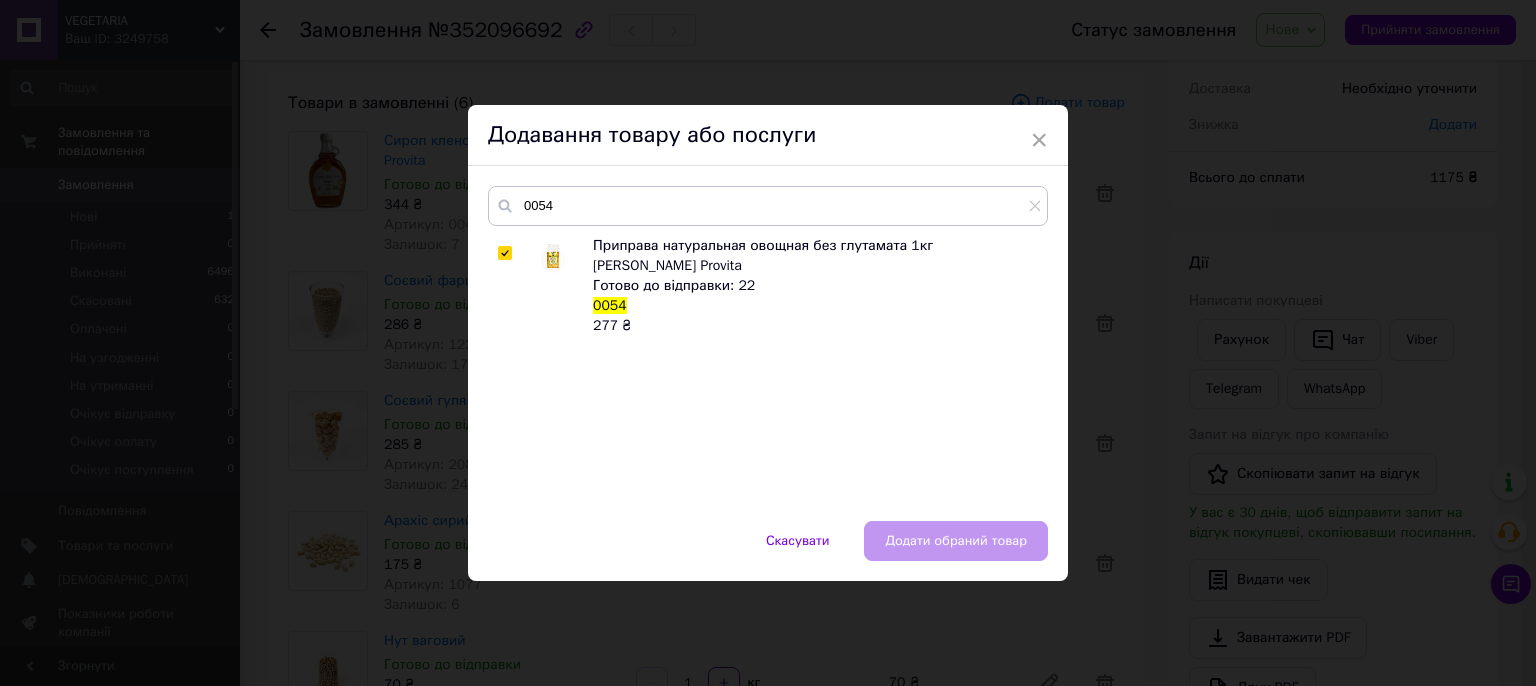 checkbox on "true" 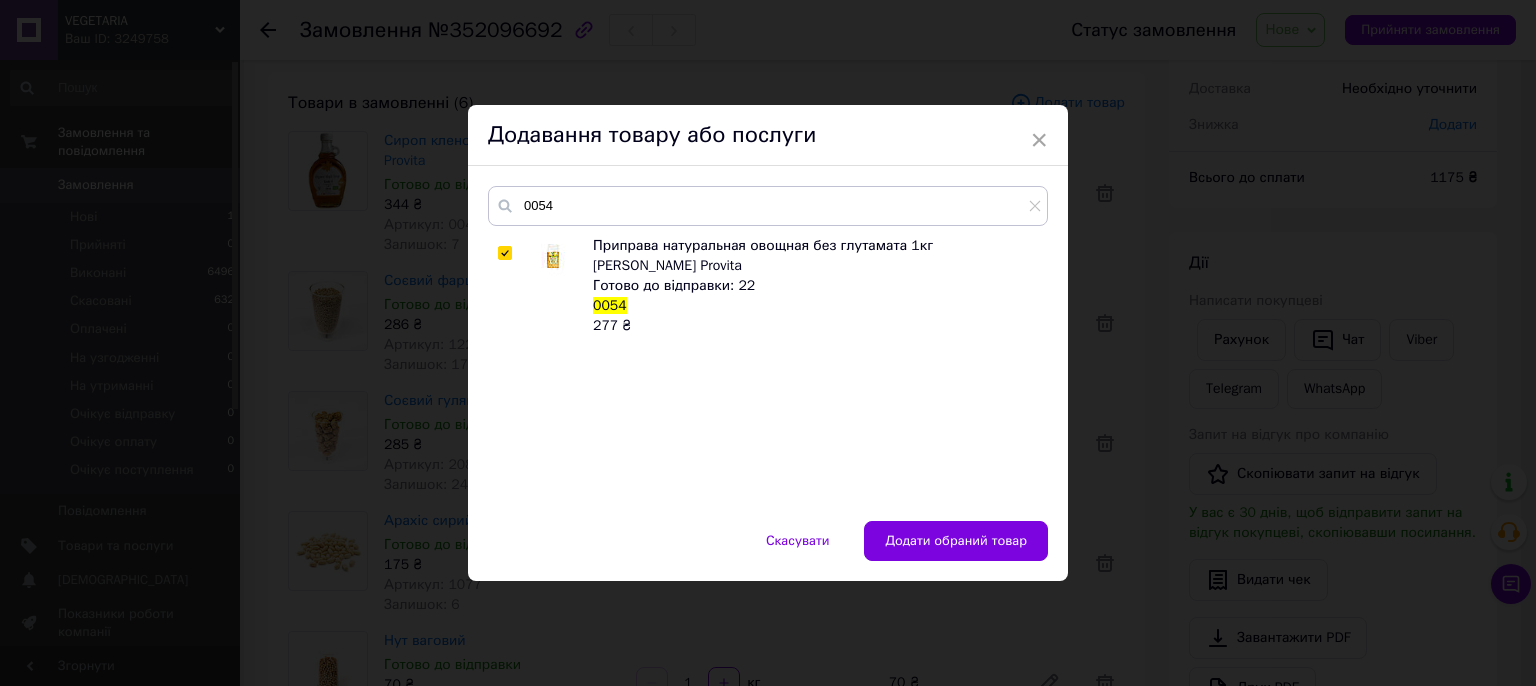 click on "0054 Приправа натуральная овощная без глутамата 1кг Vega Provita Готово до відправки: 22 0054 277   ₴" at bounding box center (768, 343) 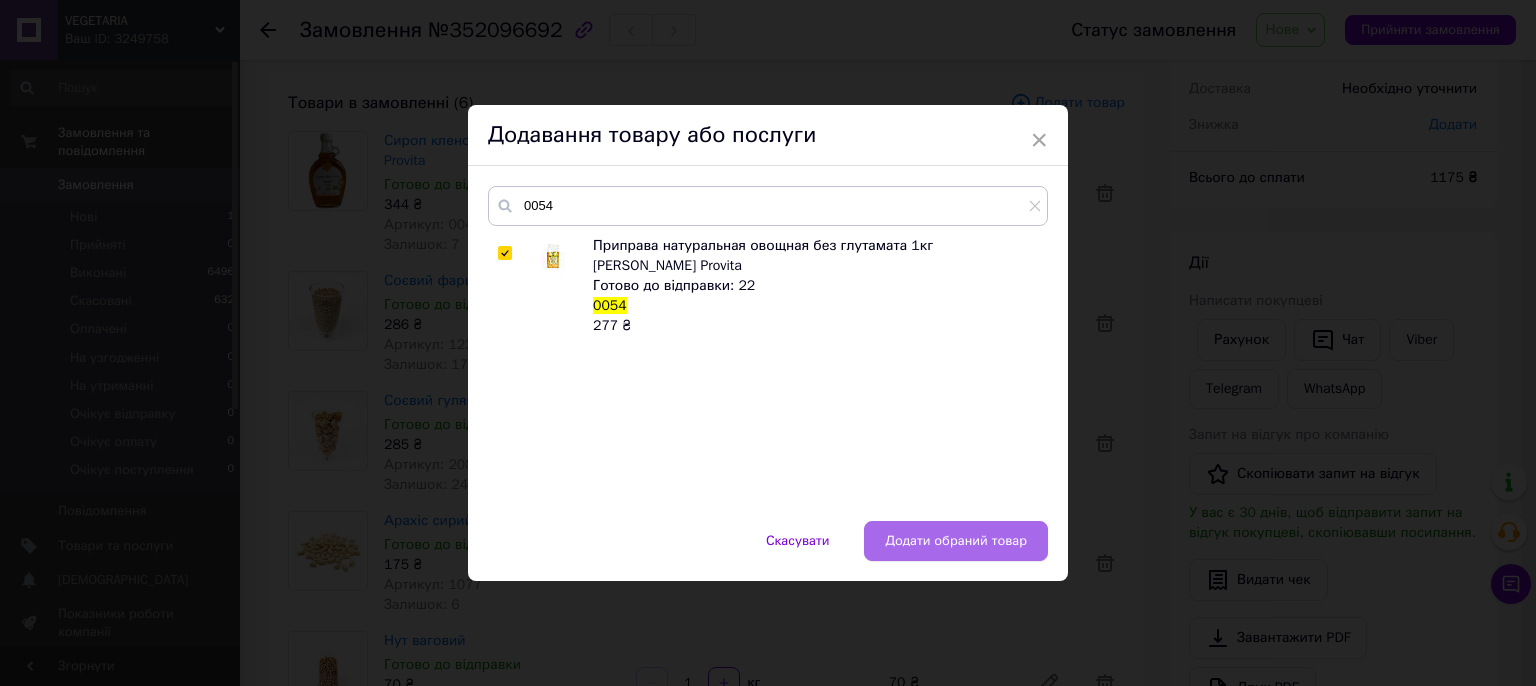 click on "Додати обраний товар" at bounding box center (956, 541) 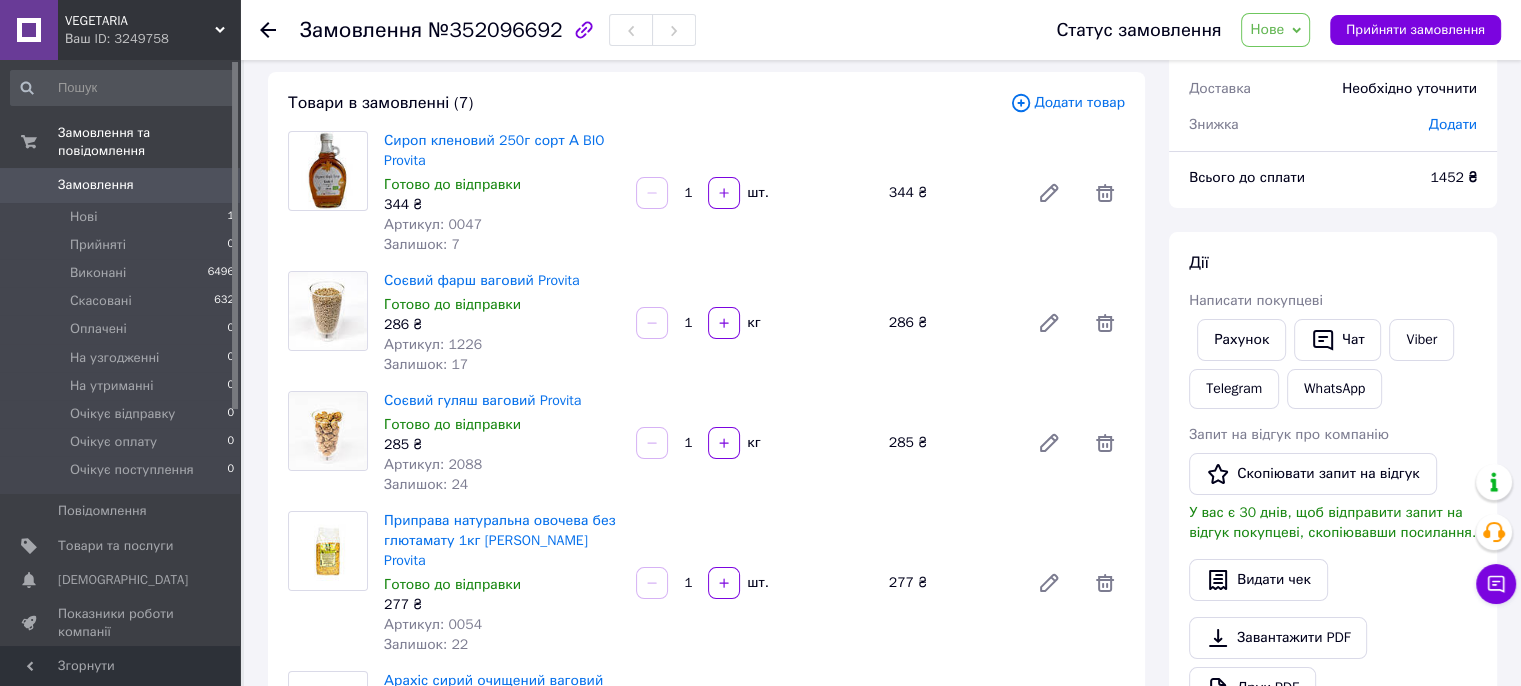 click on "Додати товар" at bounding box center [1067, 103] 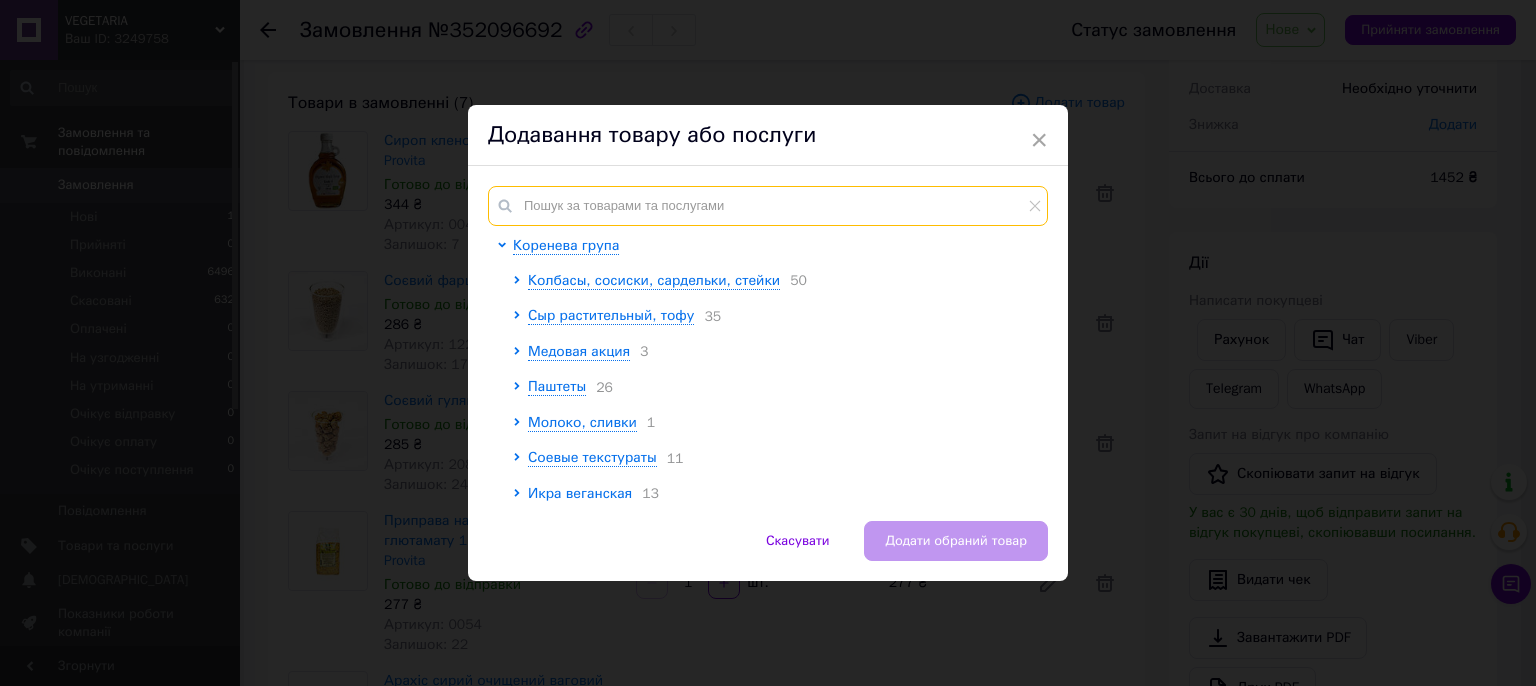 click at bounding box center [768, 206] 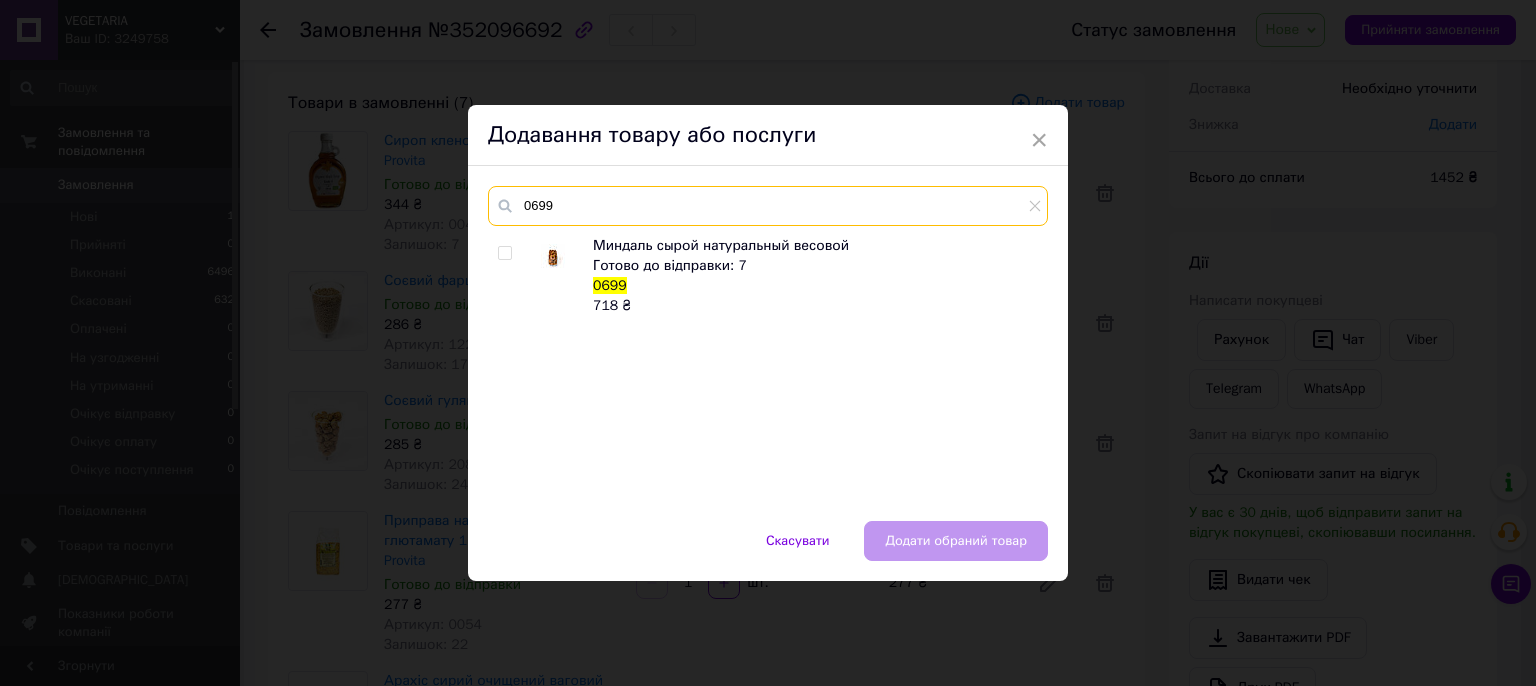 type on "0699" 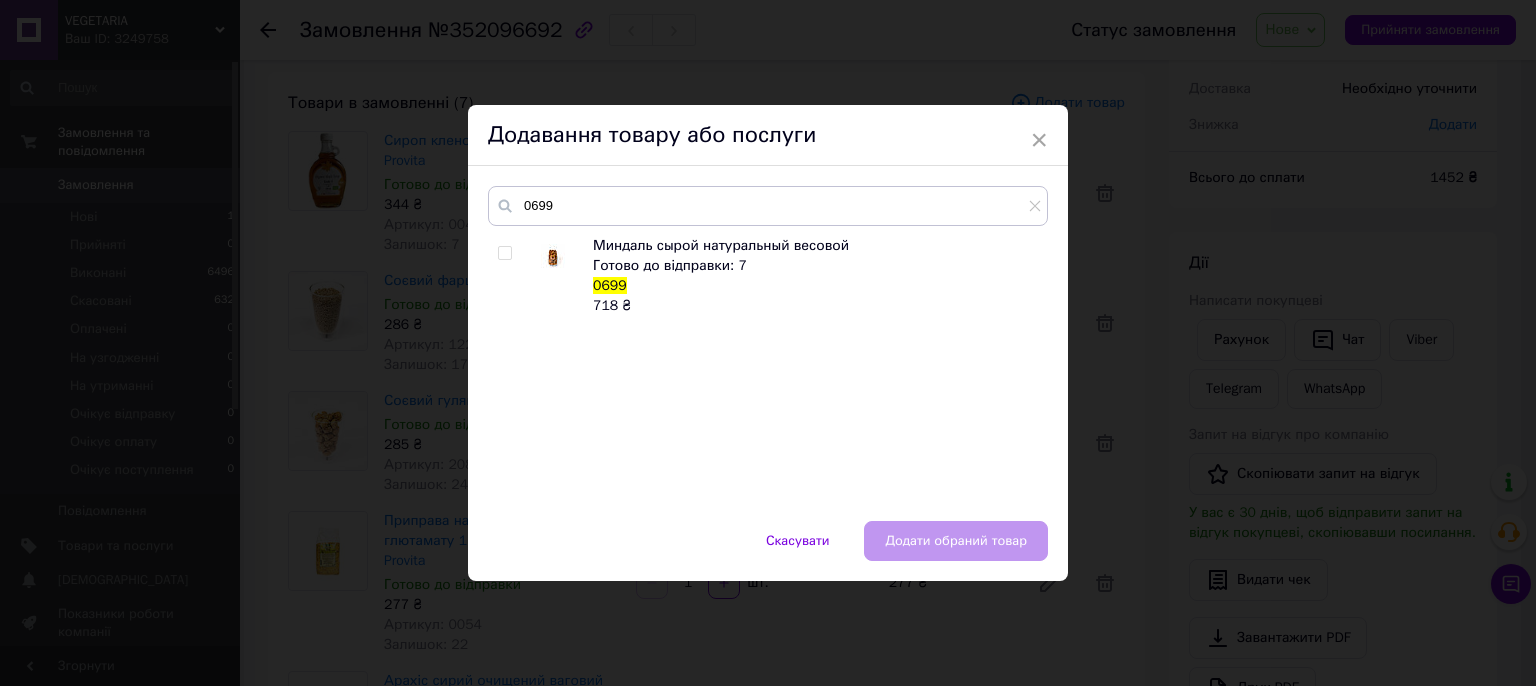 click at bounding box center [505, 253] 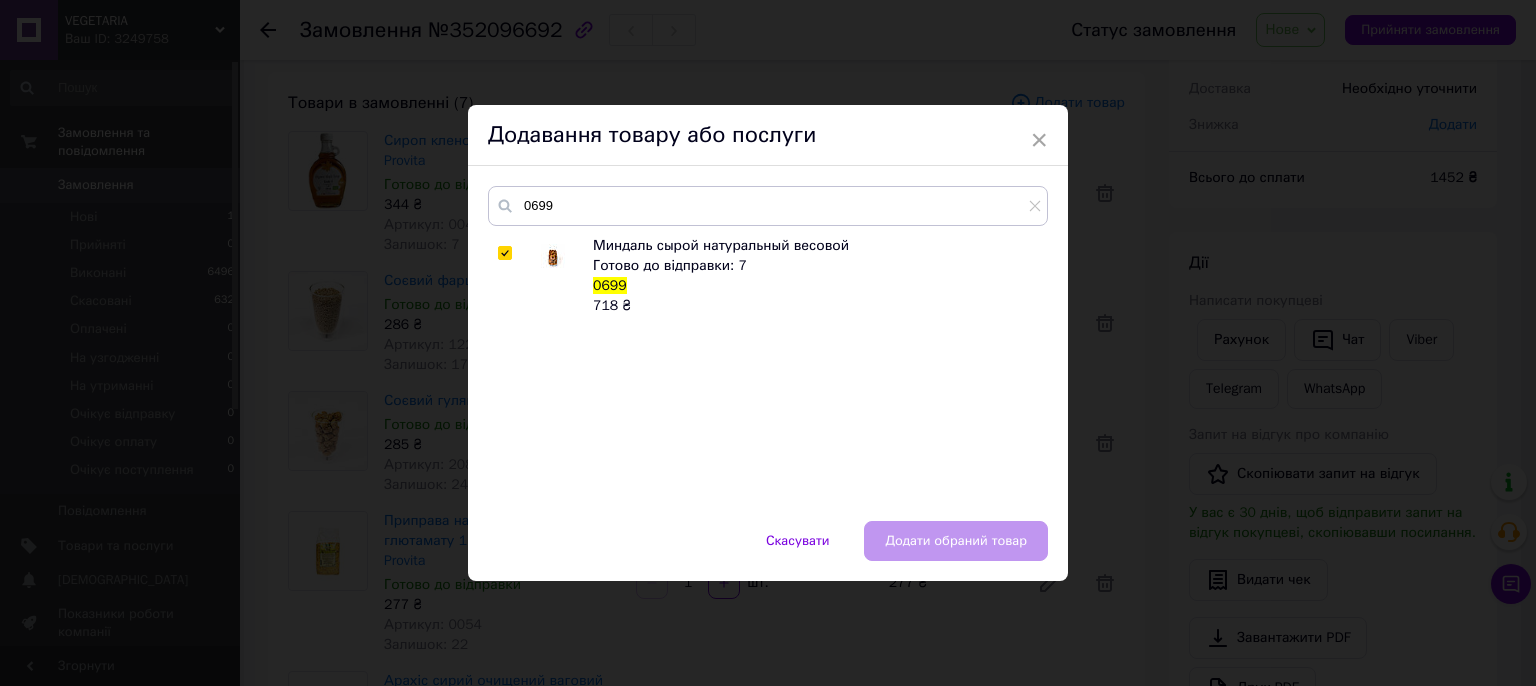checkbox on "true" 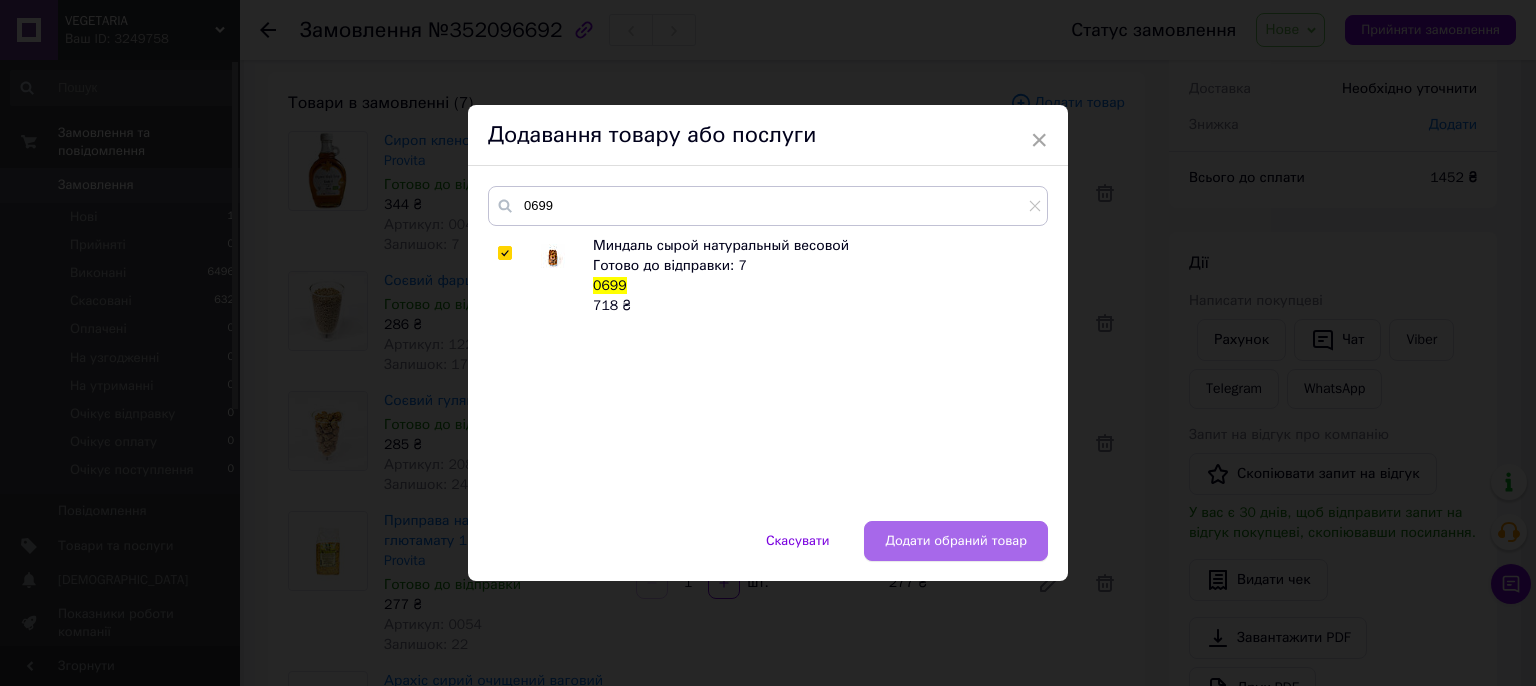 click on "Додати обраний товар" at bounding box center (956, 541) 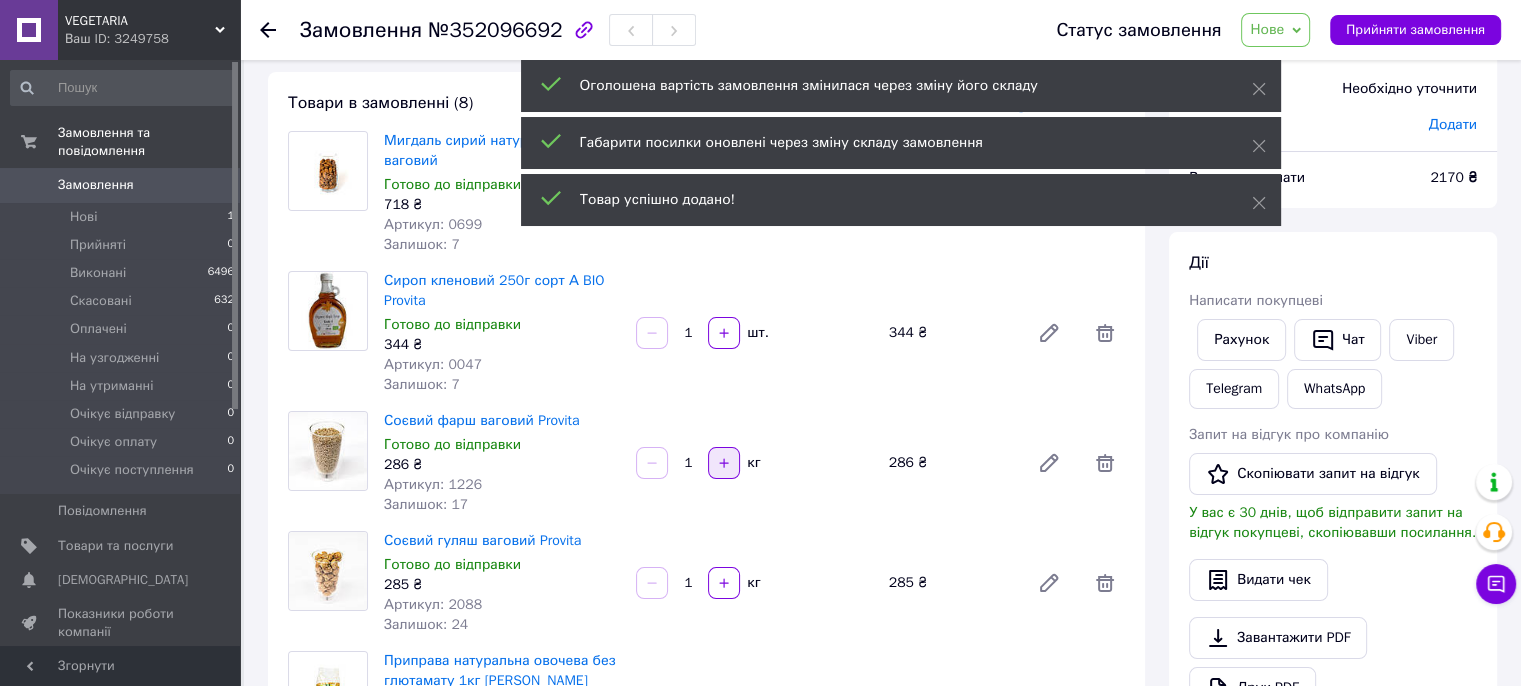 click 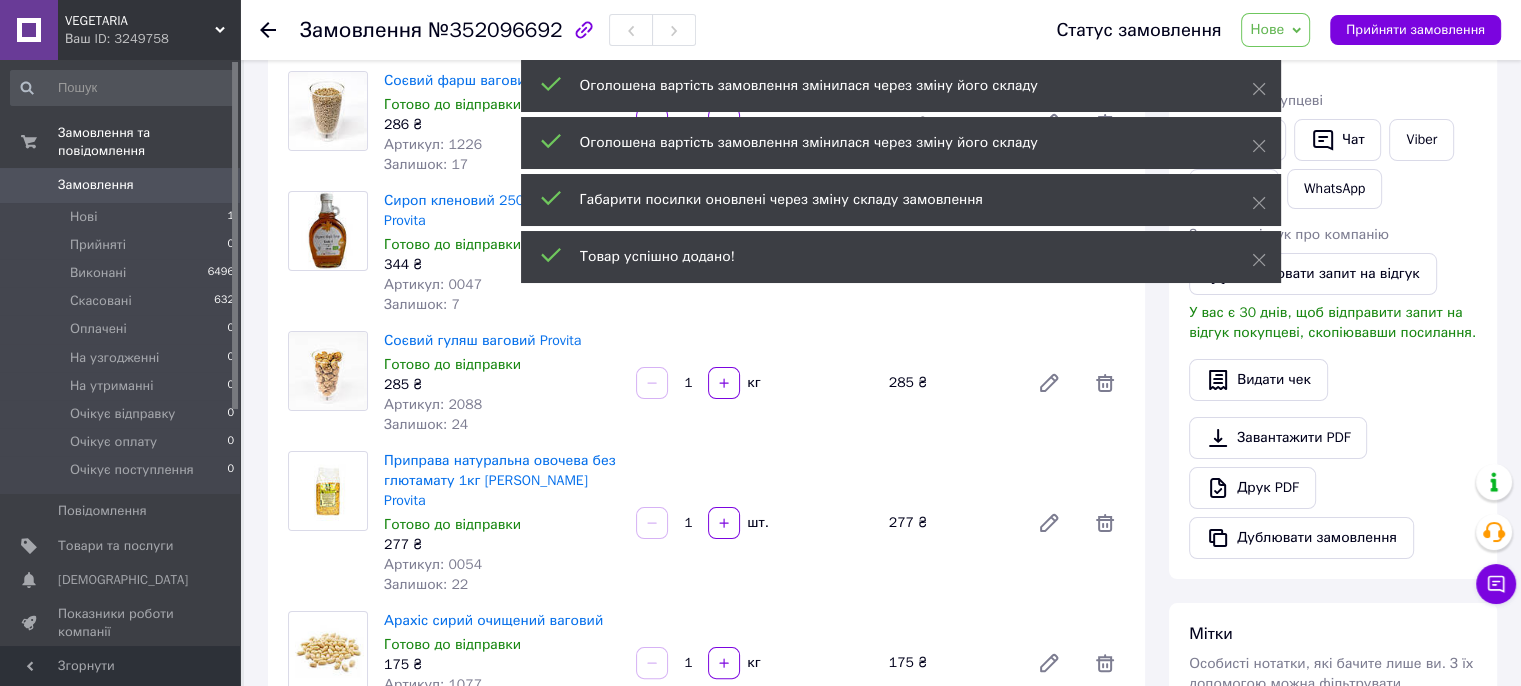 scroll, scrollTop: 400, scrollLeft: 0, axis: vertical 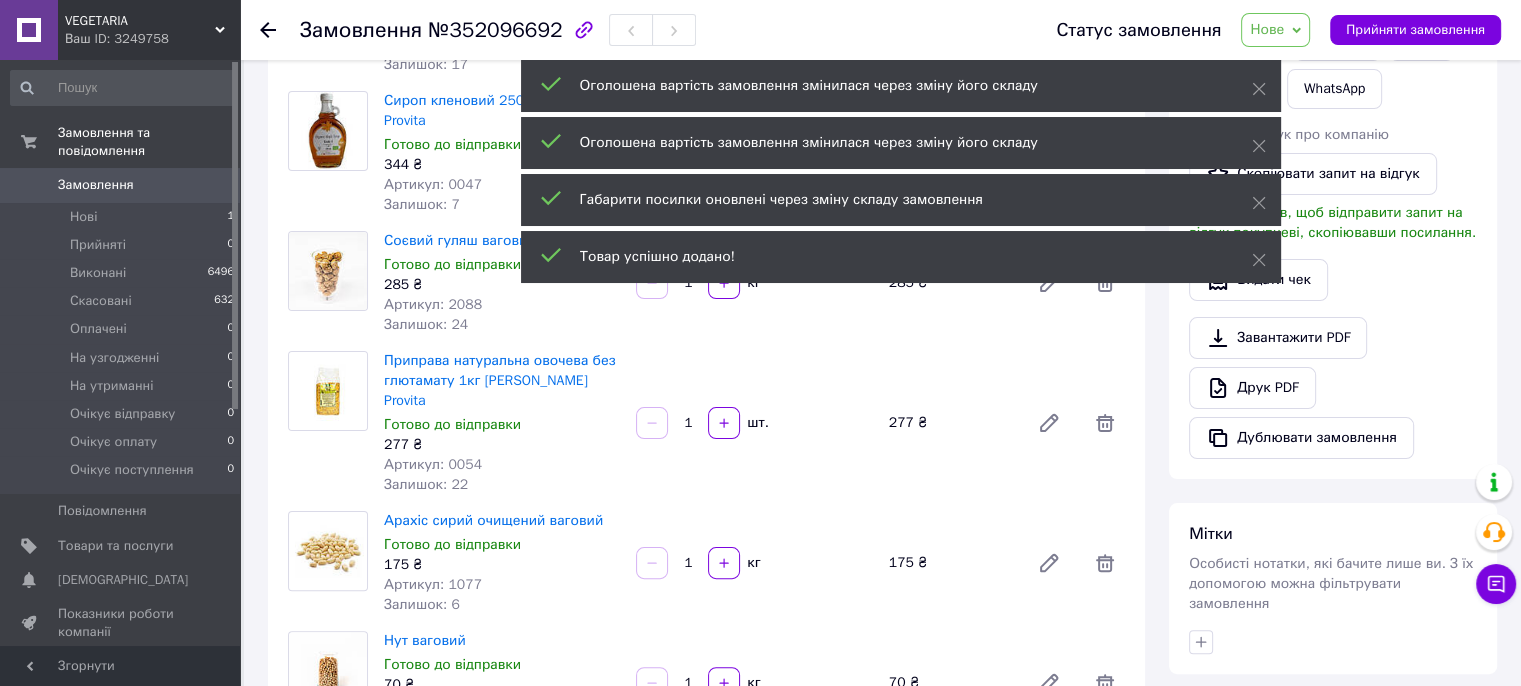click on "1" at bounding box center (688, 563) 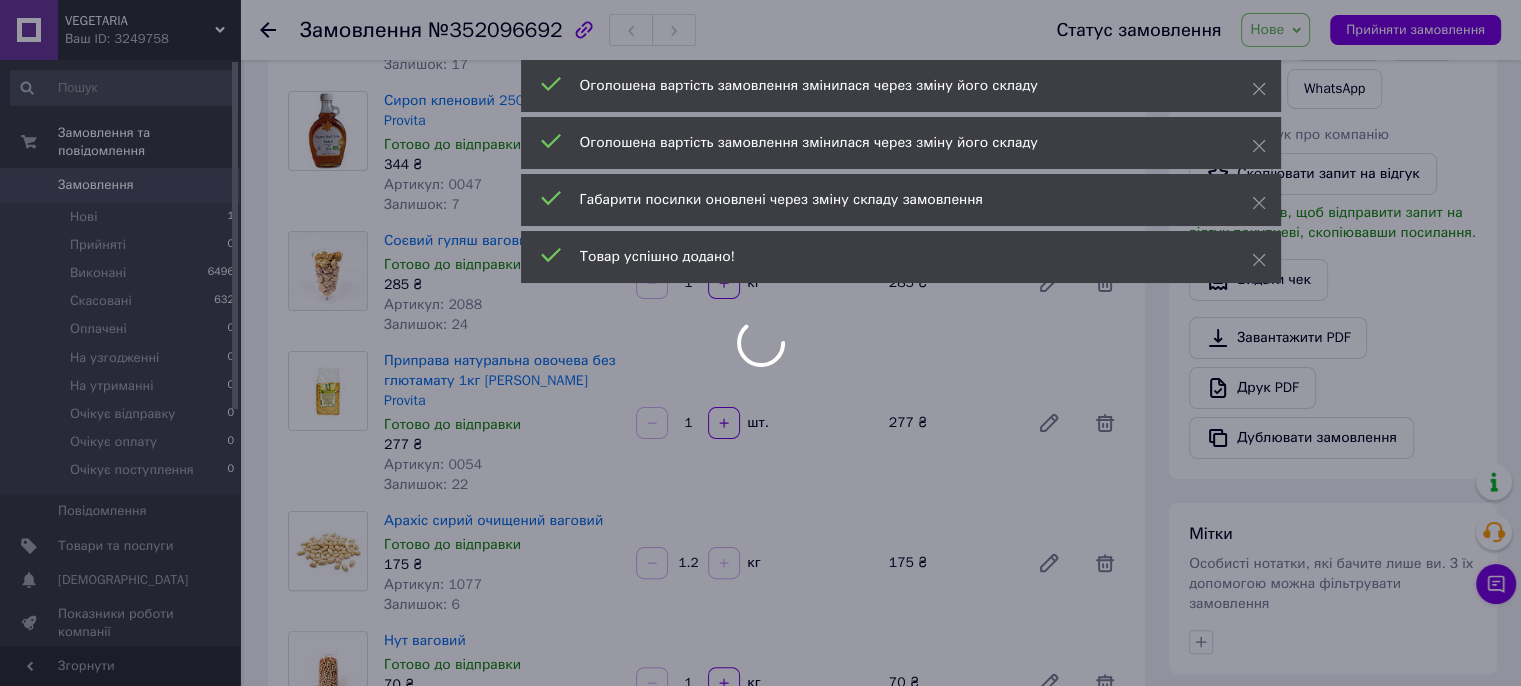 click at bounding box center (760, 343) 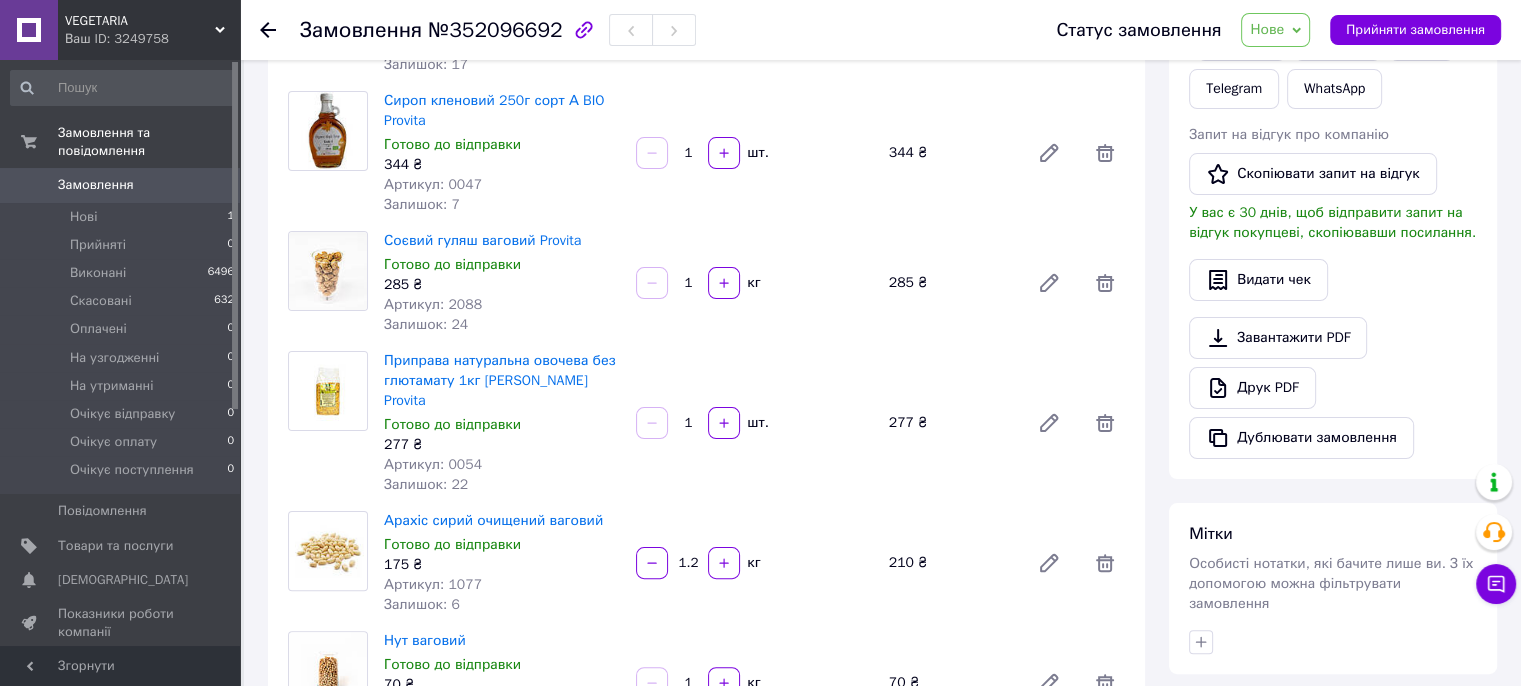 scroll, scrollTop: 500, scrollLeft: 0, axis: vertical 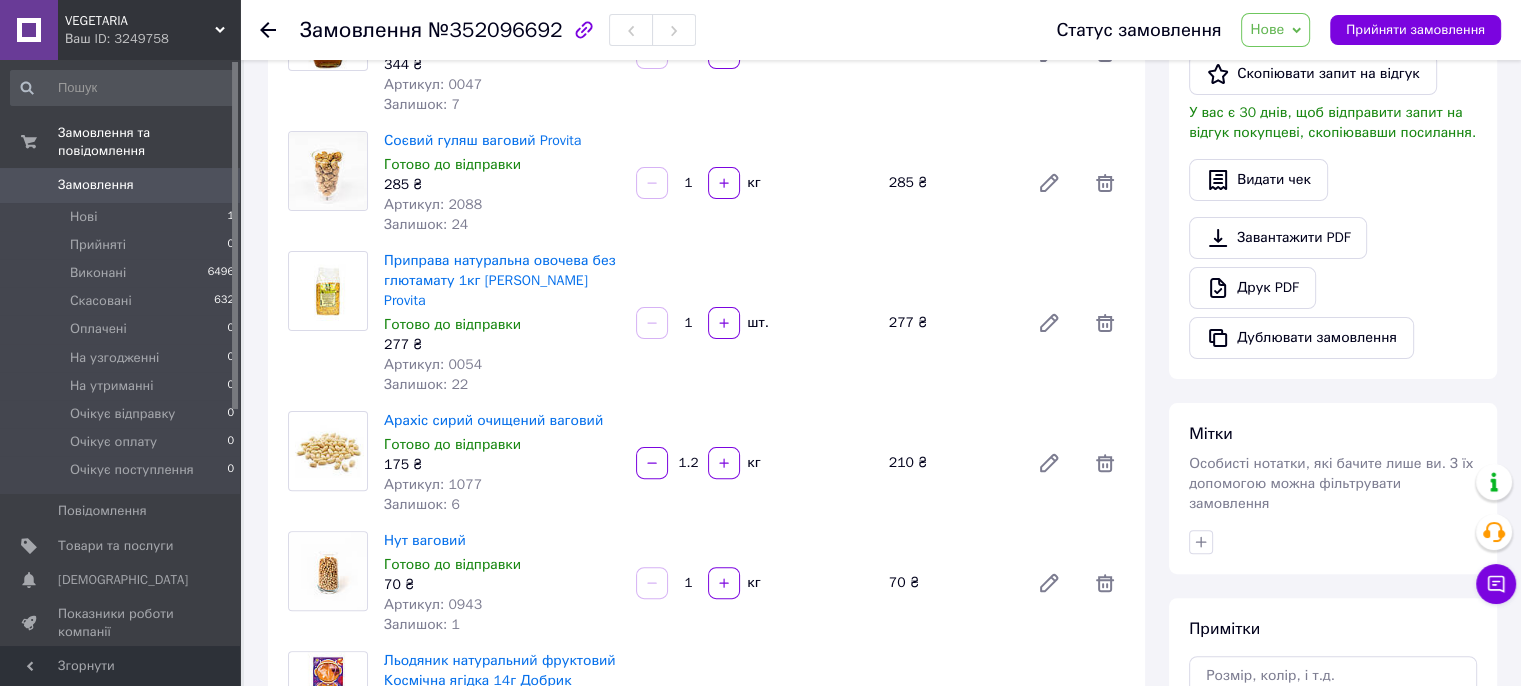 click on "1.2" at bounding box center [688, 463] 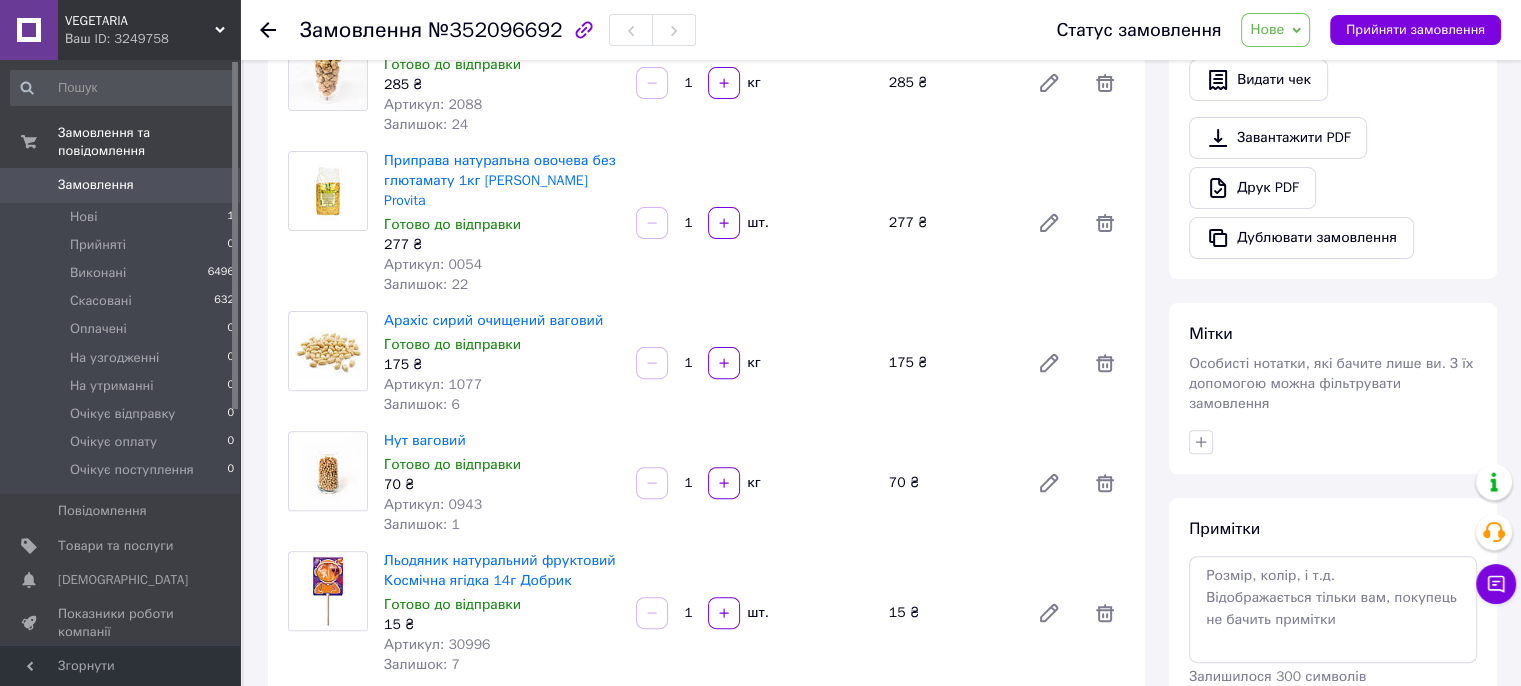 scroll, scrollTop: 700, scrollLeft: 0, axis: vertical 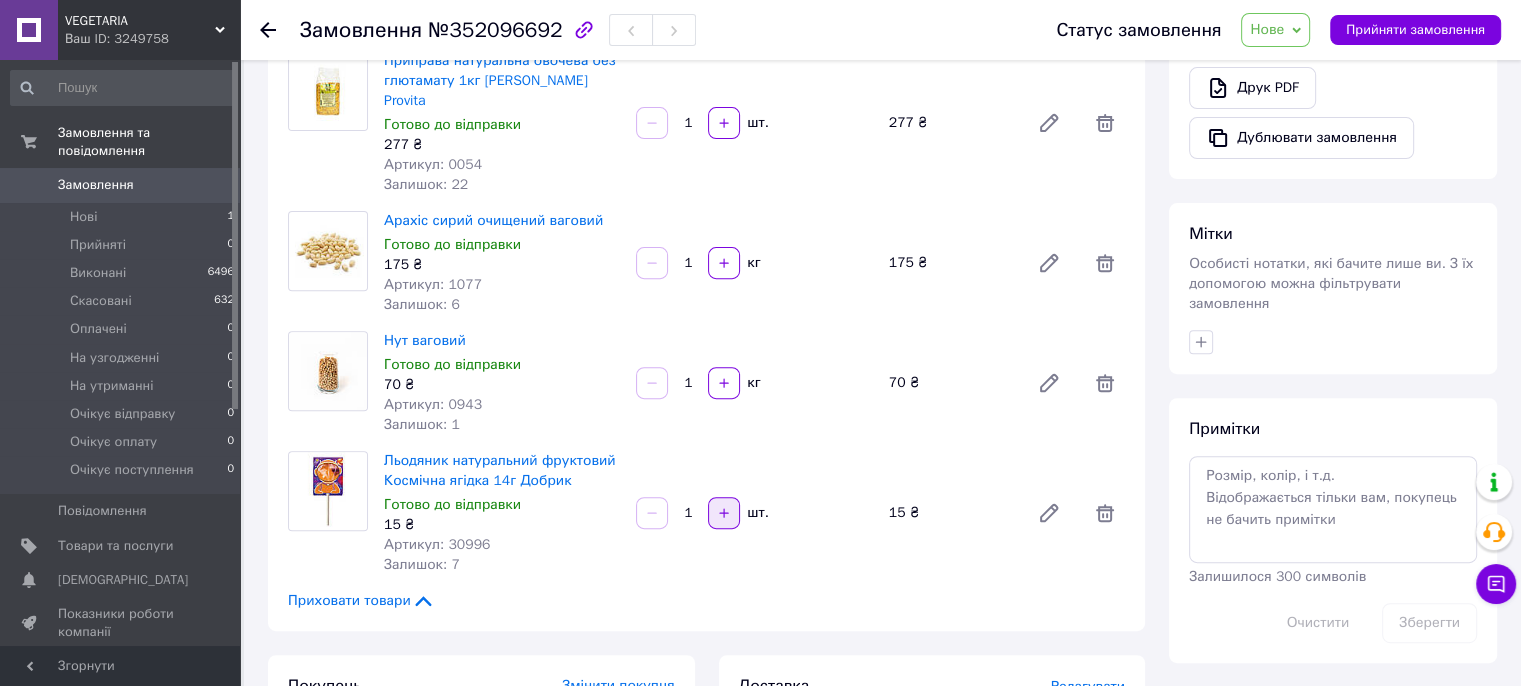 type on "1" 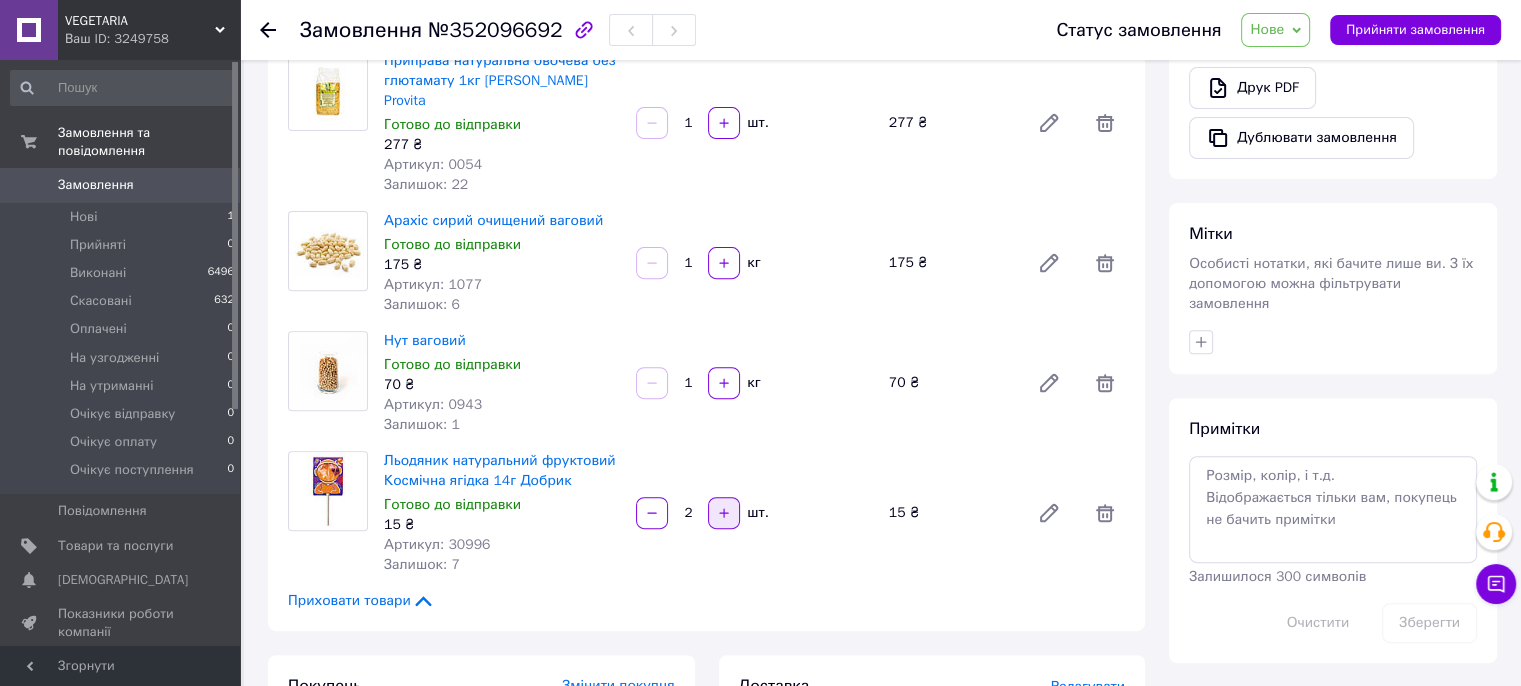 click at bounding box center (724, 513) 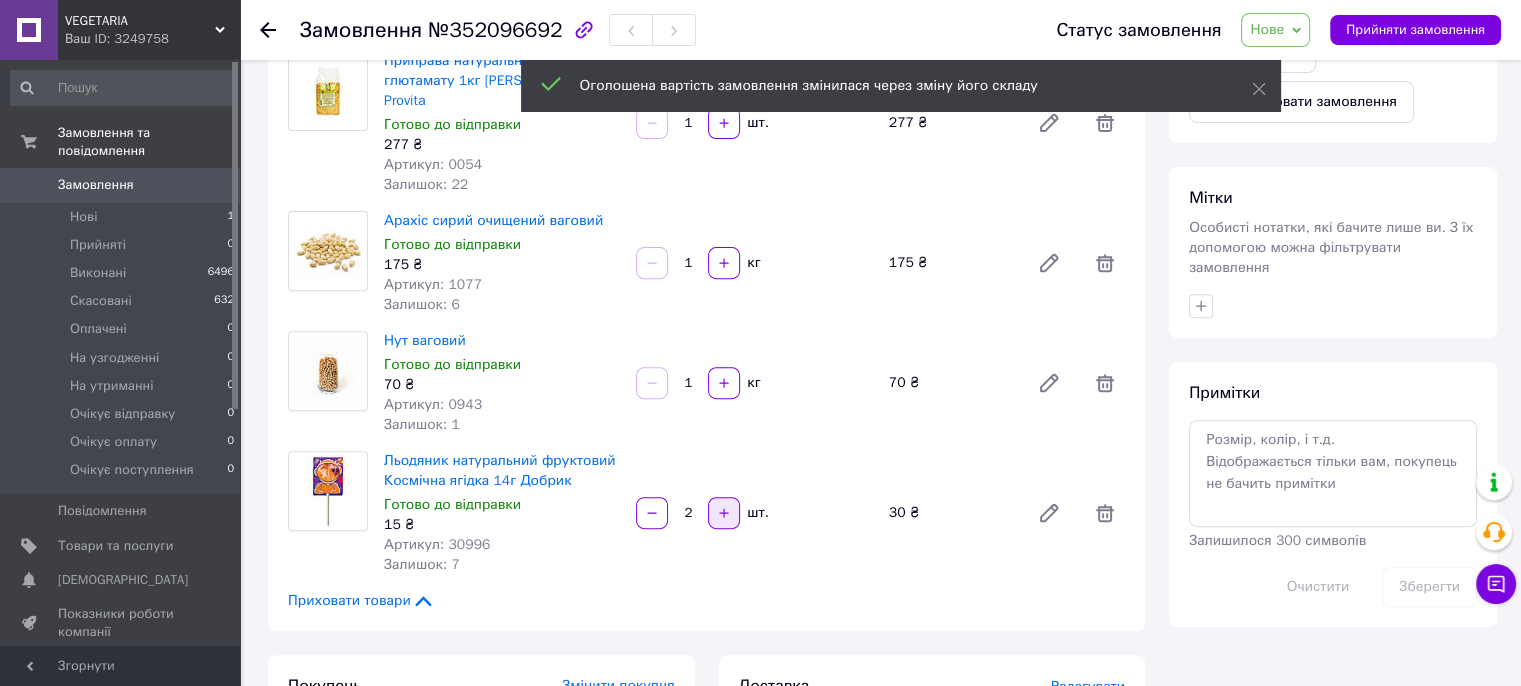 scroll, scrollTop: 20, scrollLeft: 0, axis: vertical 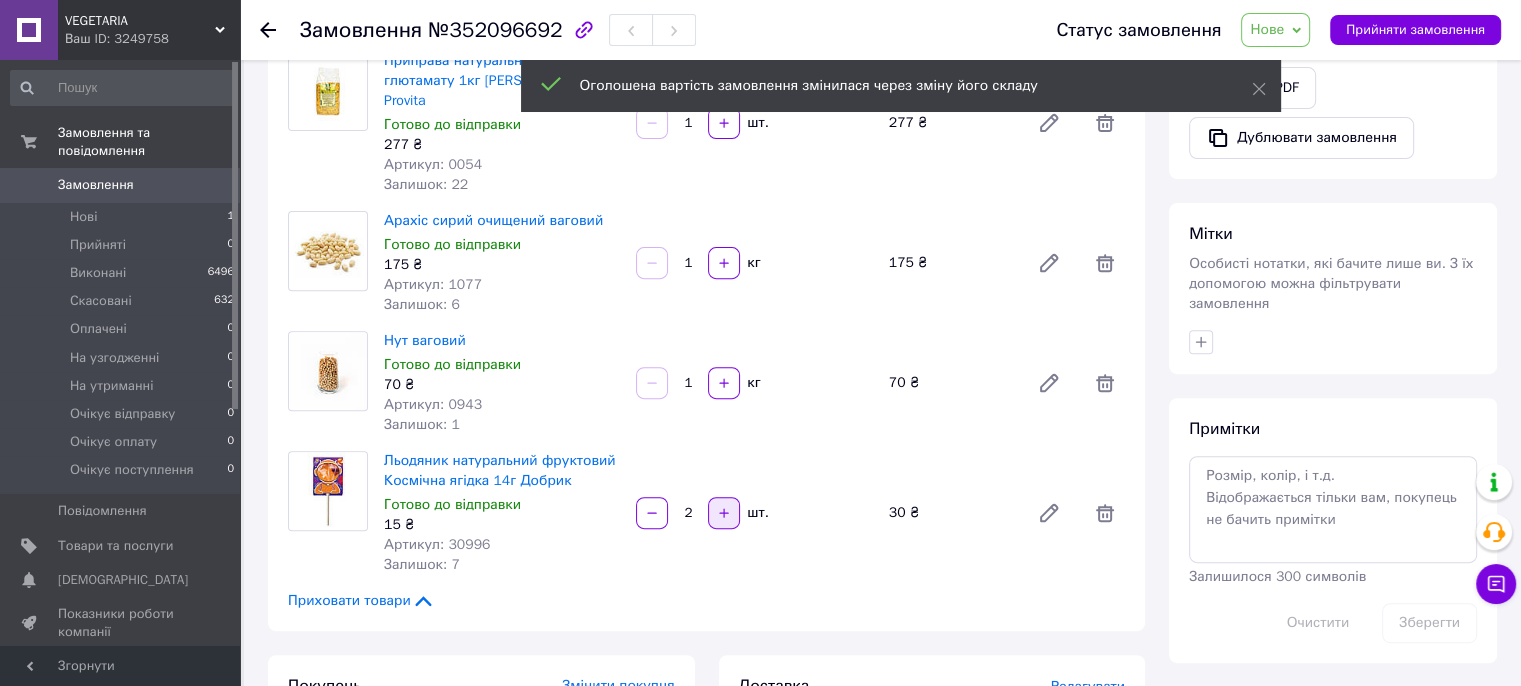 click 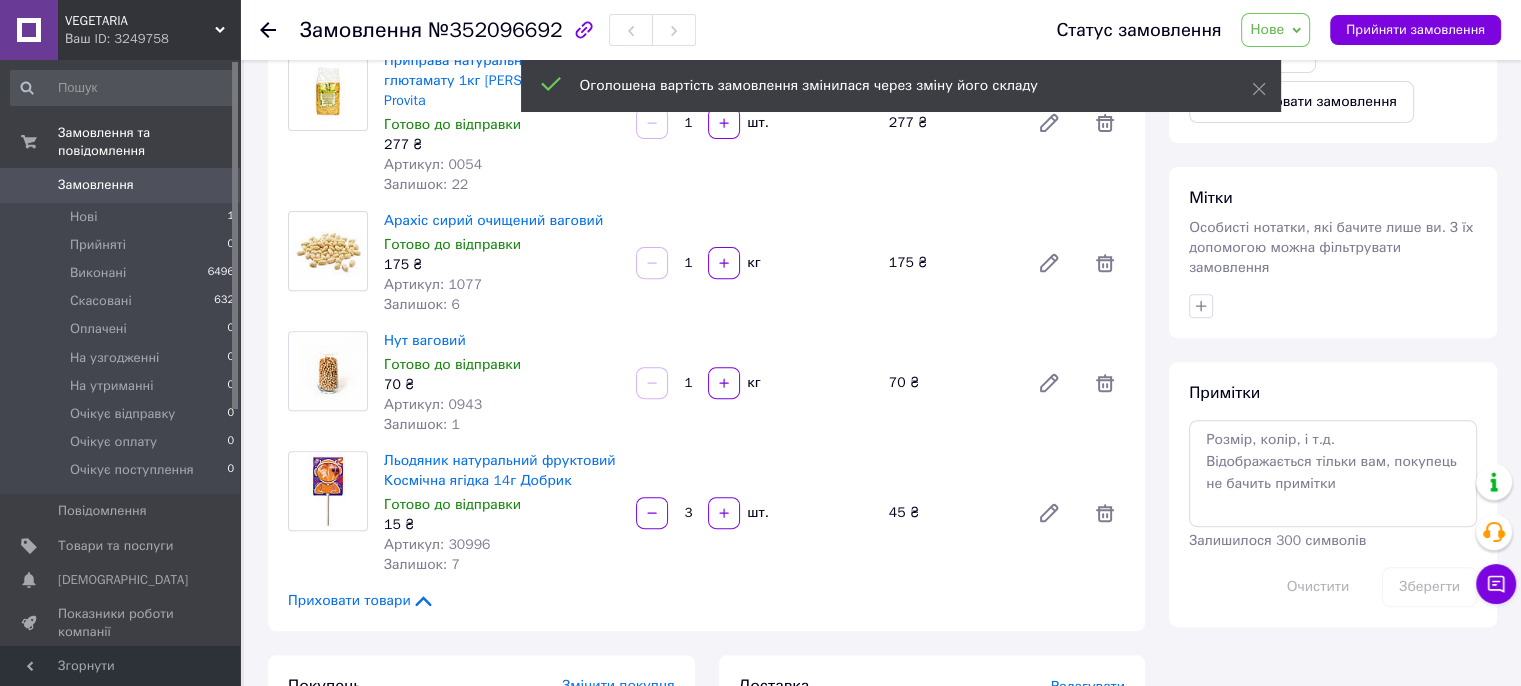 scroll, scrollTop: 68, scrollLeft: 0, axis: vertical 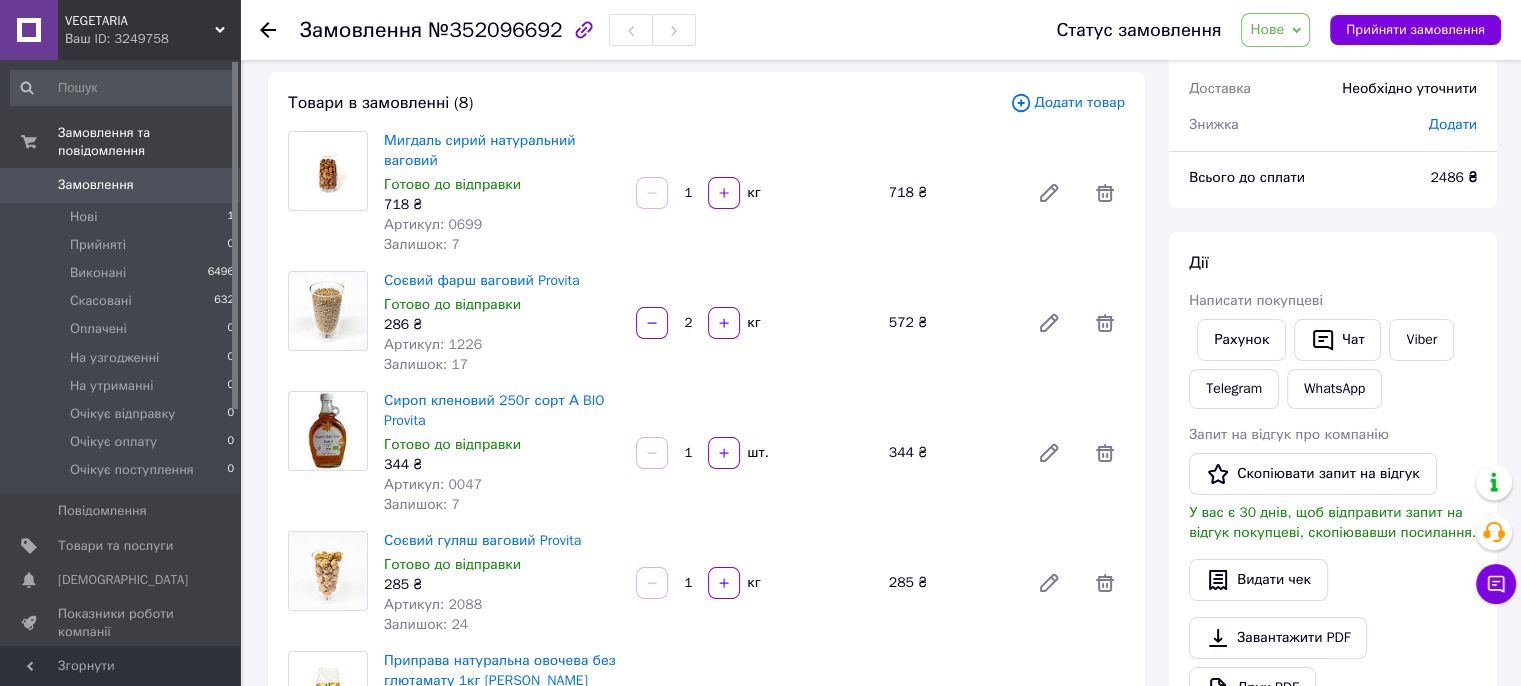 click 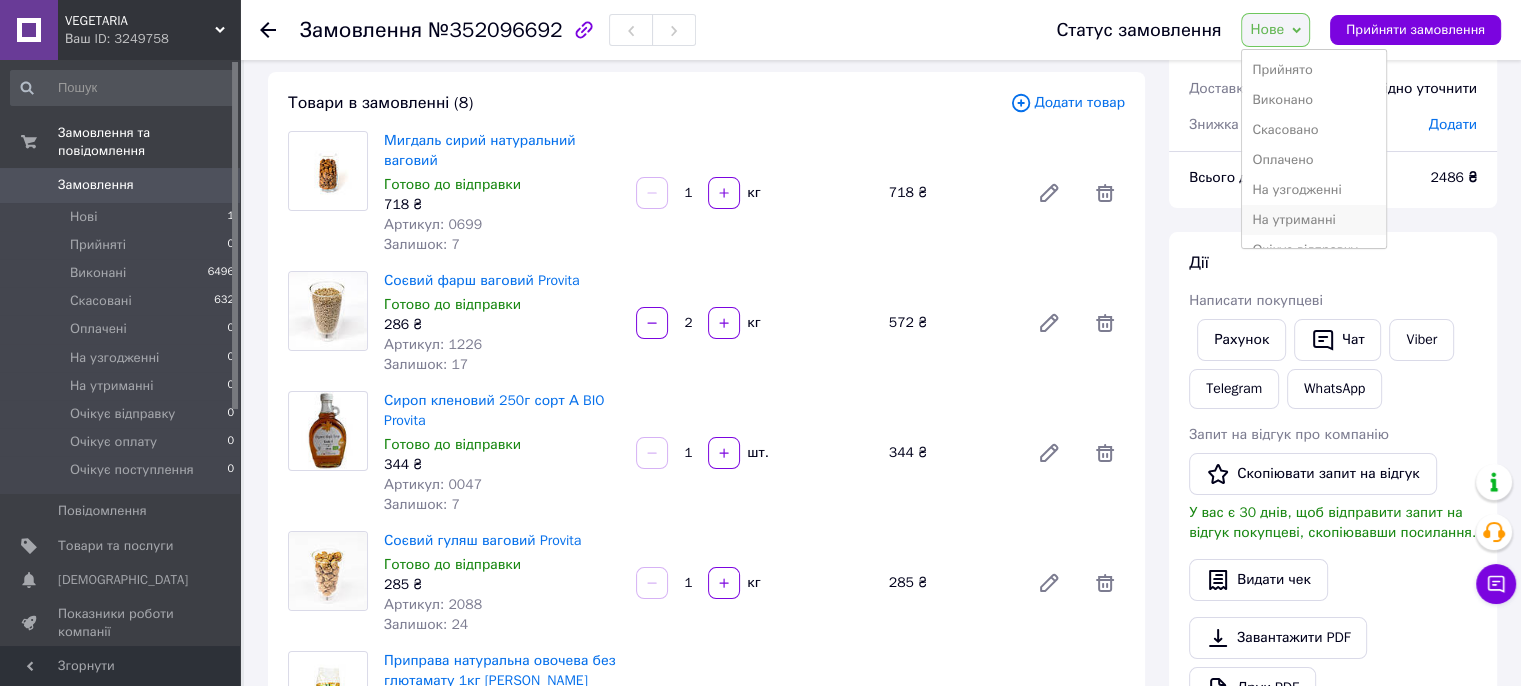 scroll, scrollTop: 81, scrollLeft: 0, axis: vertical 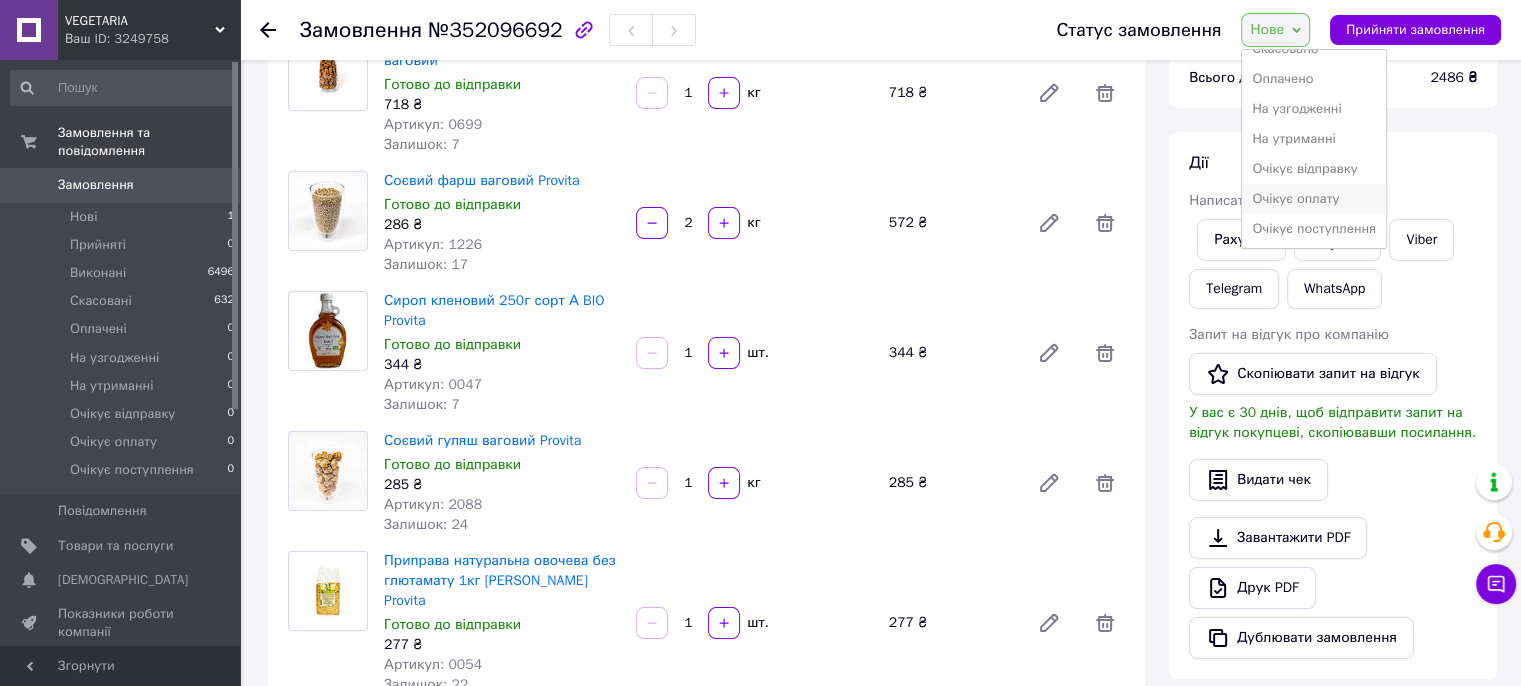 click on "Очікує оплату" at bounding box center (1314, 199) 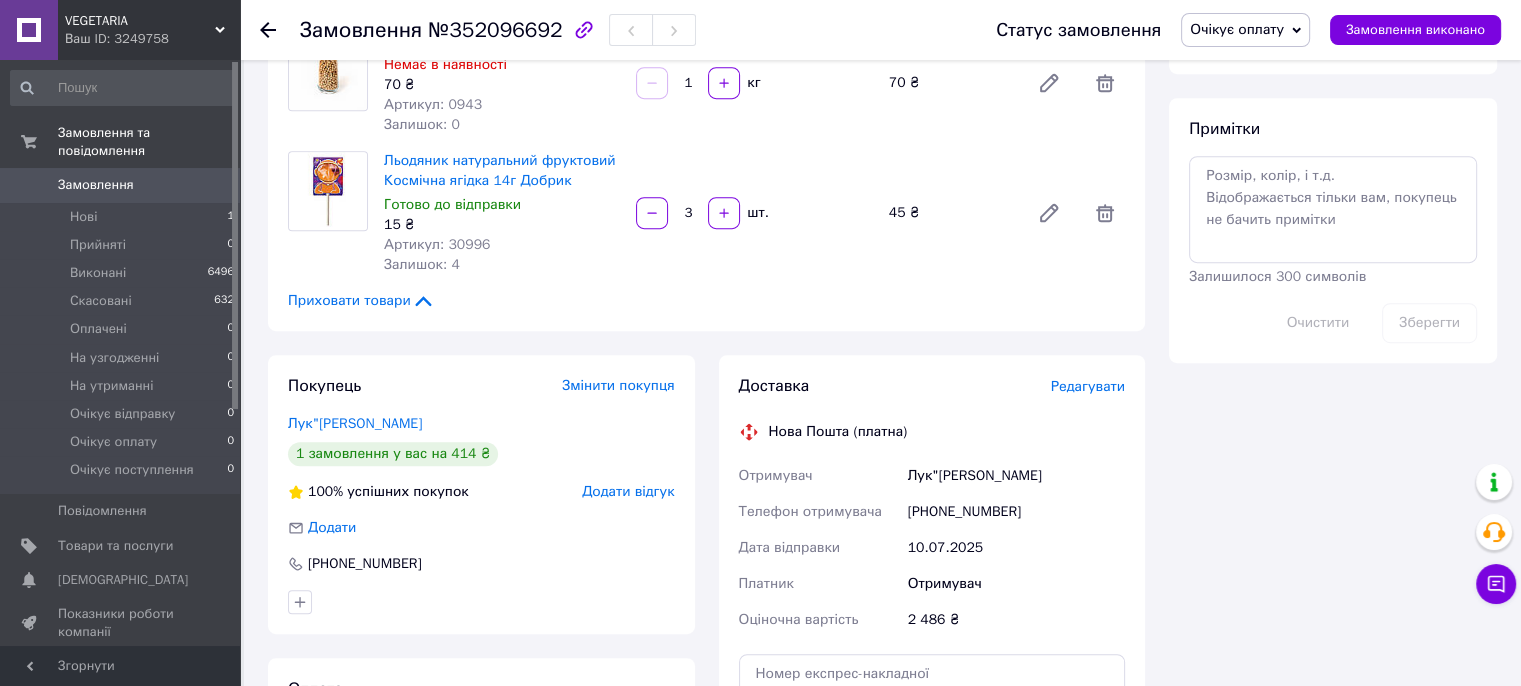 scroll, scrollTop: 1100, scrollLeft: 0, axis: vertical 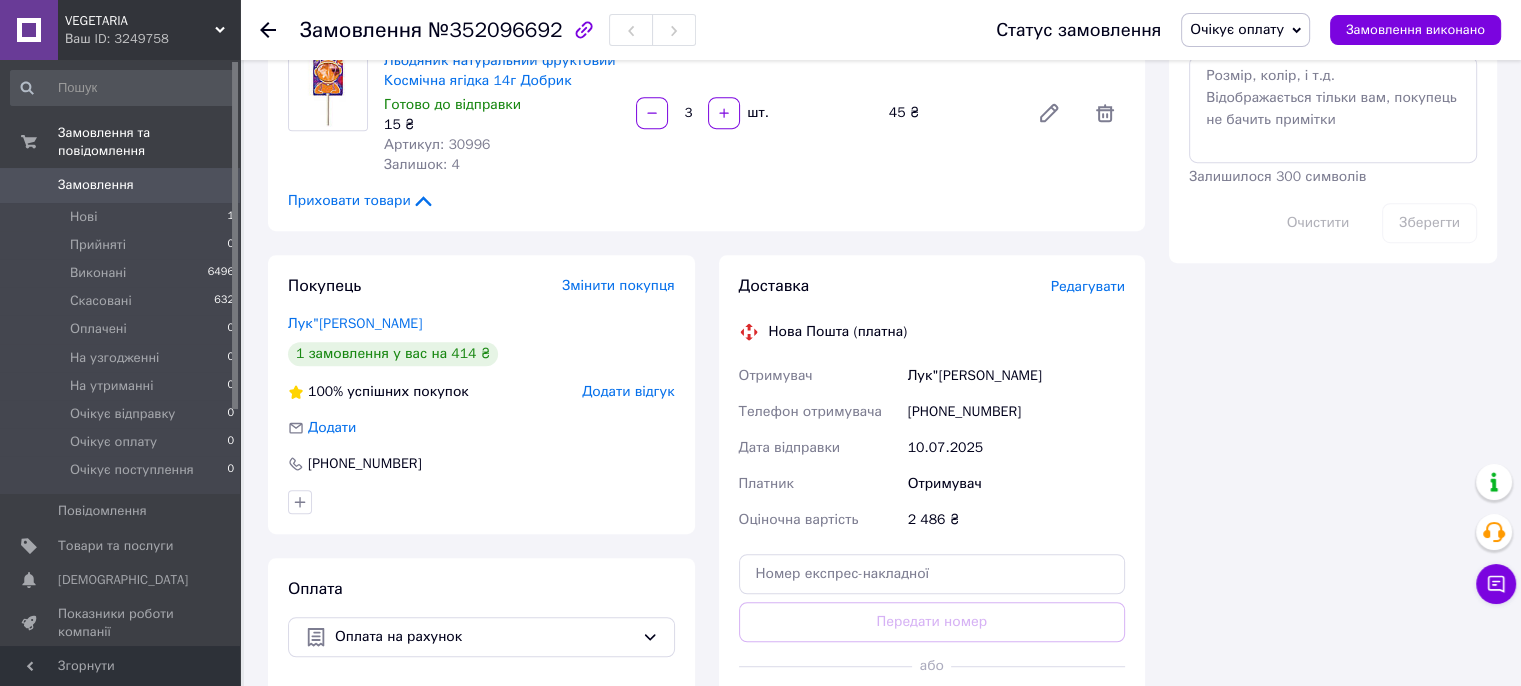 click on "Замовлення" at bounding box center [96, 185] 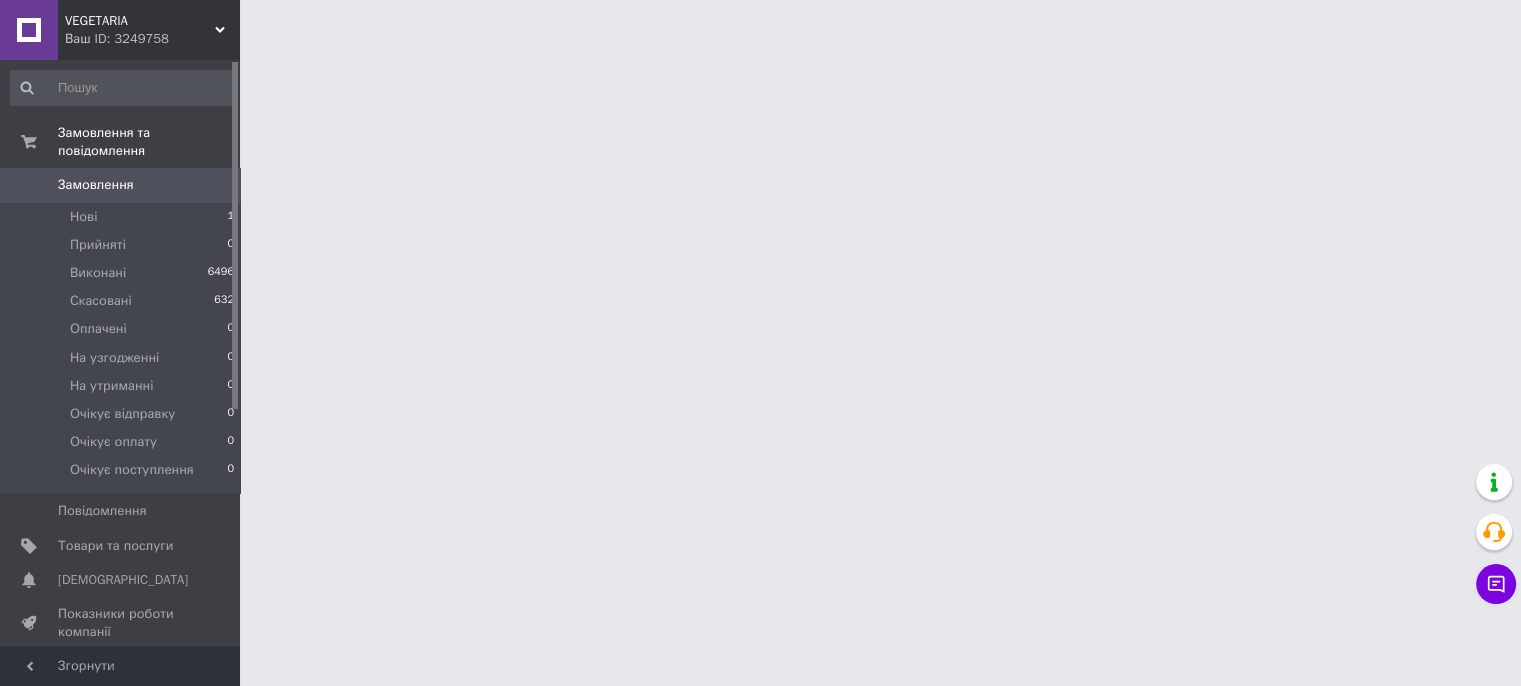 scroll, scrollTop: 0, scrollLeft: 0, axis: both 